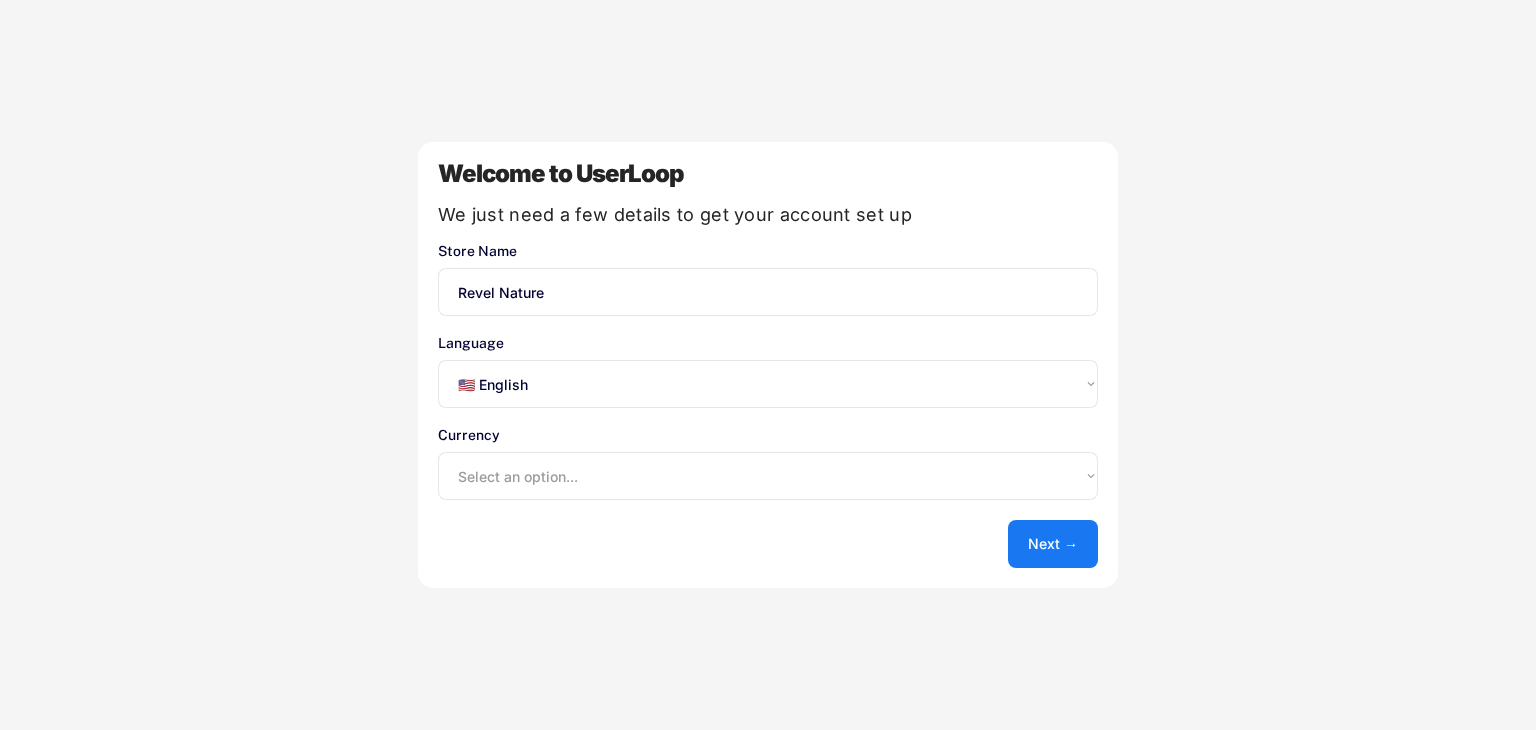 scroll, scrollTop: 0, scrollLeft: 0, axis: both 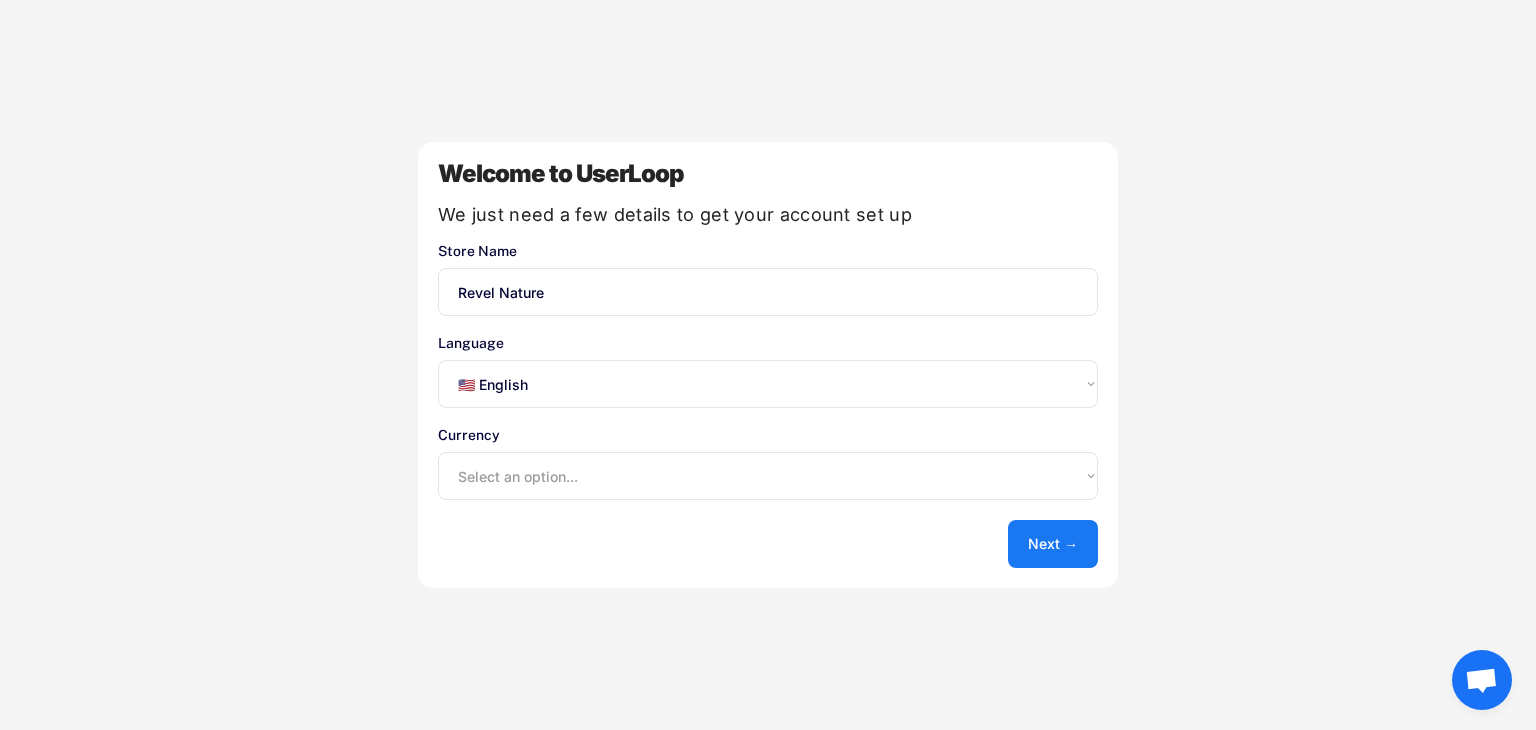 click on "Select an option... 🇺🇸 English  🇫🇷 Français 🇩🇪 Deutsch 🇪🇸 Español" at bounding box center (768, 384) 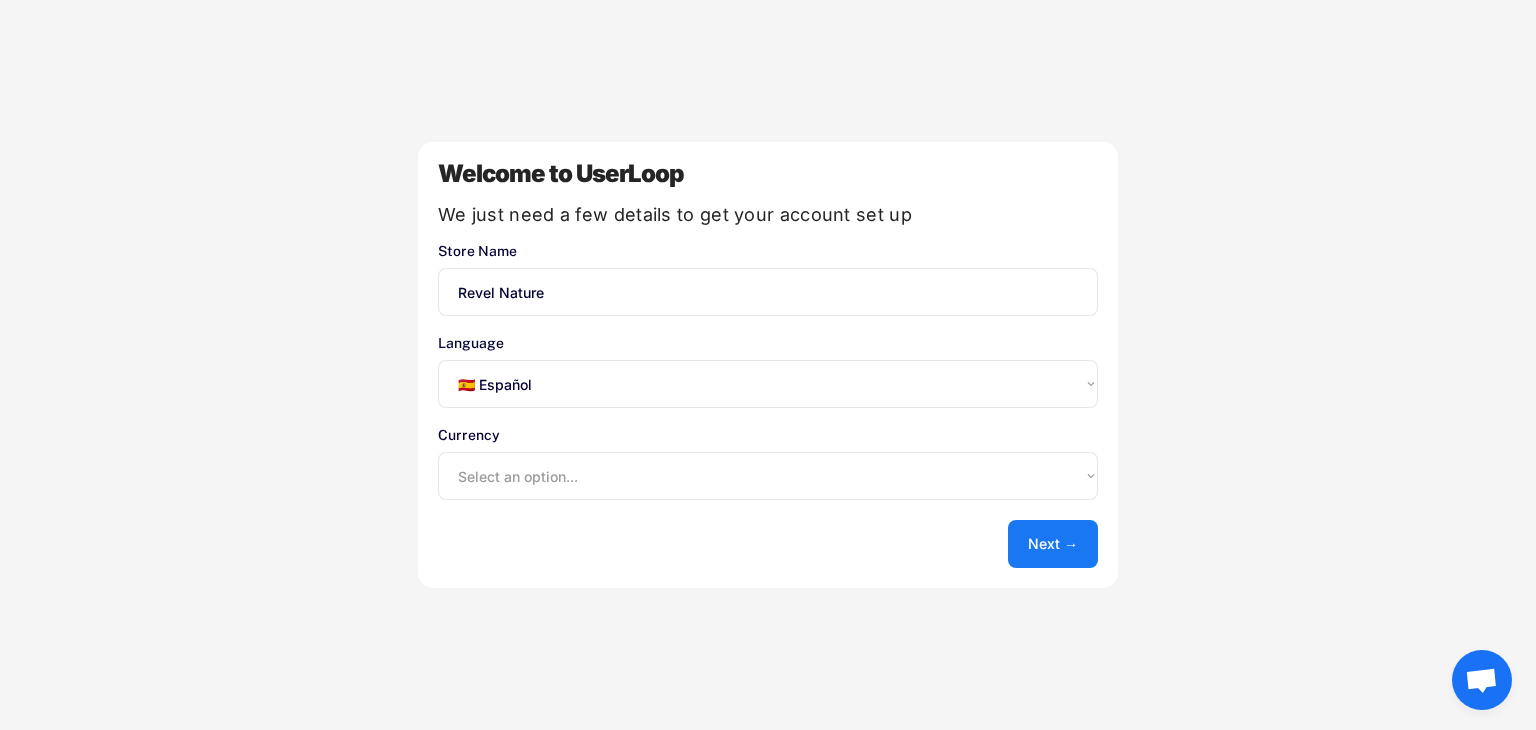 click on "Select an option... 🇺🇸 English  🇫🇷 Français 🇩🇪 Deutsch 🇪🇸 Español" at bounding box center (768, 384) 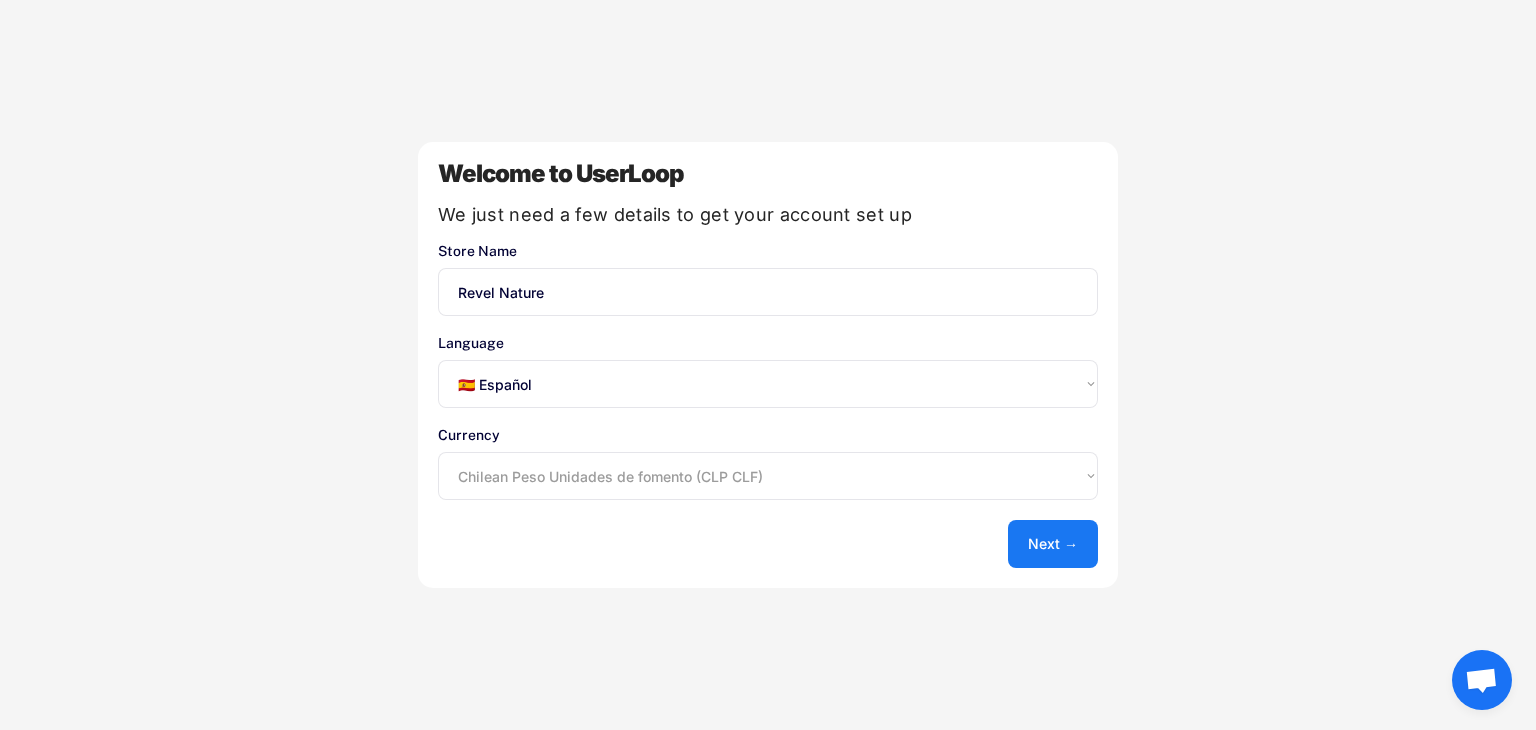 click on "Select an option... UAE Dirham (AED) Lek (ALL) Kwanza (AOA) Netherlands Antillian Guilder (ANG) Afghani (AFN) Armenian Dram (AMD) Aruban Guilder (AWG) Argentine Peso (ARS) Australian Dollar (AUD) Azerbaijanian Manat (AZN) Barbados Dollar (BBD) Convertible Marks (BAM) Taka (BDT) Burundi Franc (BIF) Bermudian Dollar (customarily known as Bermuda Dollar) (BMD) Bahraini Dinar (BHD) Brunei Dollar (BND) Bulgarian Lev (BGN) Brazilian Real (BRL) Boliviano Mvdol (BOB BOV) Bahamian Dollar (BSD) Chilean Peso Unidades de fomento (CLP CLF) Pula (BWP) Swiss Franc (CHF) Congolese Franc (CDF) Belarussian Ruble (BYR) Yuan Renminbi (CNY) Canadian Dollar (CAD) Belize Dollar (BZD) Colombian Peso Unidad de Valor Real (COP COU) Danish Krone (DKK) Costa Rican Colon (CRC) Czech Koruna (CZK) Cape Verde Escudo (CVE) Cuban Peso Peso Convertible (CUP CUC) Djibouti Franc (DJF) Dominican Peso (DOP) Algerian Dinar (DZD) Kroon (EEK) Egyptian Pound (EGP) Nakfa (ERN) Ethiopian Birr (ETB) Fiji Dollar (FJD) Euro (EUR) Cedi (GHS) Dalasi (GMD)" at bounding box center [768, 476] 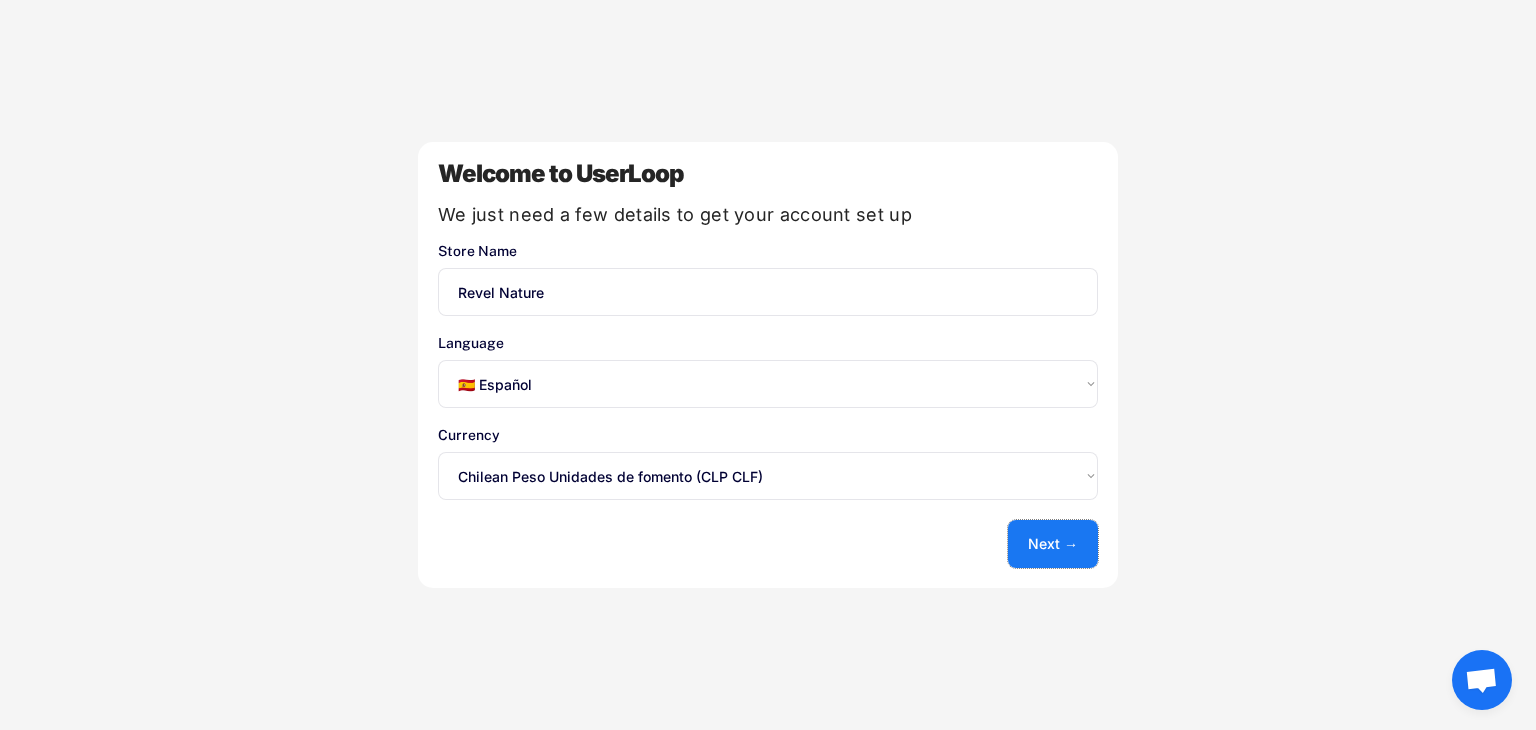 click on "Next →" at bounding box center (1053, 544) 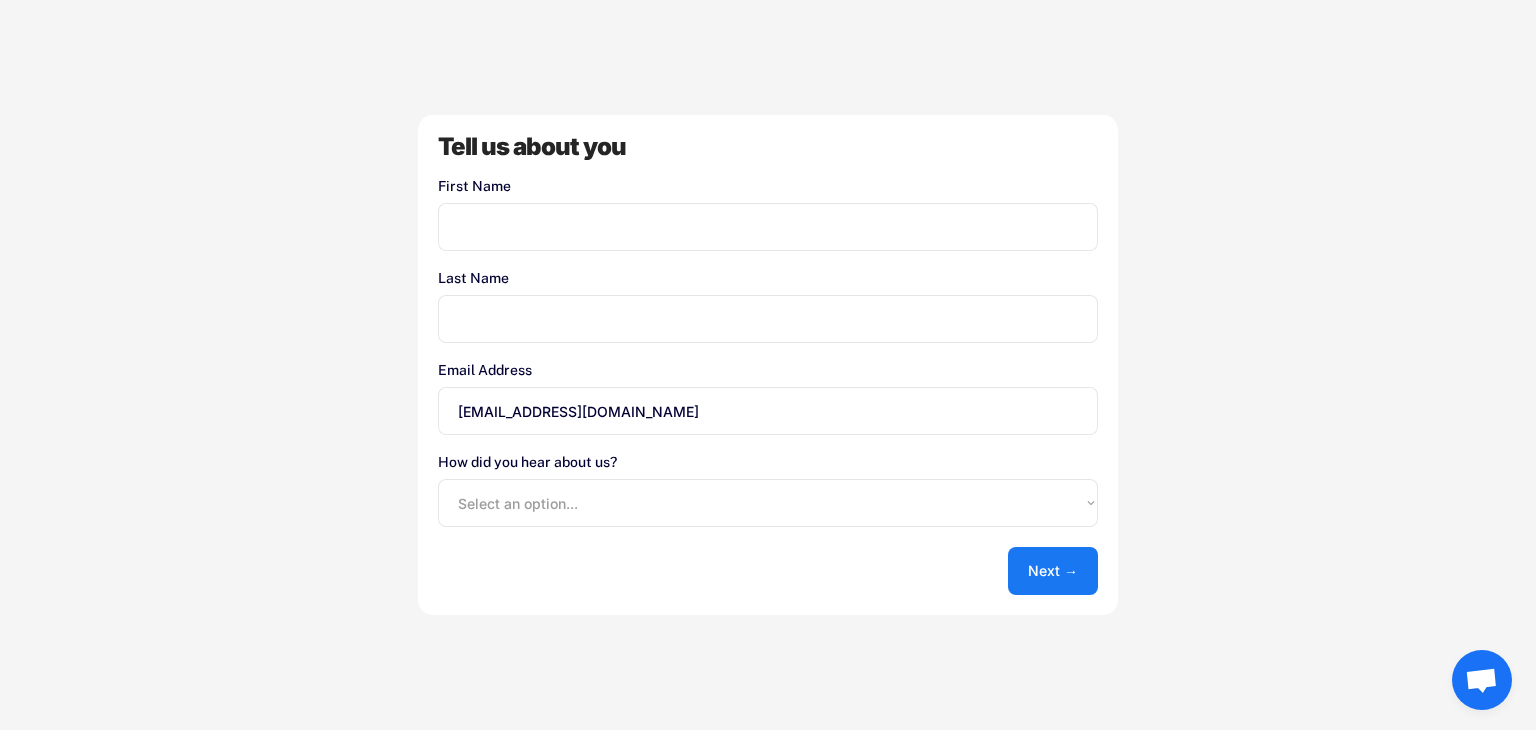 click at bounding box center (768, 227) 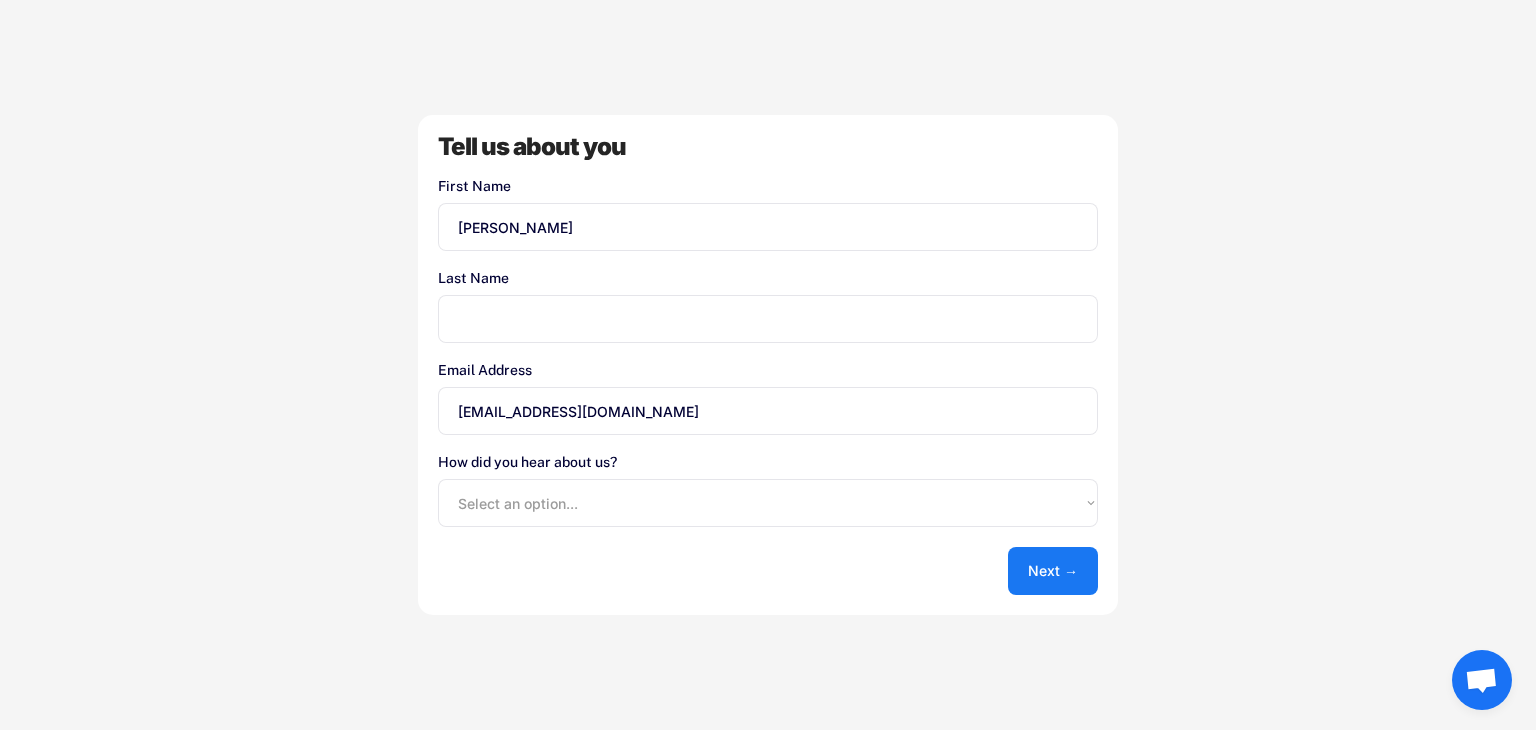 type on "Diego" 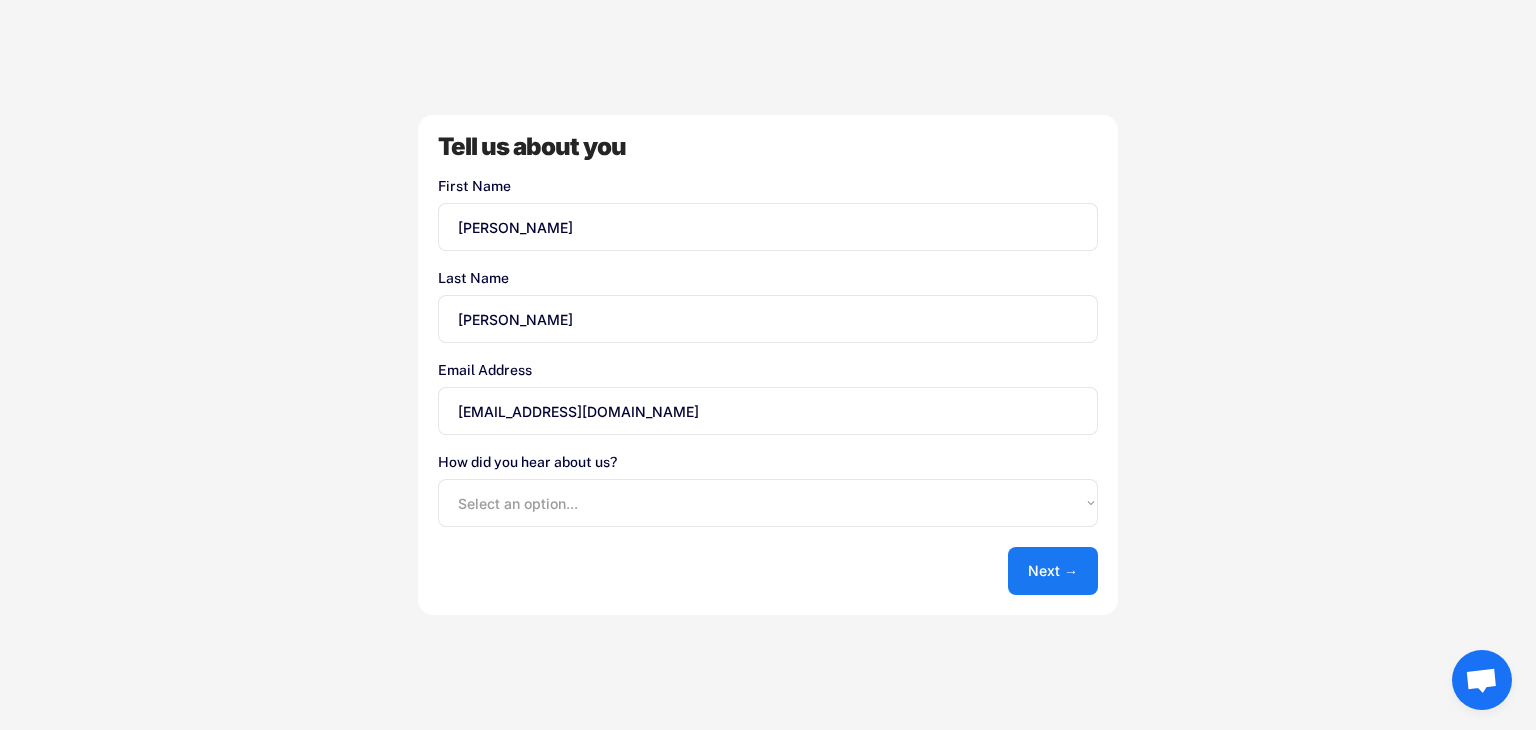 type on "Manterola" 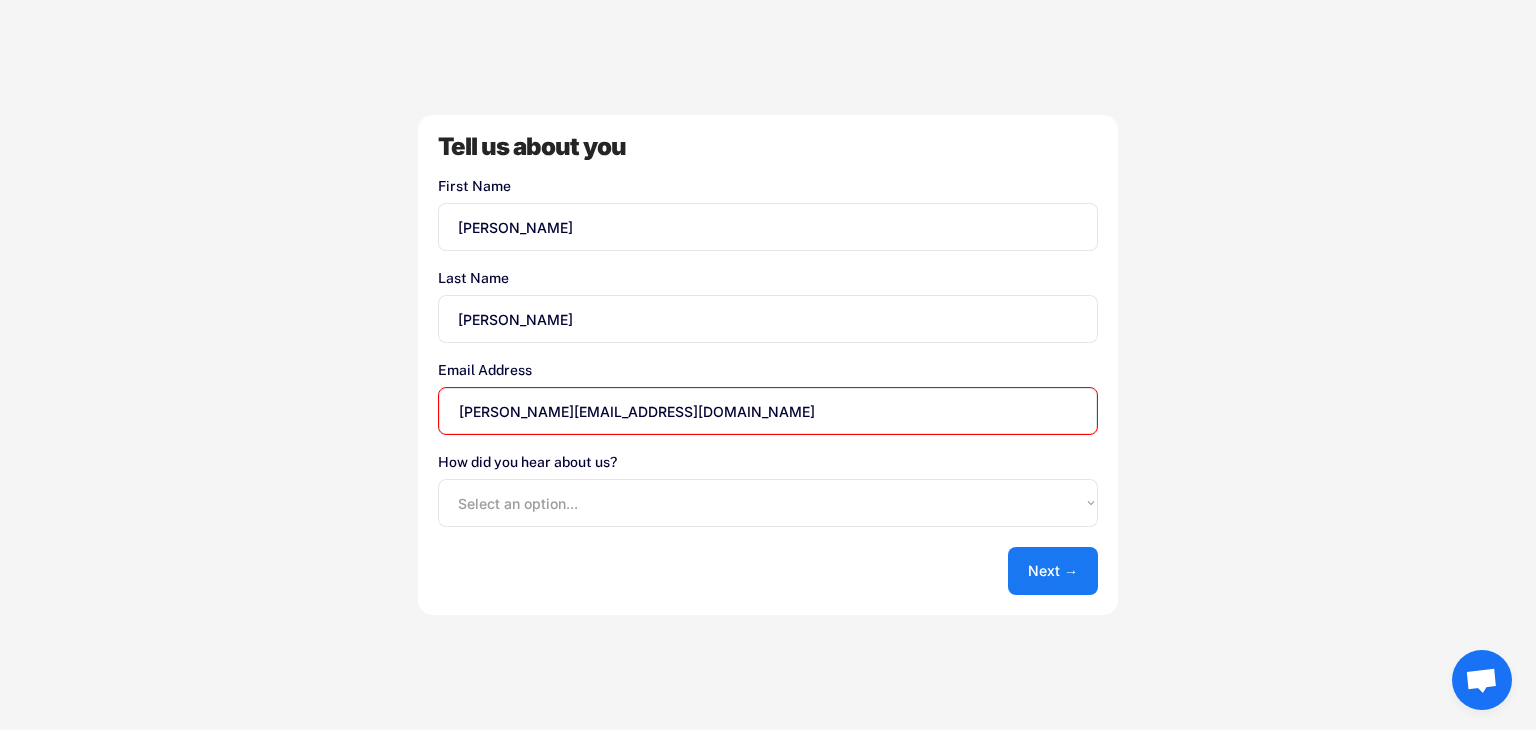 type on "diego@180-c.com" 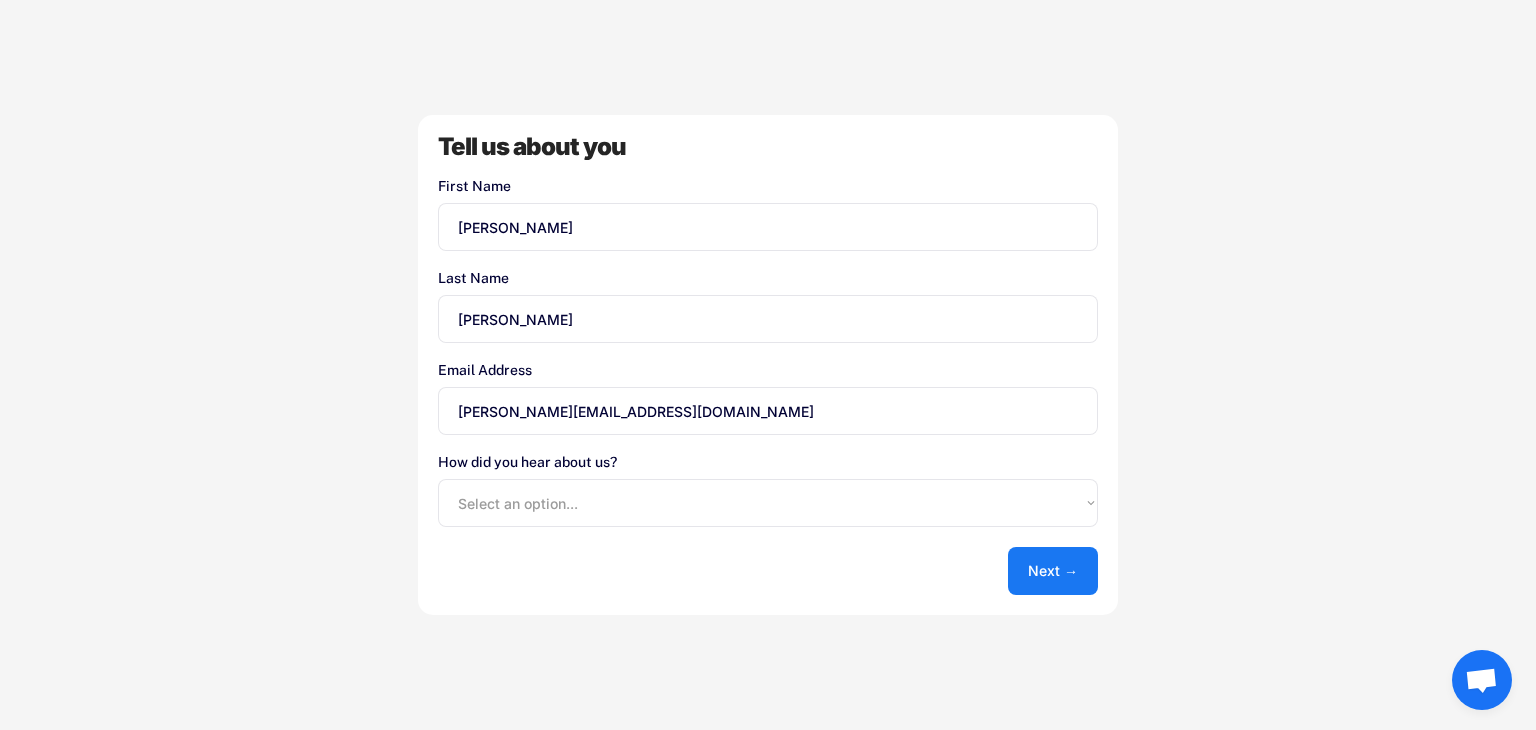 click on "Welcome to UserLoop  We just need a few details to get your account set up Store Name Language Select an option... 🇺🇸 English  🇫🇷 Français 🇩🇪 Deutsch 🇪🇸 Español Currency Select an option... UAE Dirham (AED) Lek (ALL) Kwanza (AOA) Netherlands Antillian Guilder (ANG) Afghani (AFN) Armenian Dram (AMD) Aruban Guilder (AWG) Argentine Peso (ARS) Australian Dollar (AUD) Azerbaijanian Manat (AZN) Barbados Dollar (BBD) Convertible Marks (BAM) Taka (BDT) Burundi Franc (BIF) Bermudian Dollar (customarily known as Bermuda Dollar) (BMD) Bahraini Dinar (BHD) Brunei Dollar (BND) Bulgarian Lev (BGN) Brazilian Real (BRL) Boliviano Mvdol (BOB BOV) Bahamian Dollar (BSD) Chilean Peso Unidades de fomento (CLP CLF) Pula (BWP) Swiss Franc (CHF) Congolese Franc (CDF) Belarussian Ruble (BYR) Yuan Renminbi (CNY) Canadian Dollar (CAD) Belize Dollar (BZD) Colombian Peso Unidad de Valor Real (COP COU) Danish Krone (DKK) Costa Rican Colon (CRC) Czech Koruna (CZK) Cape Verde Escudo (CVE) Djibouti Franc (DJF) Other" at bounding box center (768, 365) 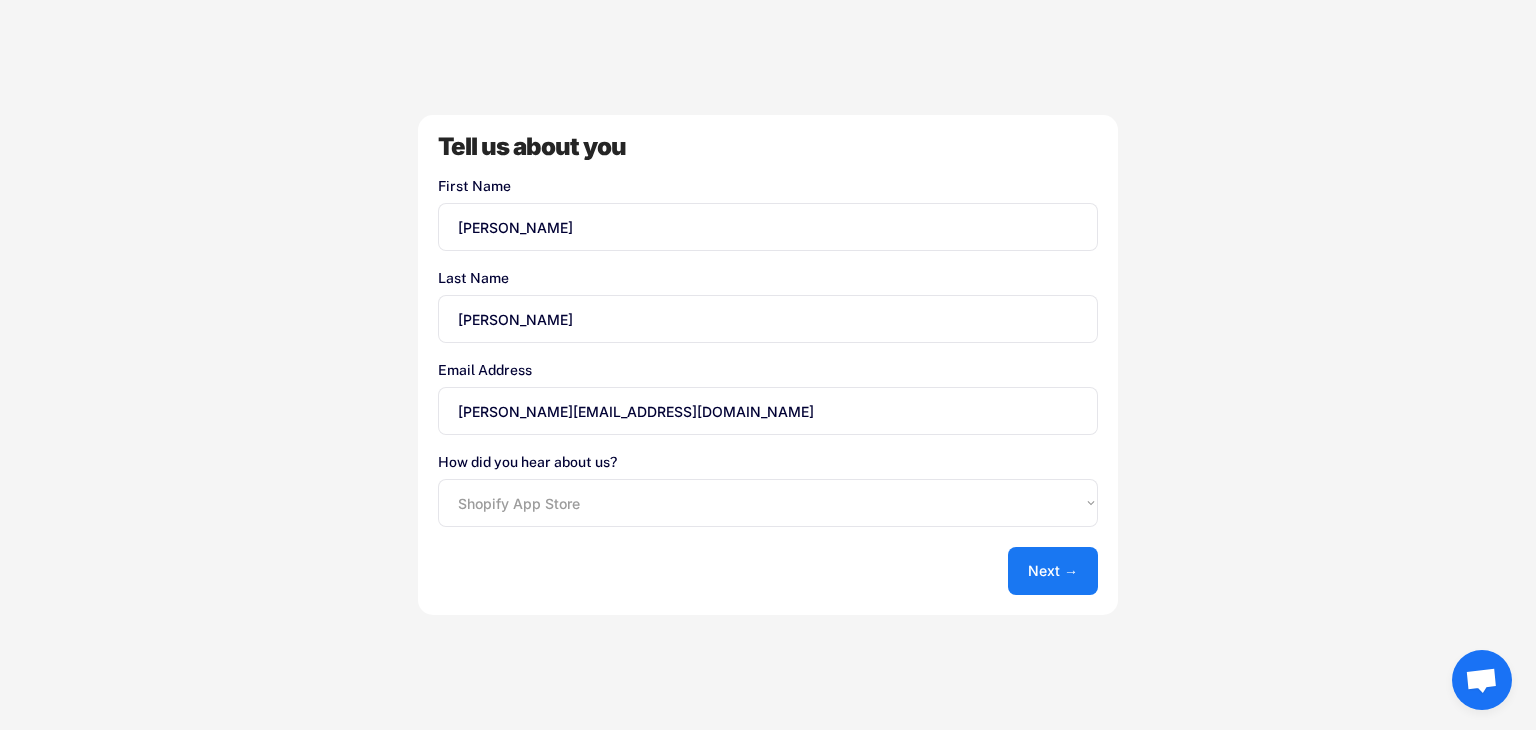 click on "Select an option... Shopify App Store Google UserLoop Blog Referred by a friend Other" at bounding box center (768, 503) 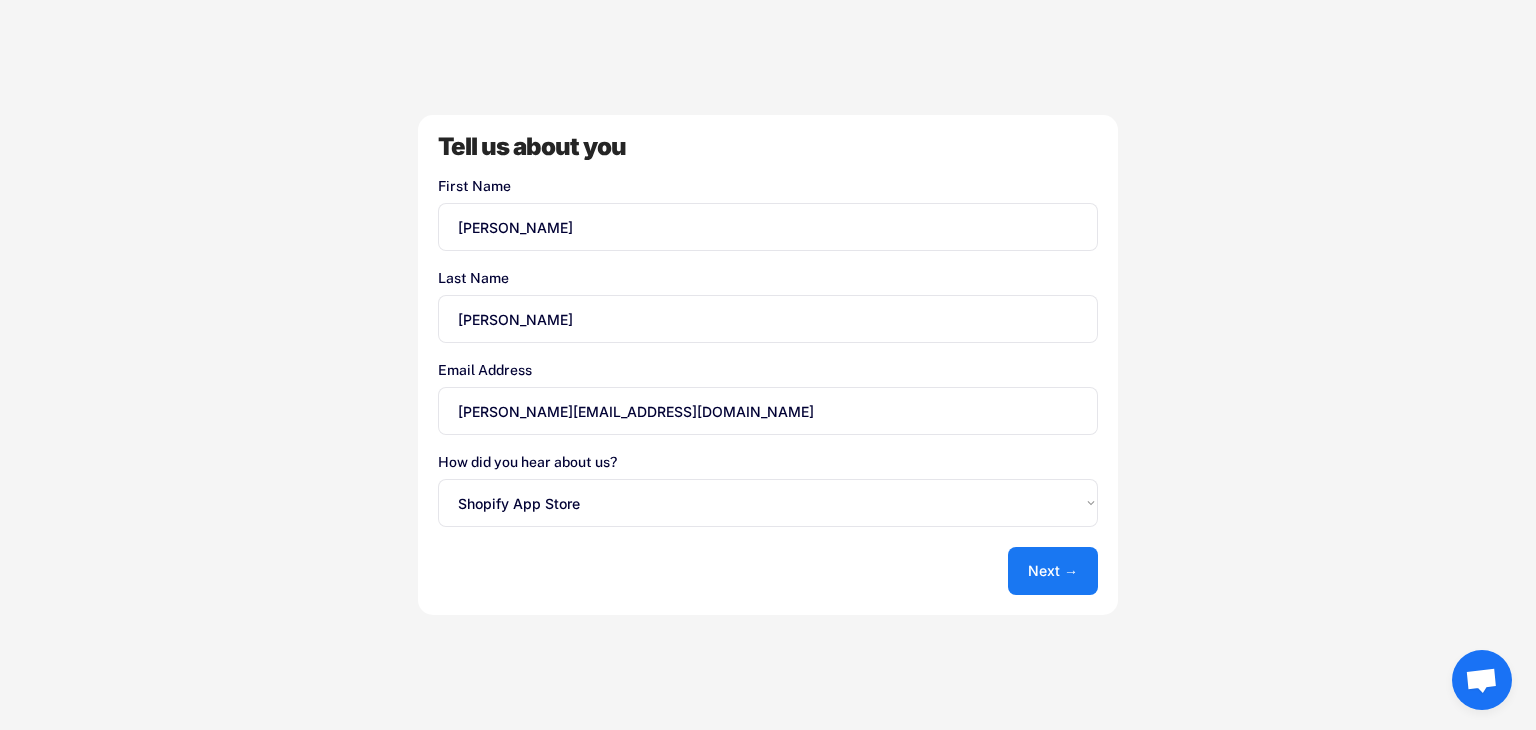 click on "Next →" at bounding box center [1053, 571] 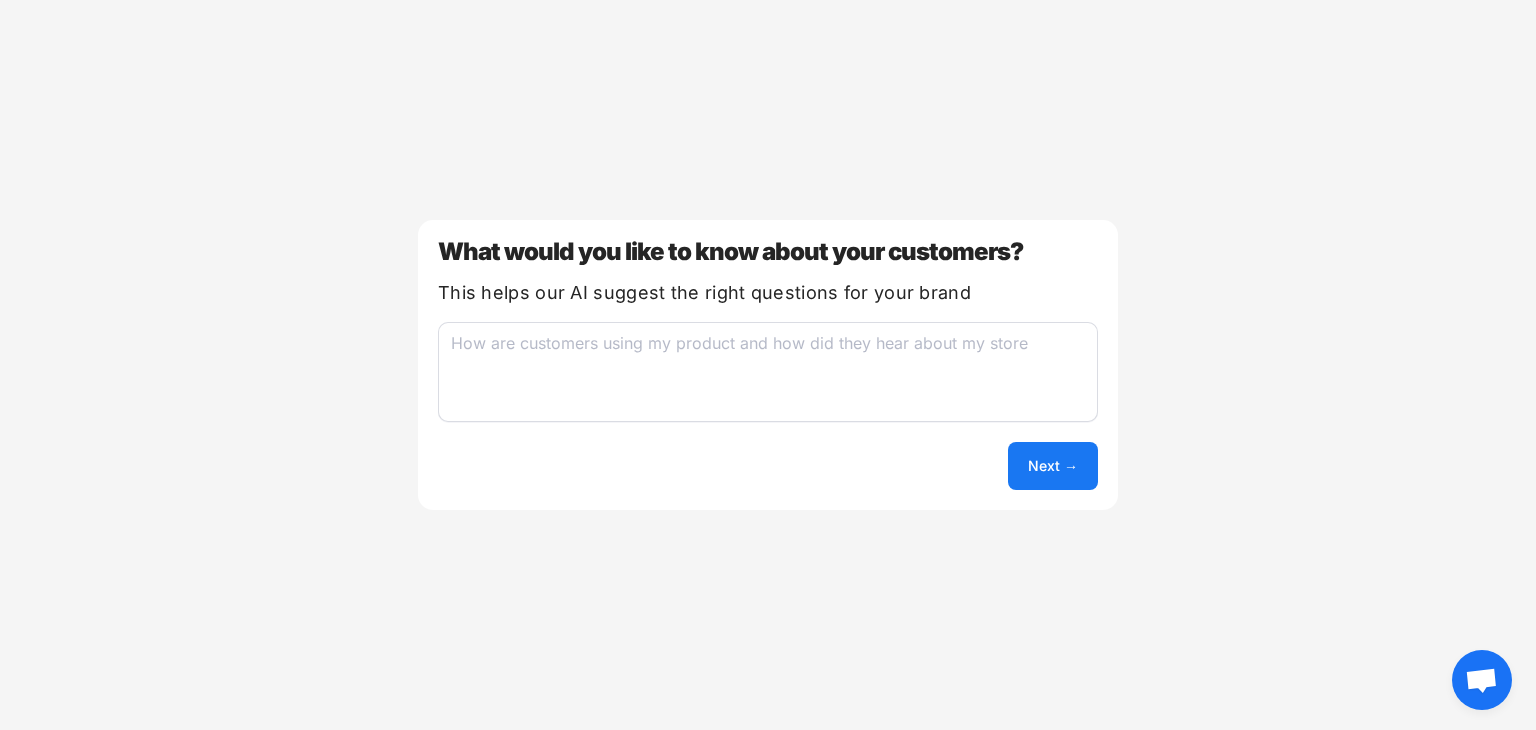 click at bounding box center [768, 372] 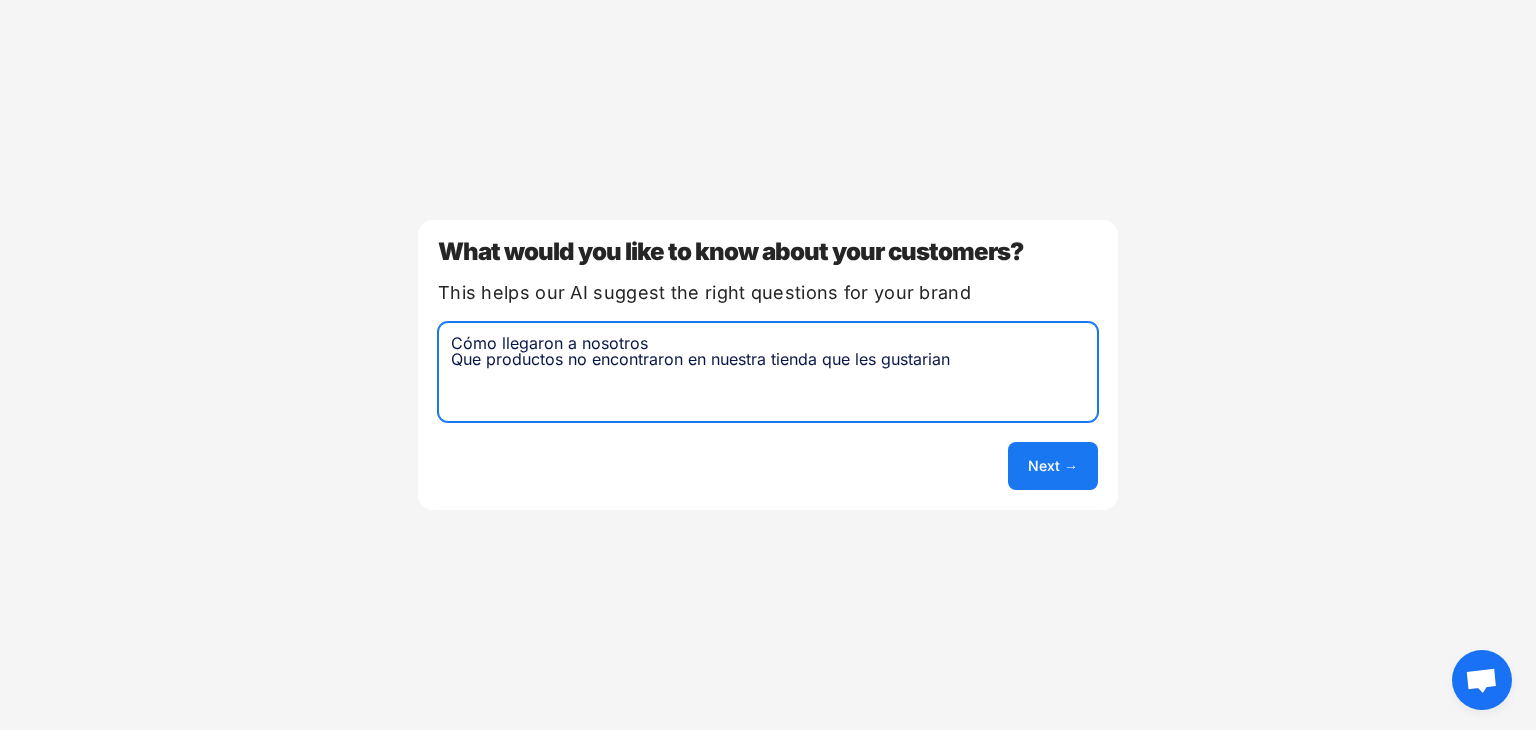 drag, startPoint x: 911, startPoint y: 360, endPoint x: 929, endPoint y: 363, distance: 18.248287 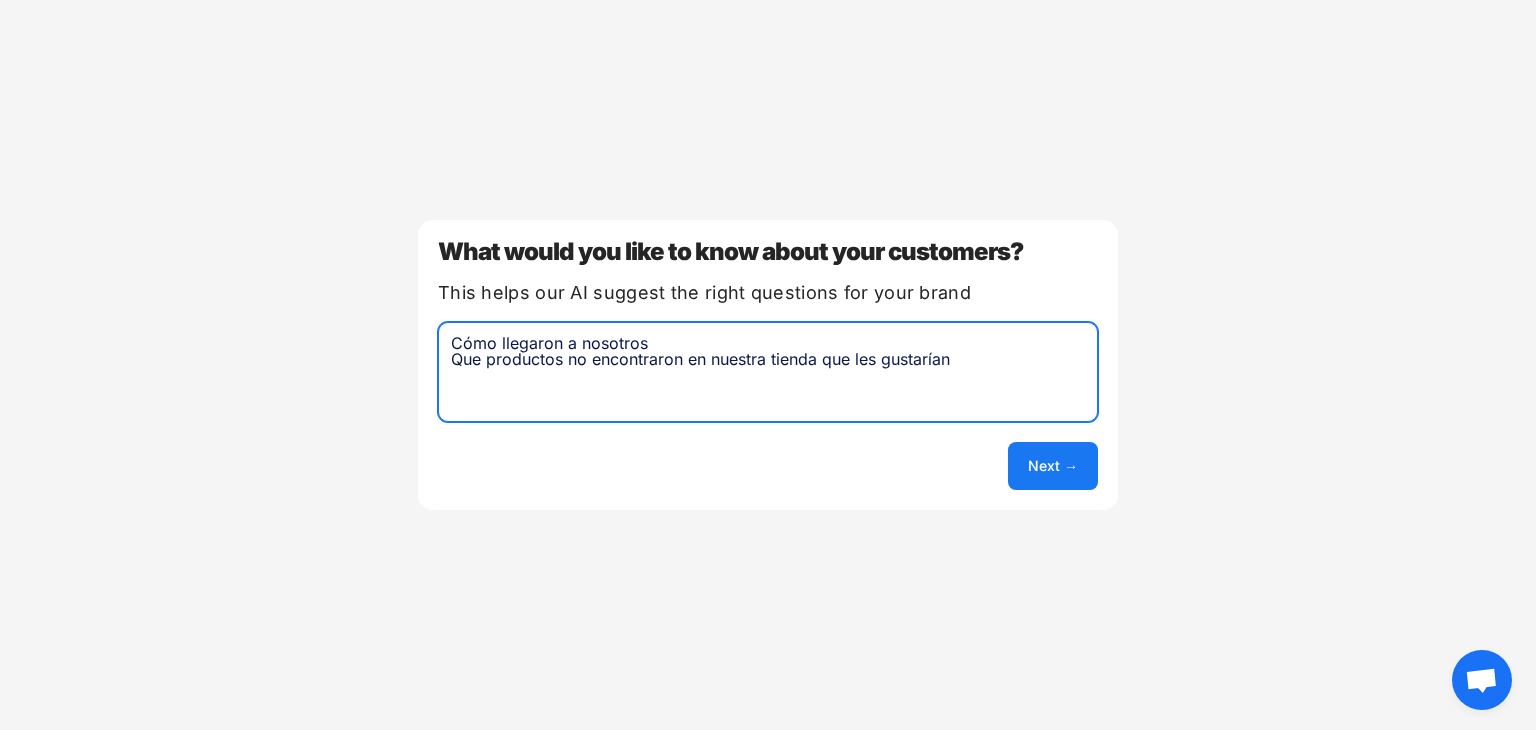 click on "Cómo llegaron a nosotros
Que productos no encontraron en nuestra tienda que les gustarían" at bounding box center (768, 372) 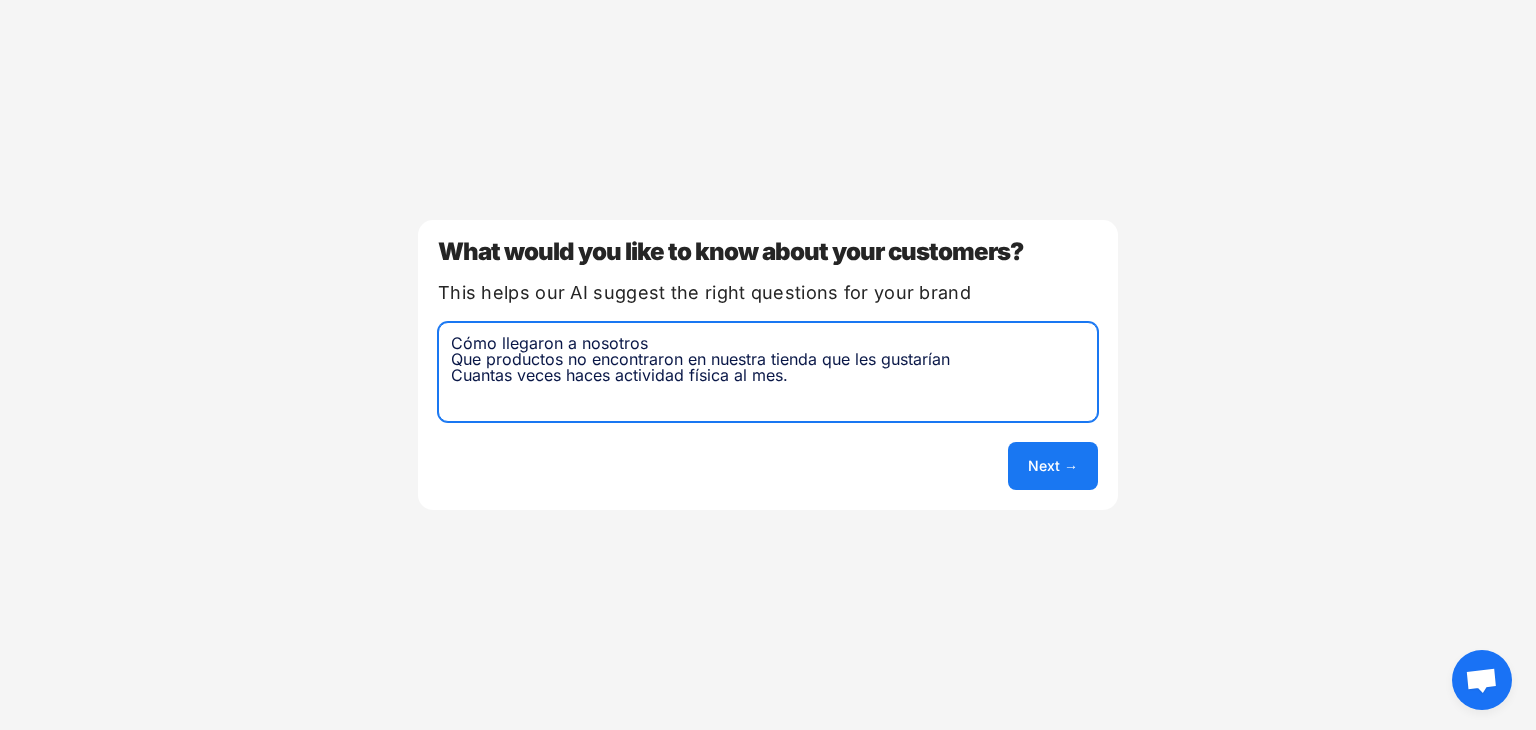 click on "Cómo llegaron a nosotros
Que productos no encontraron en nuestra tienda que les gustarían
Cuantas veces haces actividad física al mes." at bounding box center [768, 372] 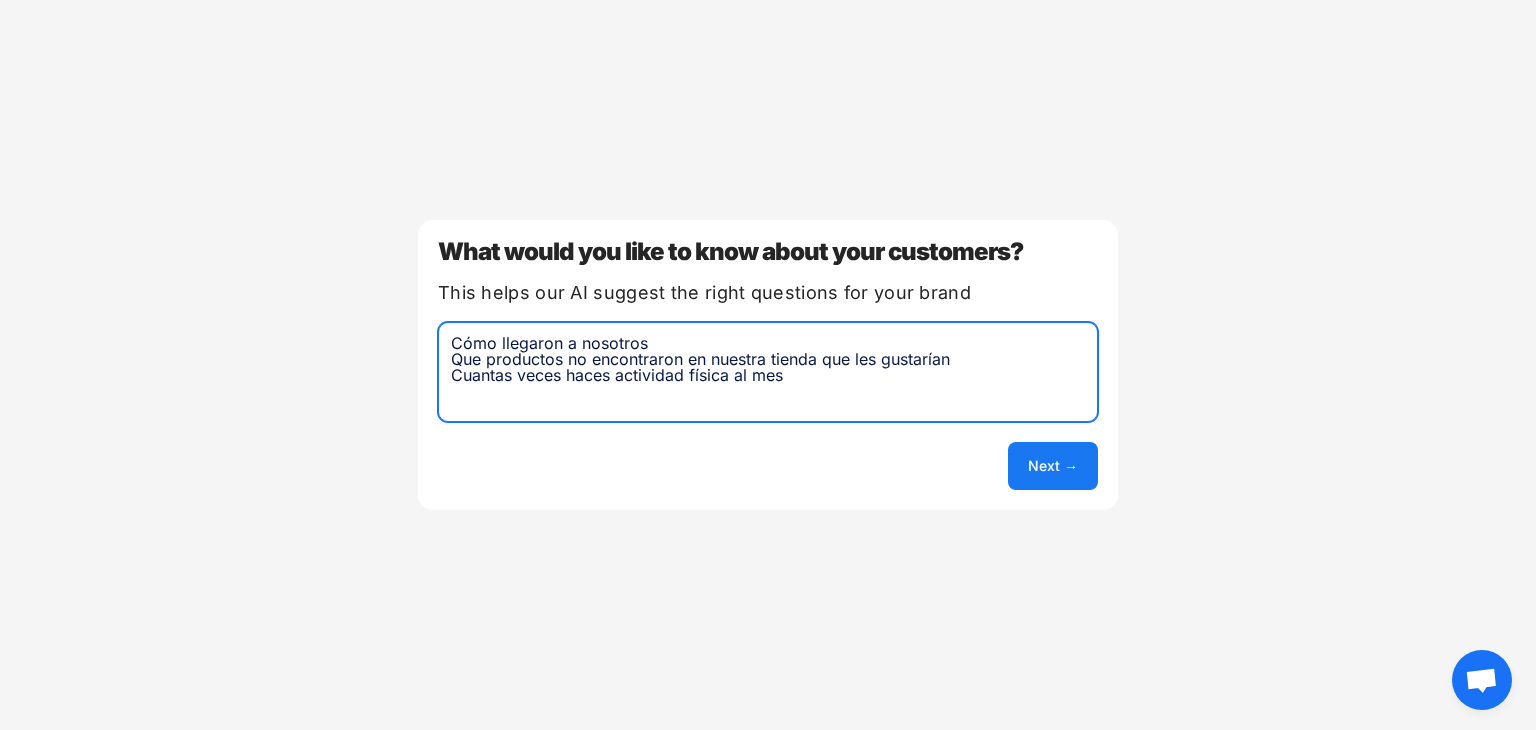 click on "Cómo llegaron a nosotros
Que productos no encontraron en nuestra tienda que les gustarían
Cuantas veces haces actividad física al mes" at bounding box center (768, 372) 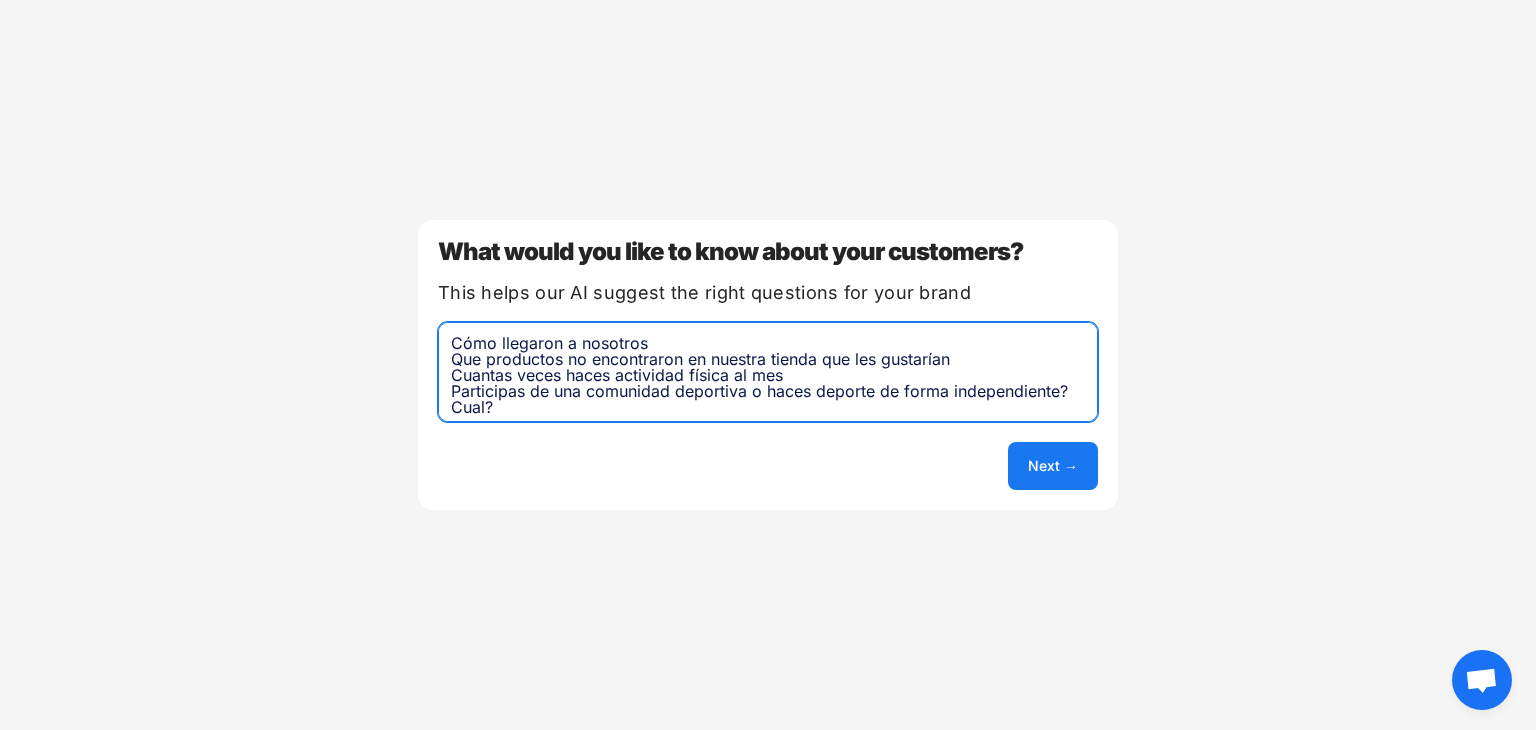 type on "Cómo llegaron a nosotros
Que productos no encontraron en nuestra tienda que les gustarían
Cuantas veces haces actividad física al mes
Participas de una comunidad deportiva o haces deporte de forma independiente? Cual?" 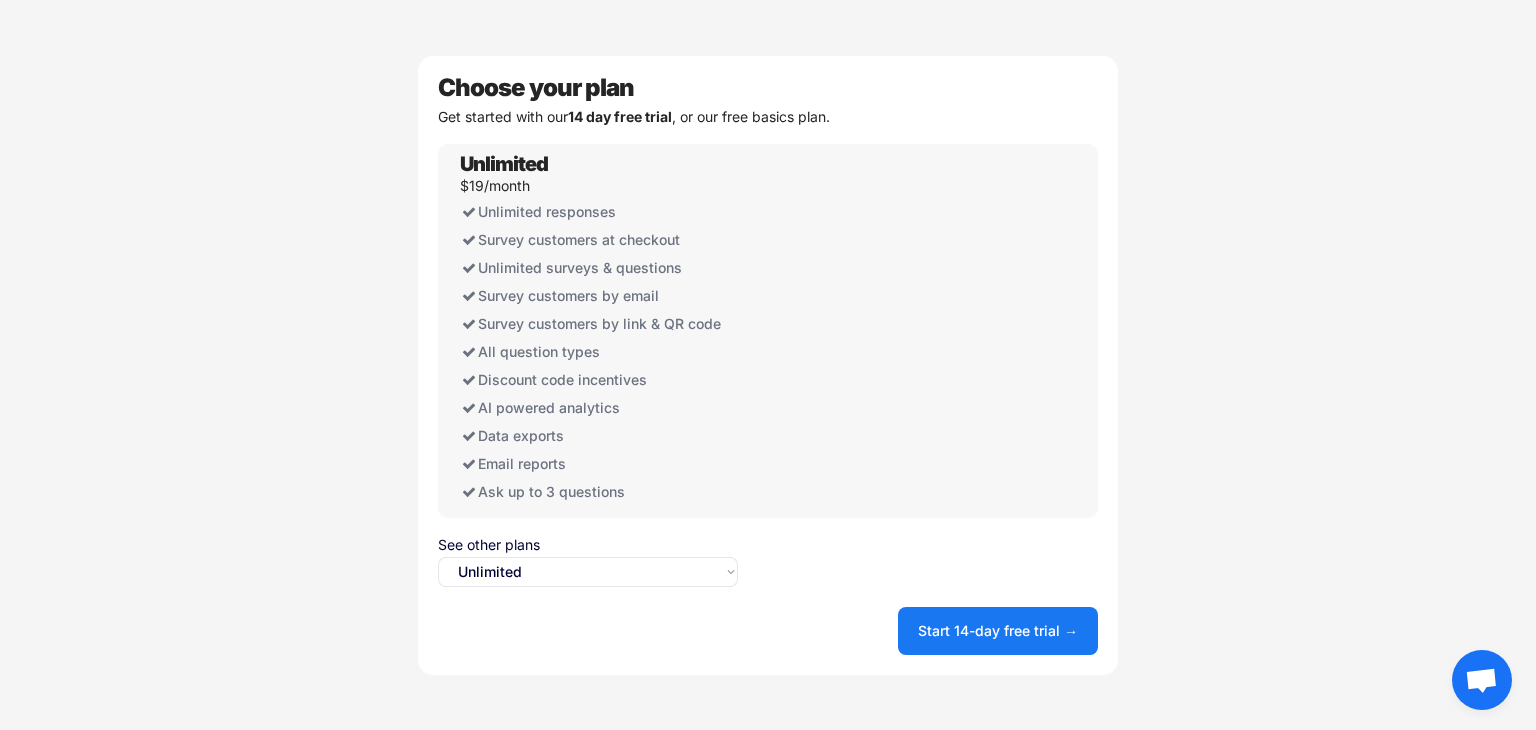 click on "Select an option... Unlimited Free" at bounding box center [588, 572] 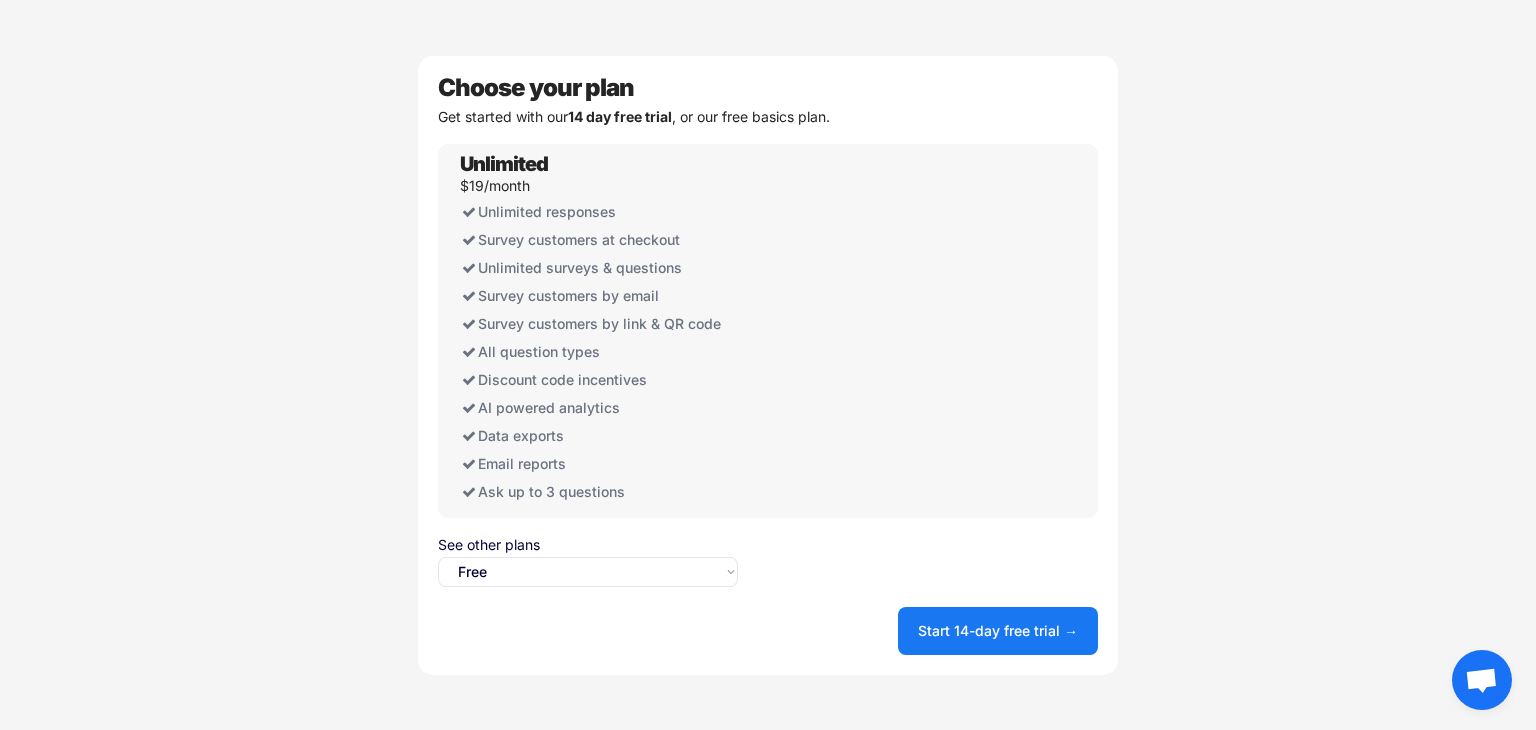 click on "Select an option... Unlimited Free" at bounding box center [588, 572] 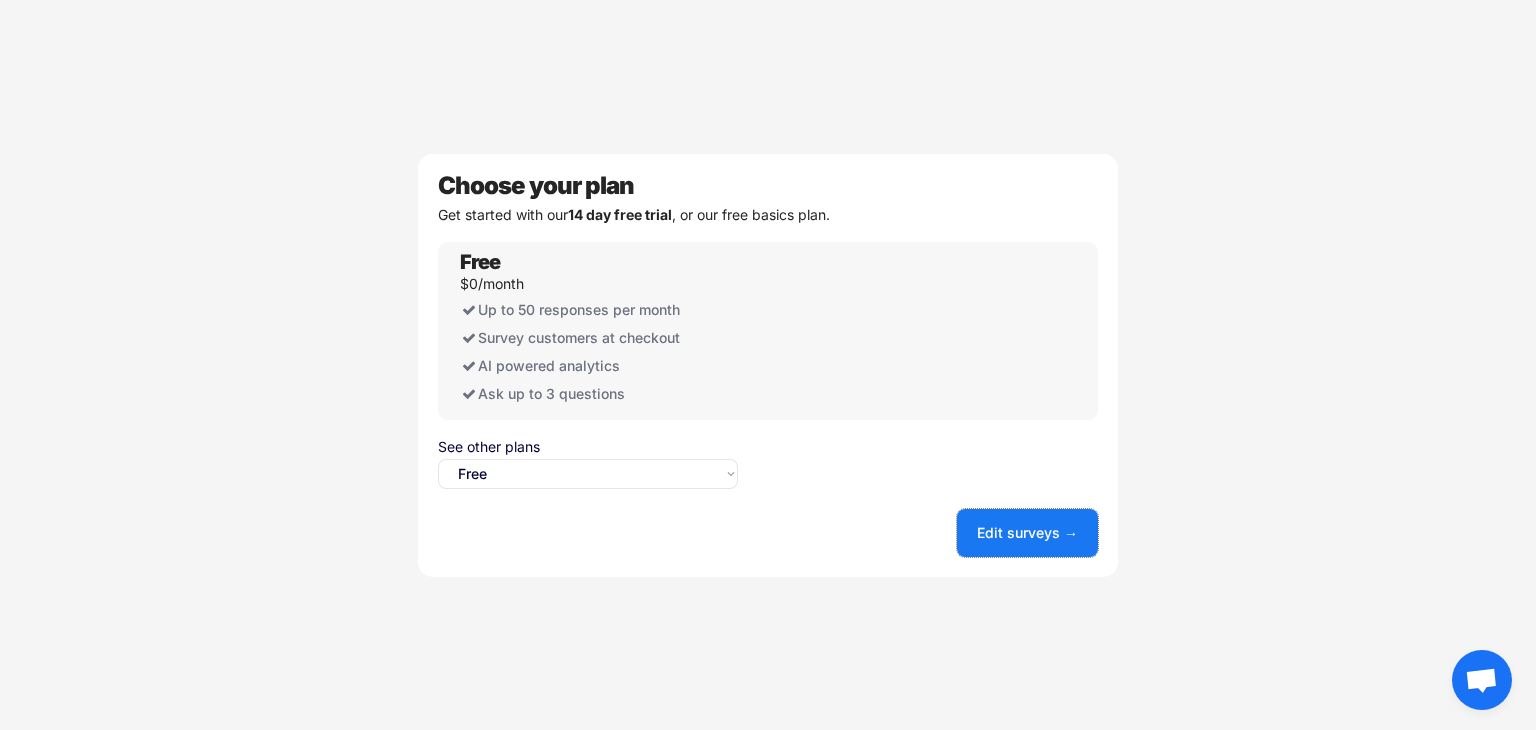 click on "Edit surveys →" at bounding box center (1027, 533) 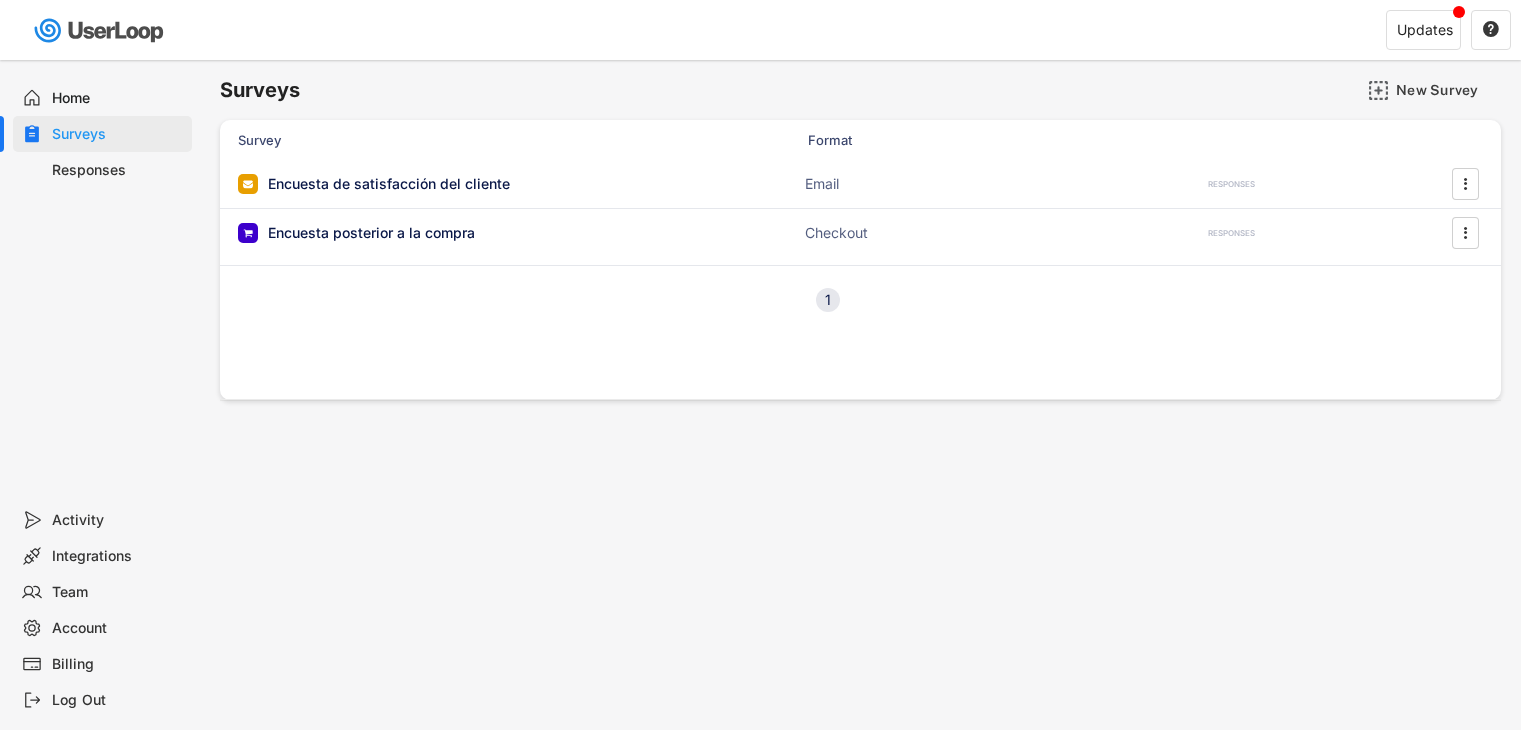 scroll, scrollTop: 0, scrollLeft: 0, axis: both 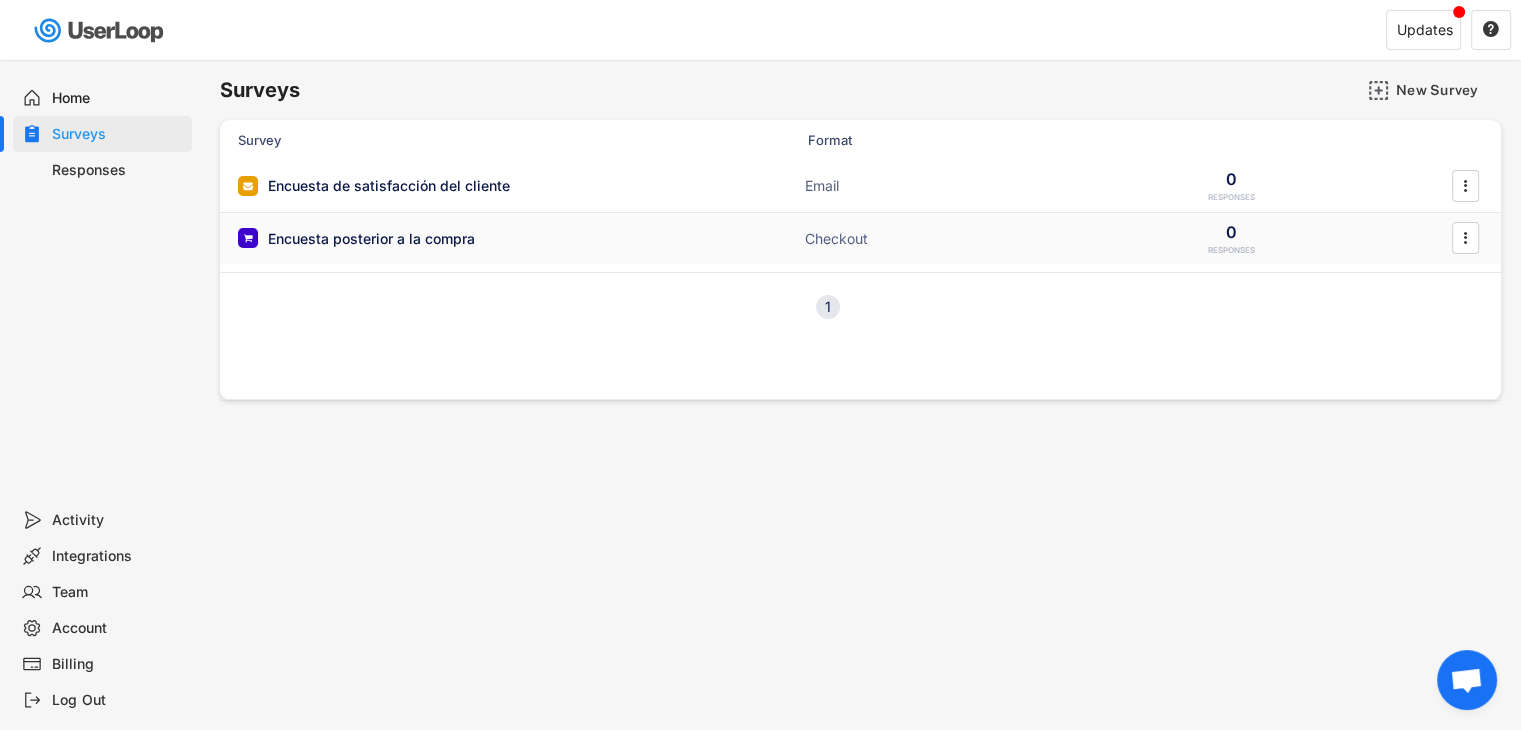 click on "Encuesta posterior a la compra Checkout 0 RESPONSES
" at bounding box center [860, 239] 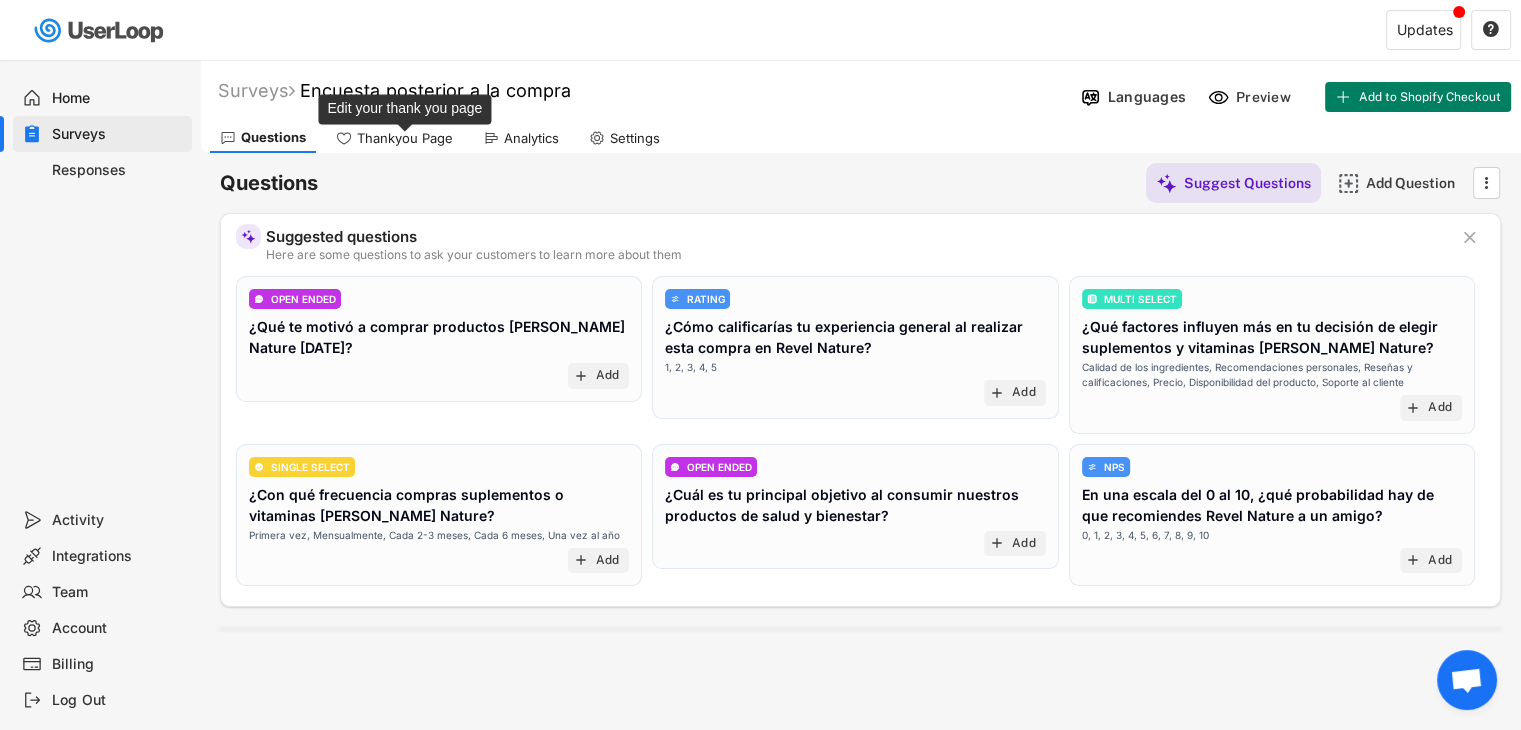 click on "Thankyou Page" at bounding box center (405, 138) 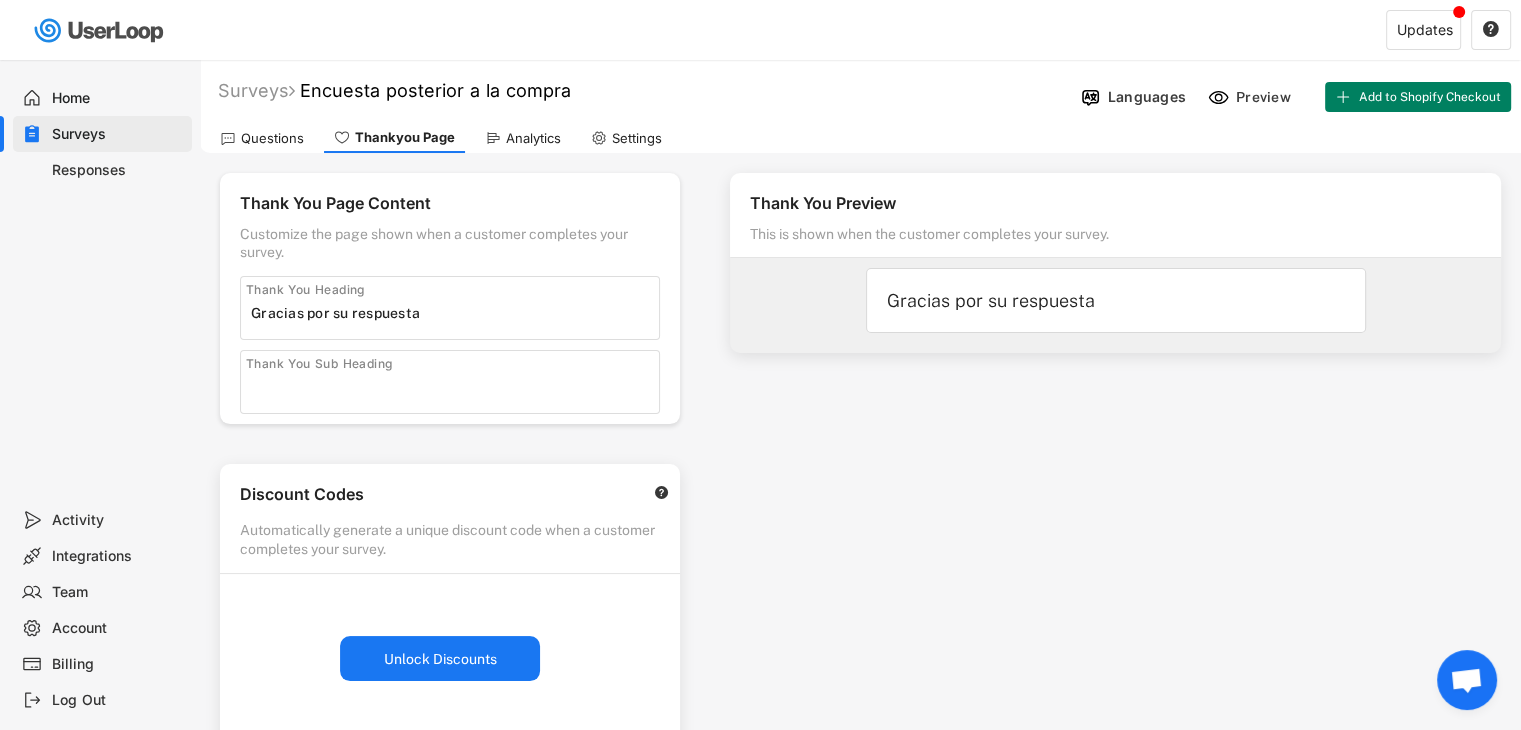 scroll, scrollTop: 0, scrollLeft: 0, axis: both 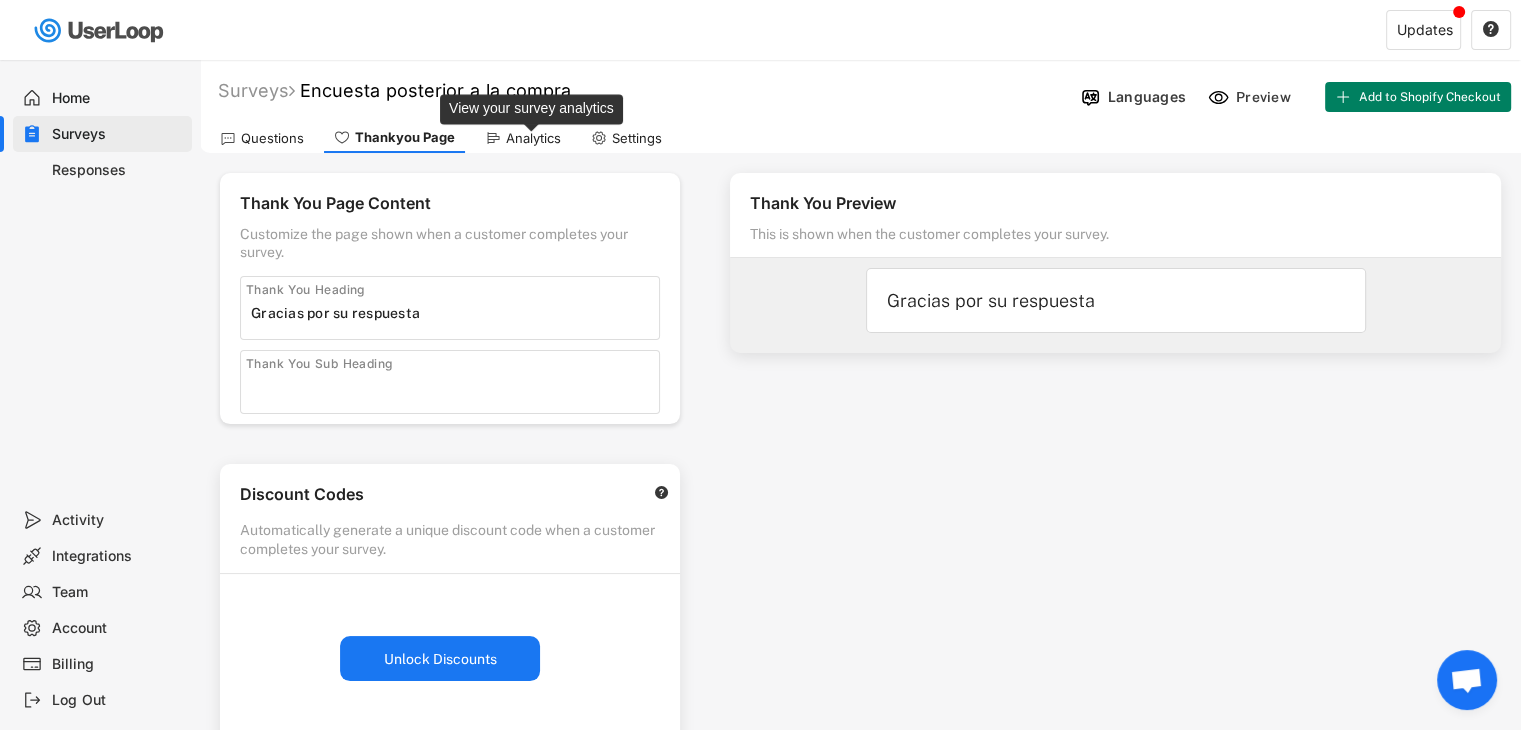 click on "Analytics" at bounding box center (533, 138) 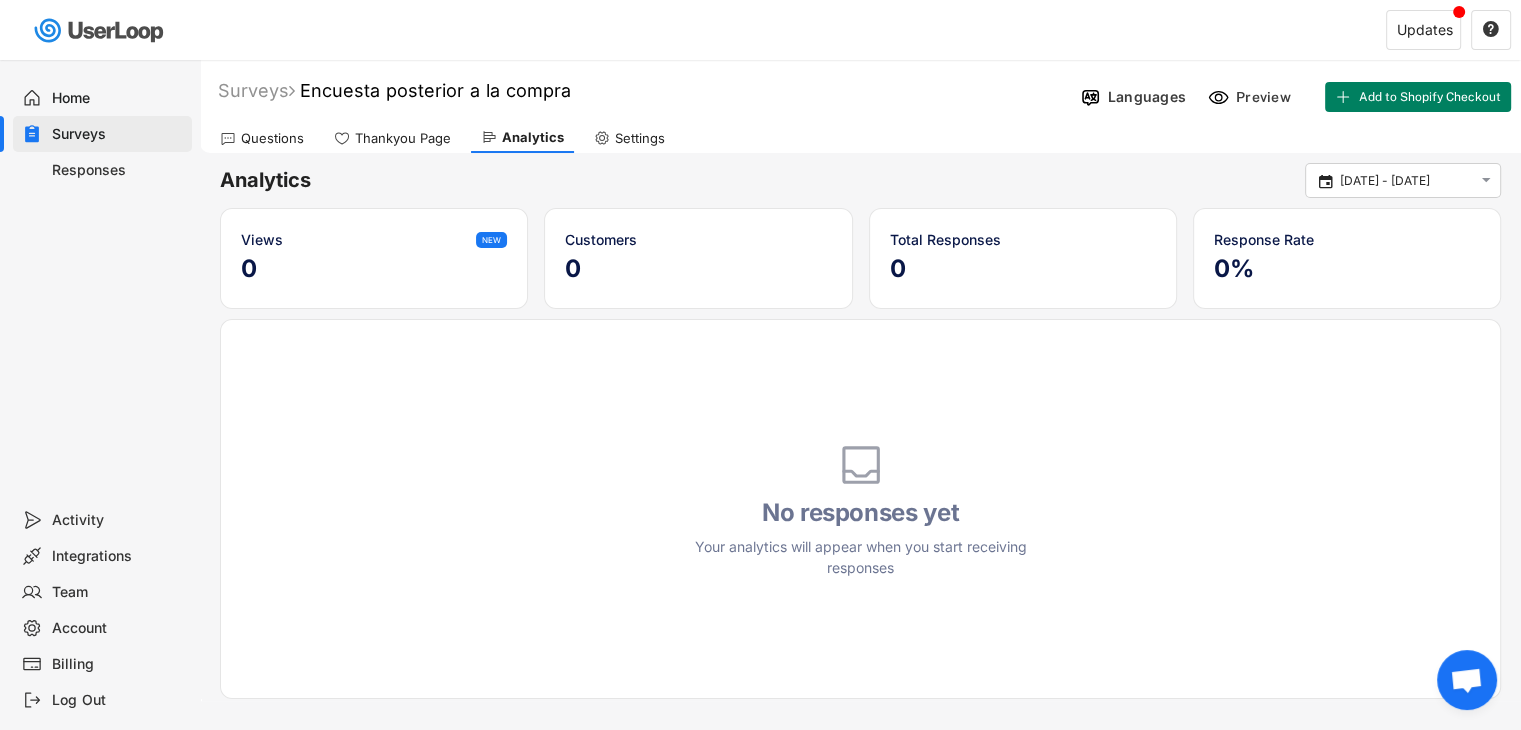 click 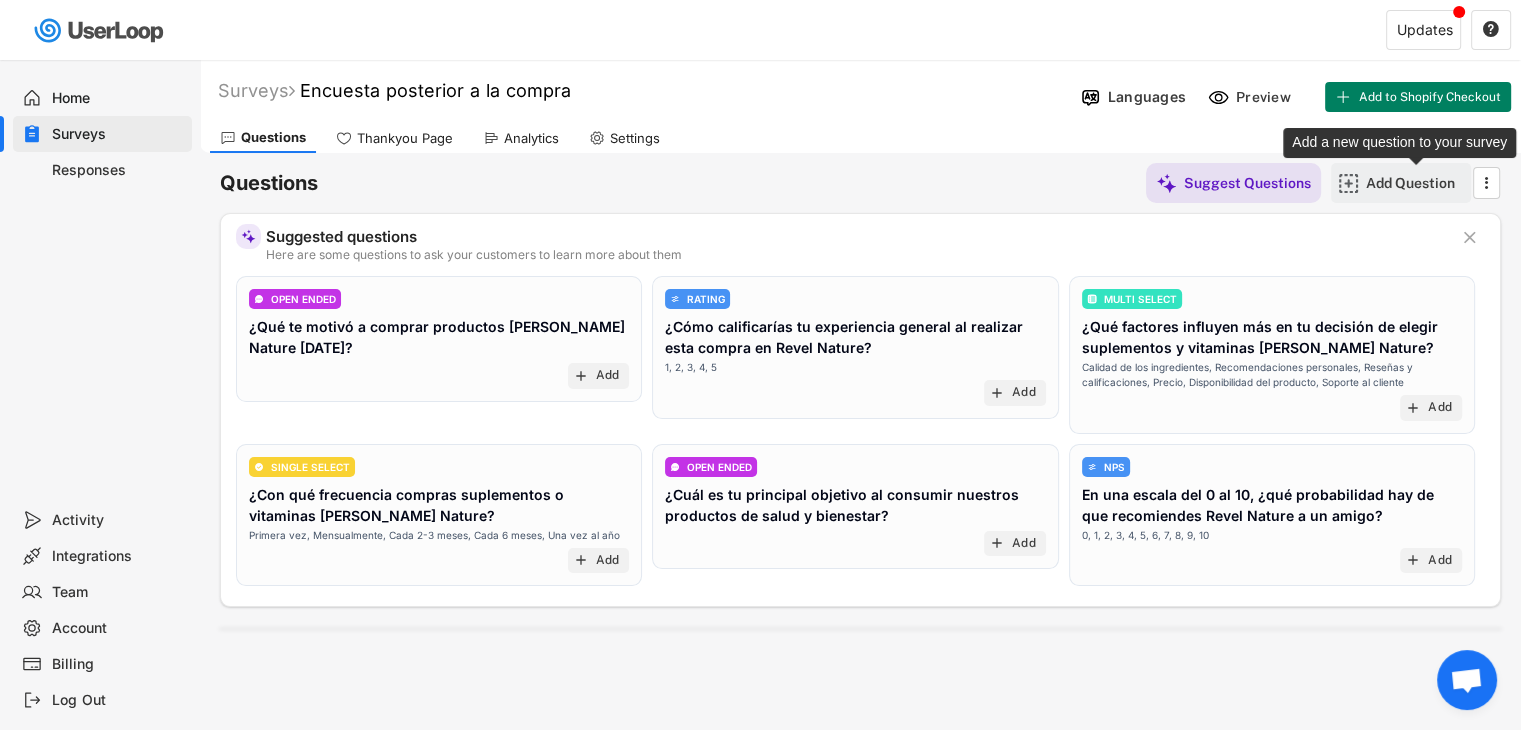 click on "Add Question" at bounding box center [1416, 183] 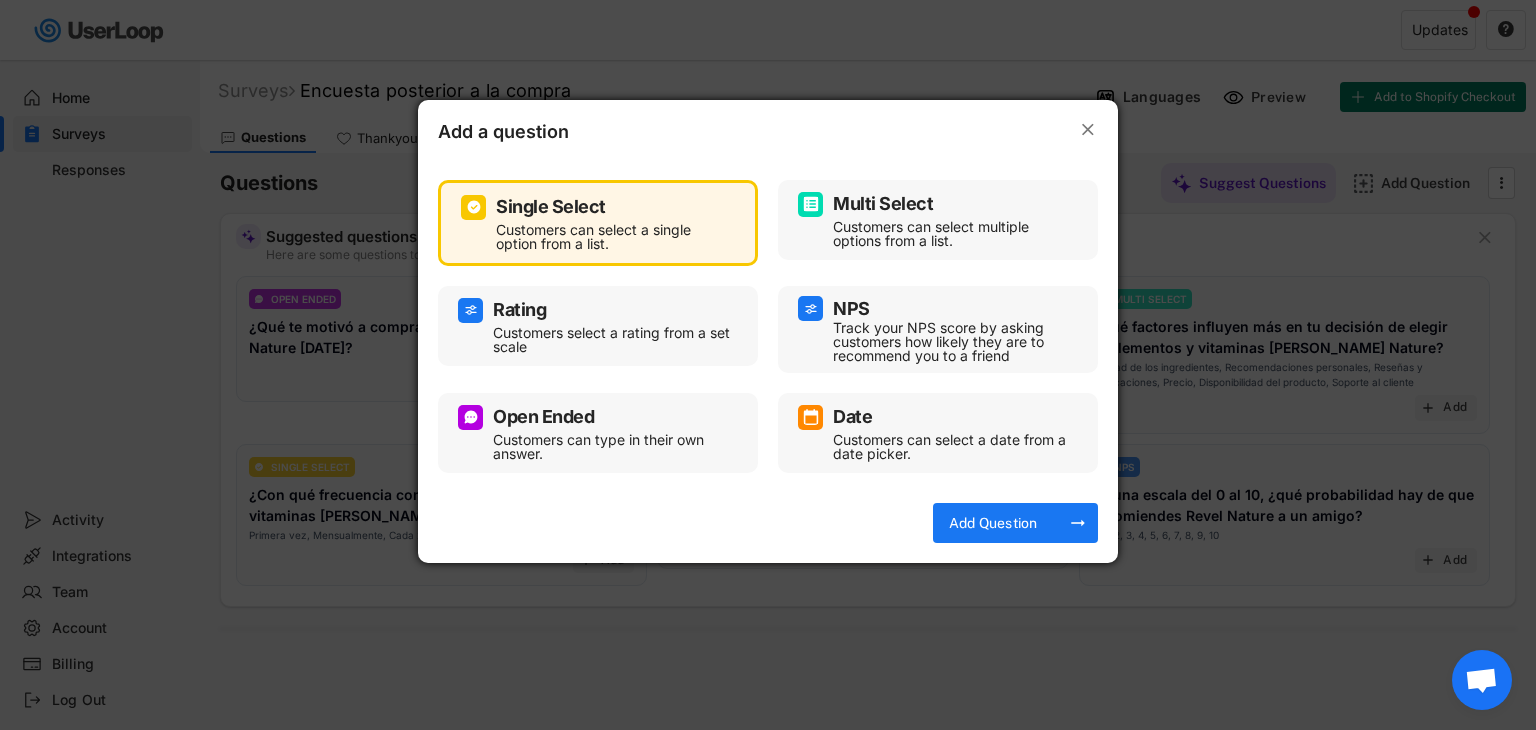 click on "Multi Select" at bounding box center (883, 204) 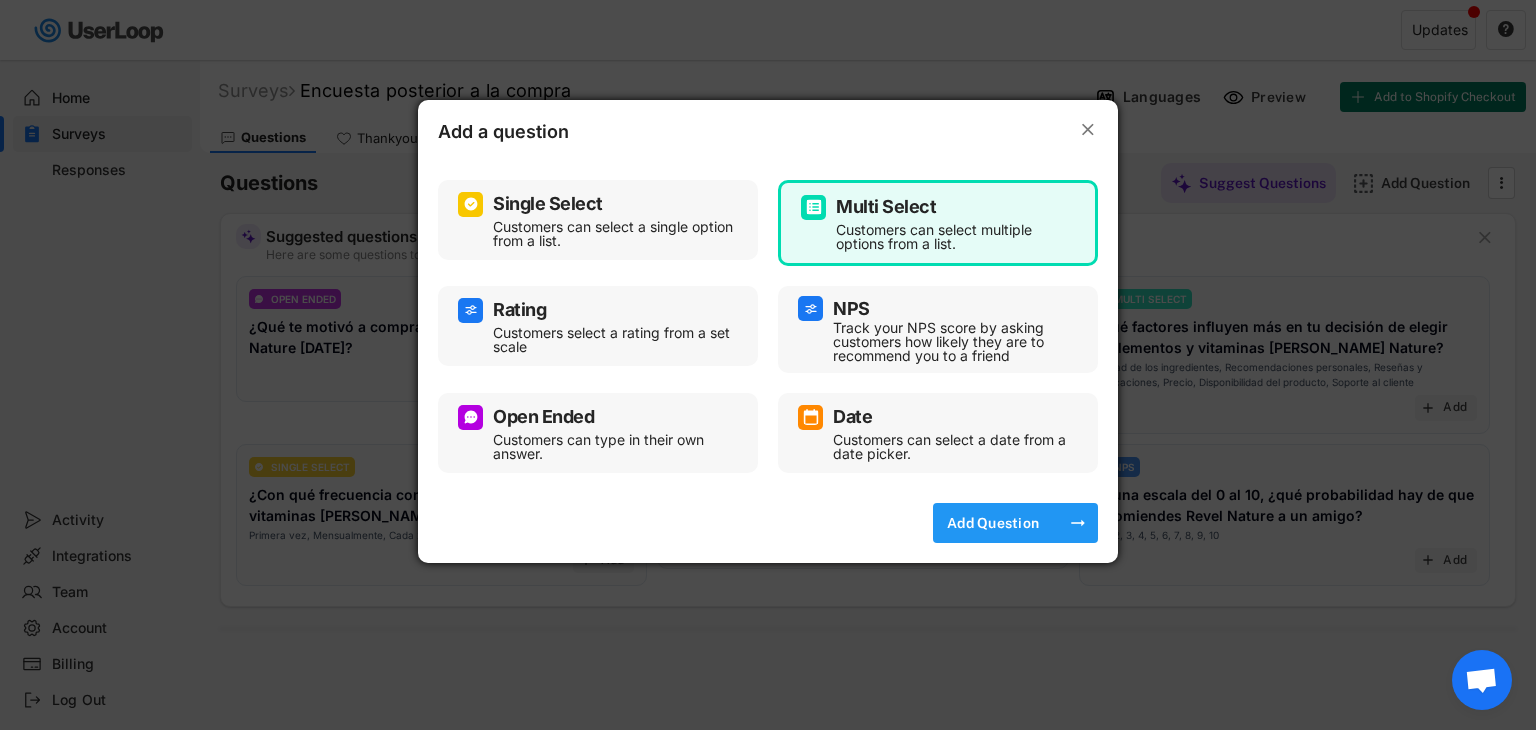 click on "Add Question" at bounding box center (993, 523) 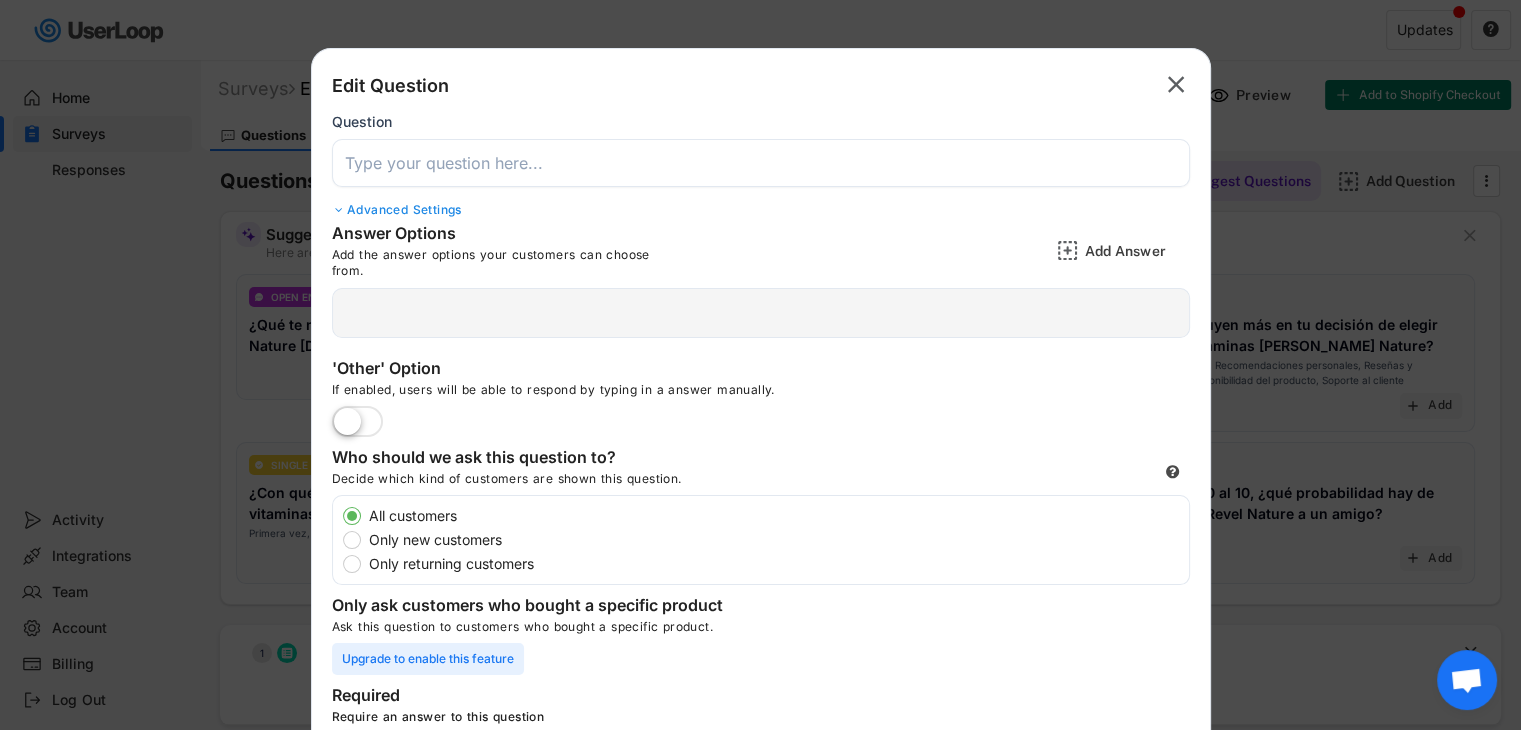 scroll, scrollTop: 0, scrollLeft: 0, axis: both 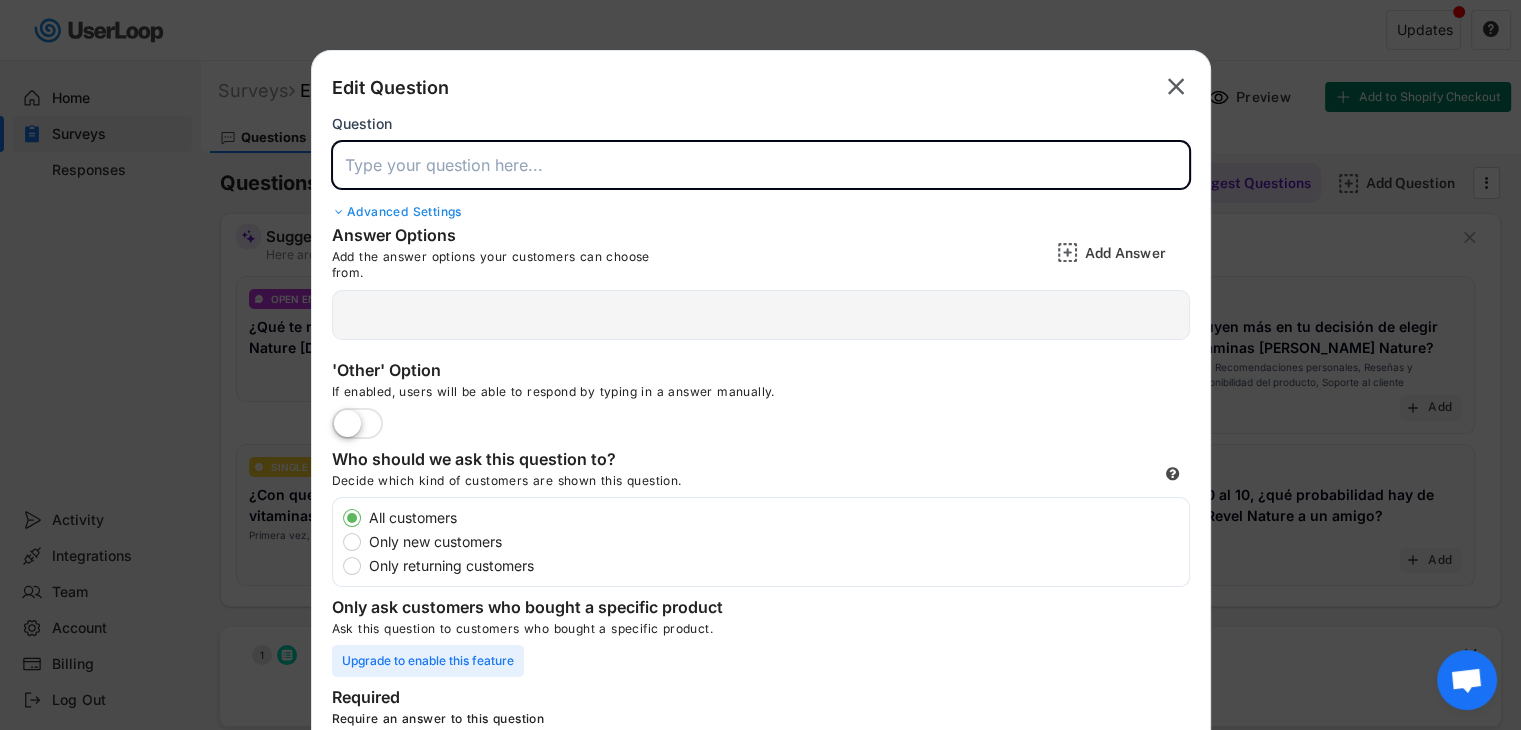 click at bounding box center [761, 165] 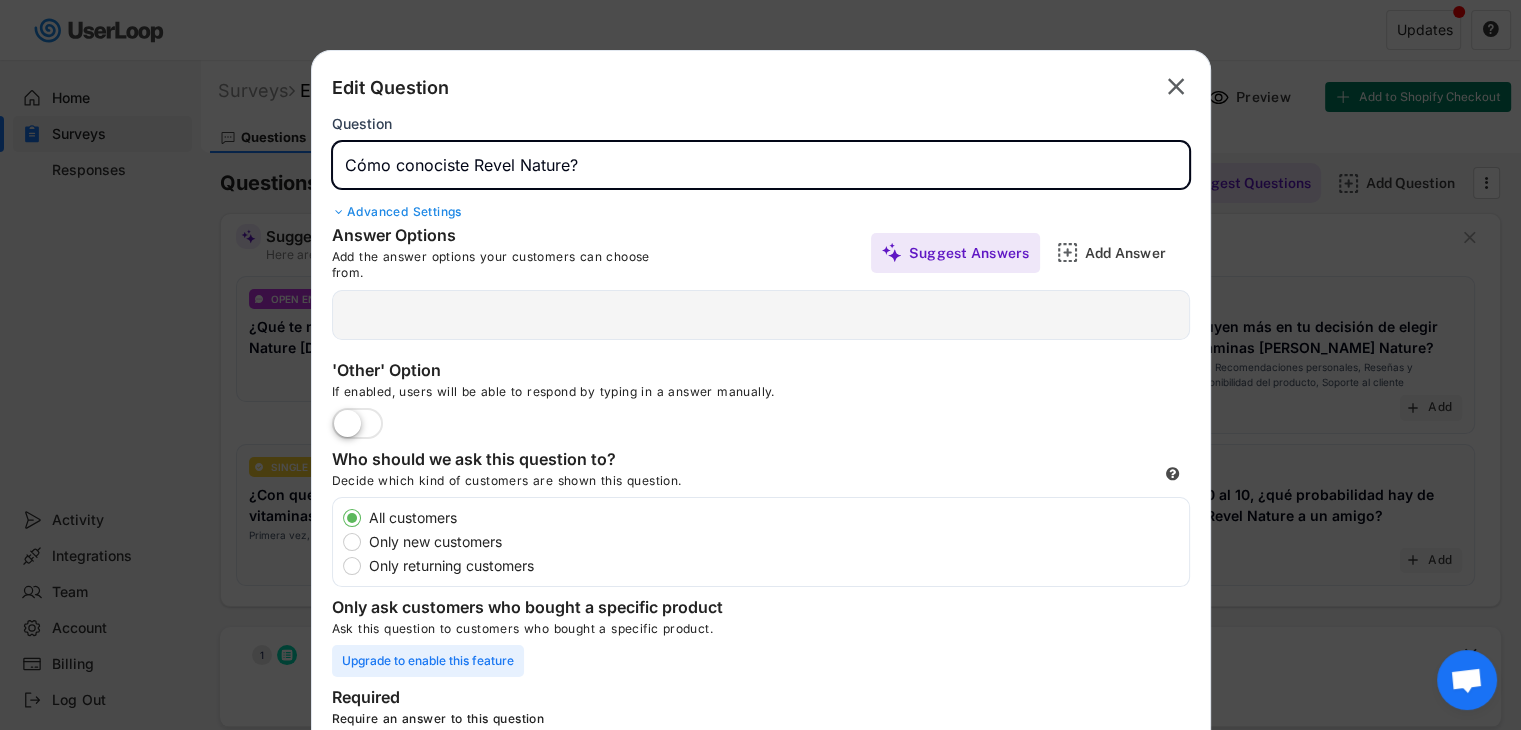 click at bounding box center [761, 165] 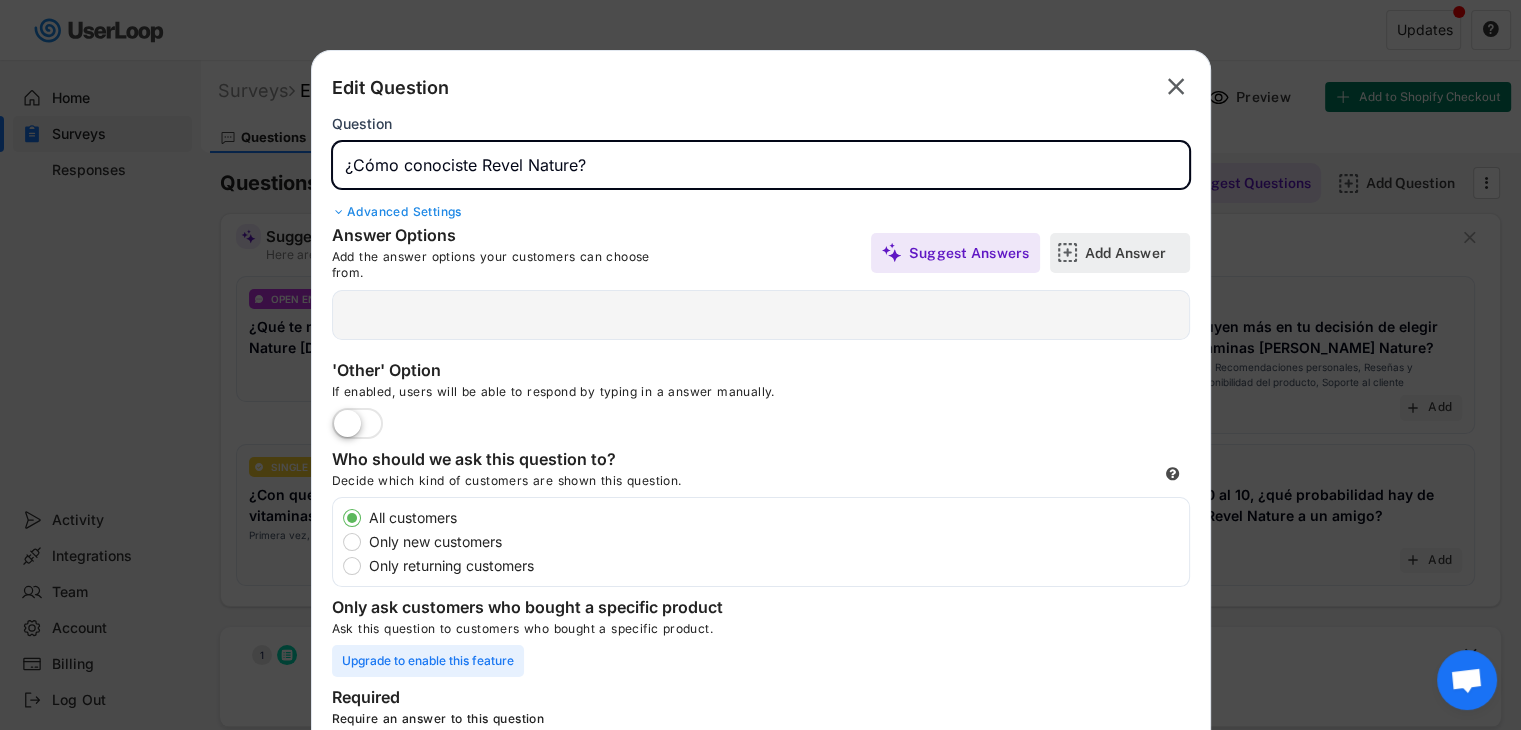 type on "¿Cómo conociste Revel Nature?" 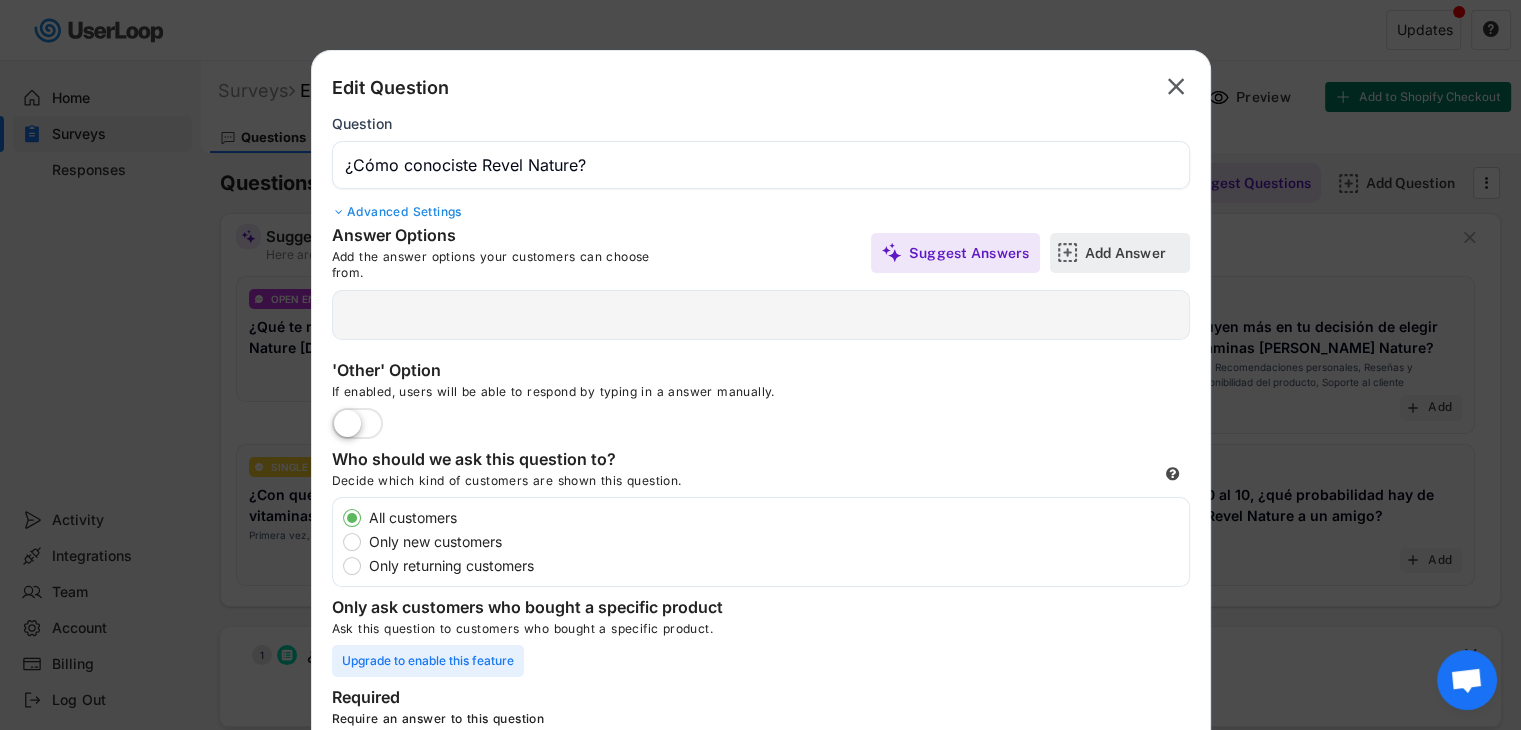 click on "Add Answer" at bounding box center [1135, 253] 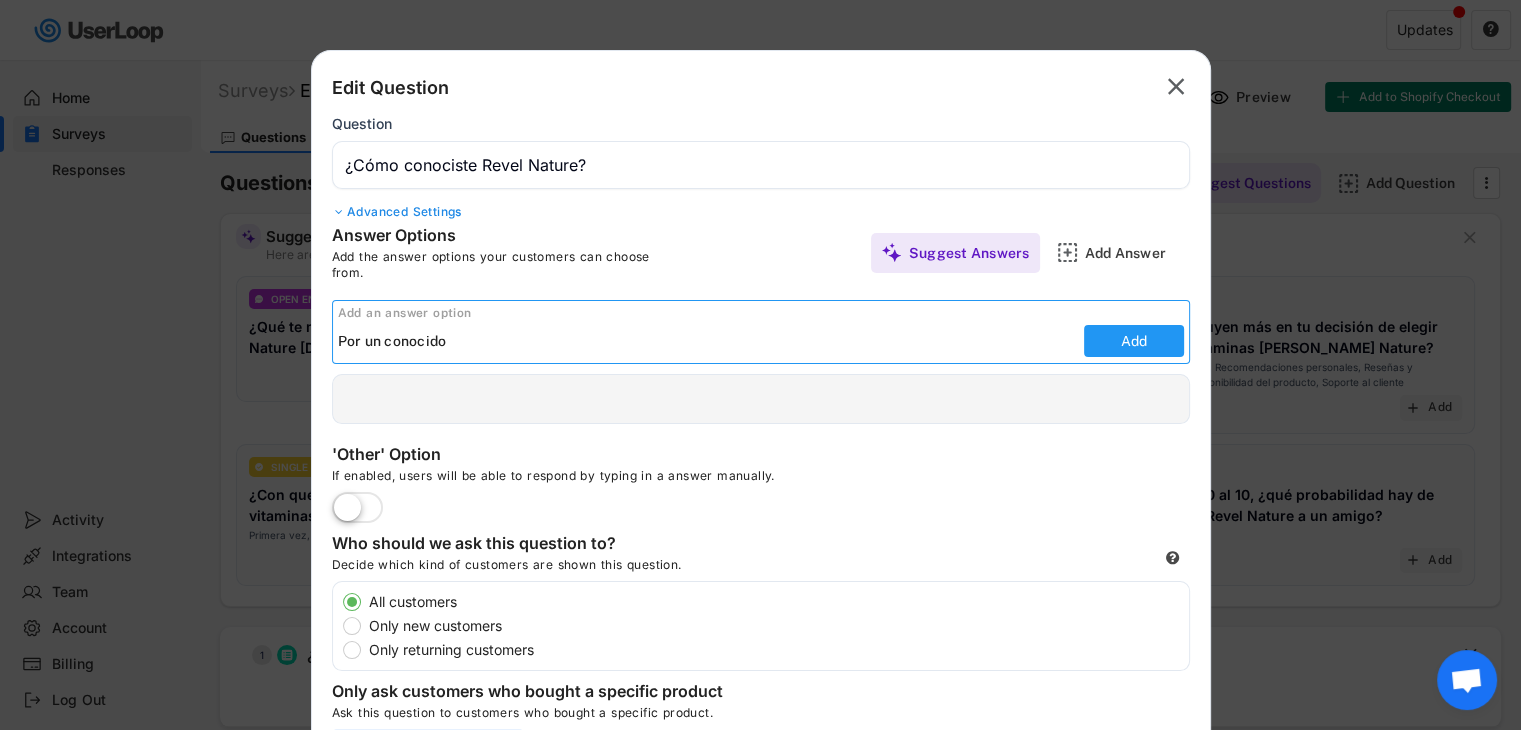 type on "Por un conocido" 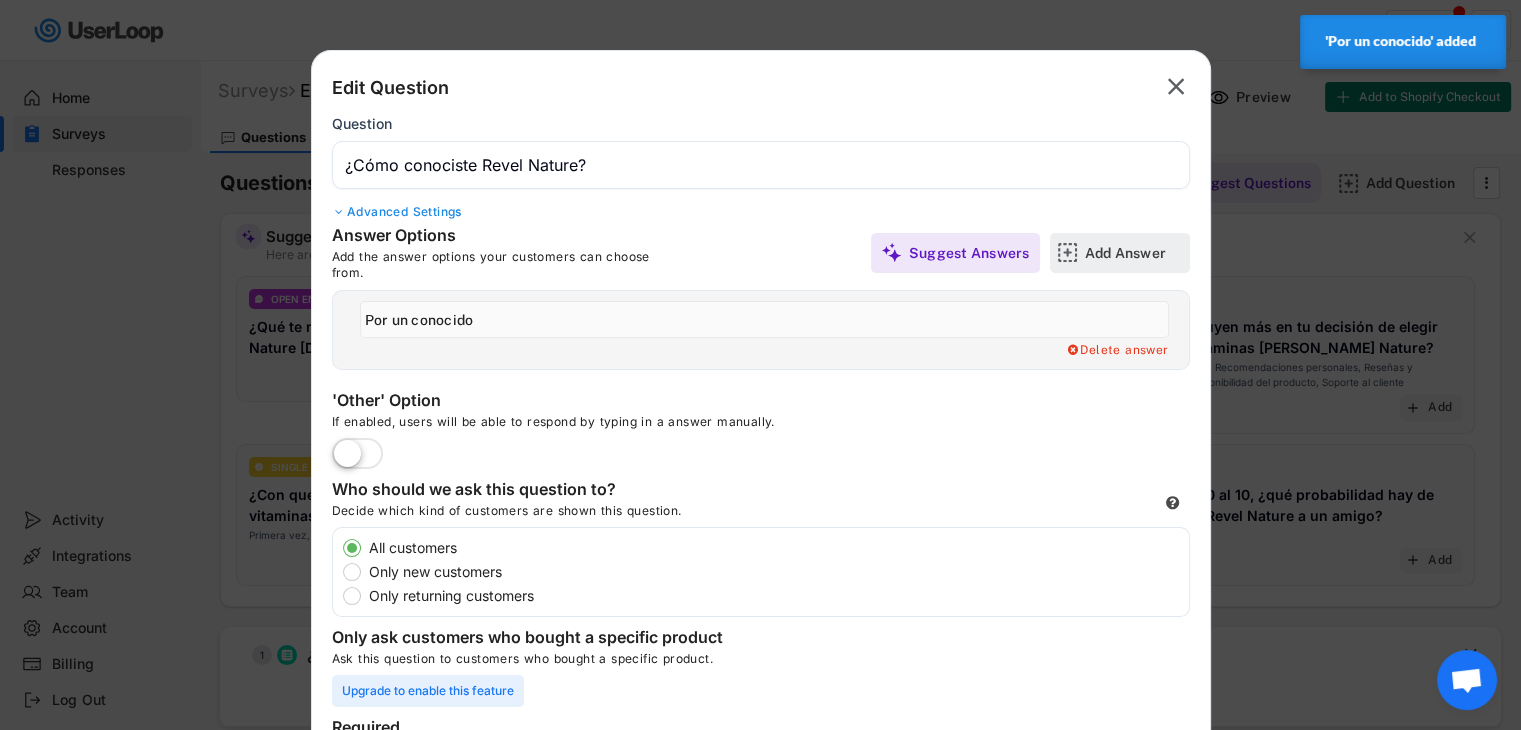 click on "Add Answer" at bounding box center [1135, 253] 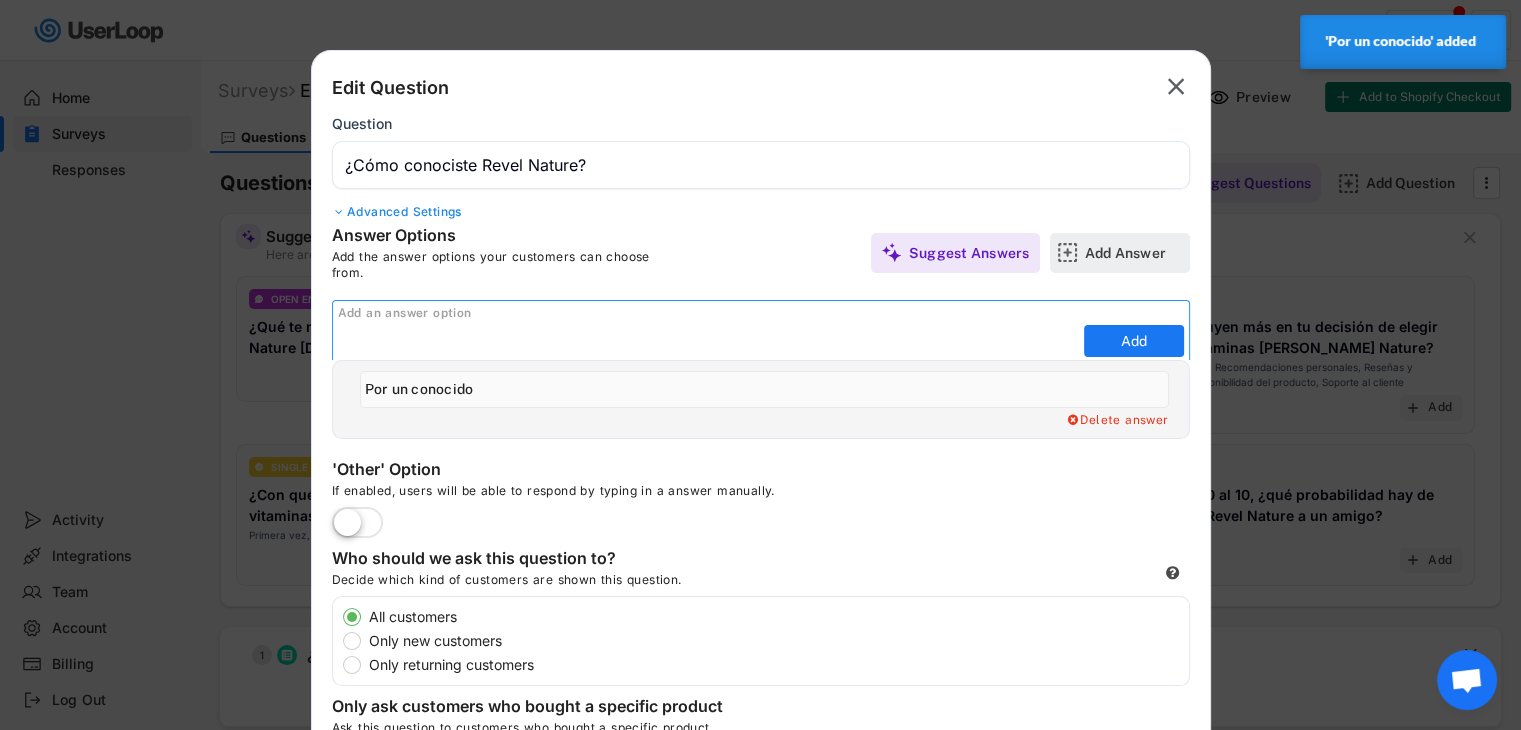 scroll, scrollTop: 0, scrollLeft: 0, axis: both 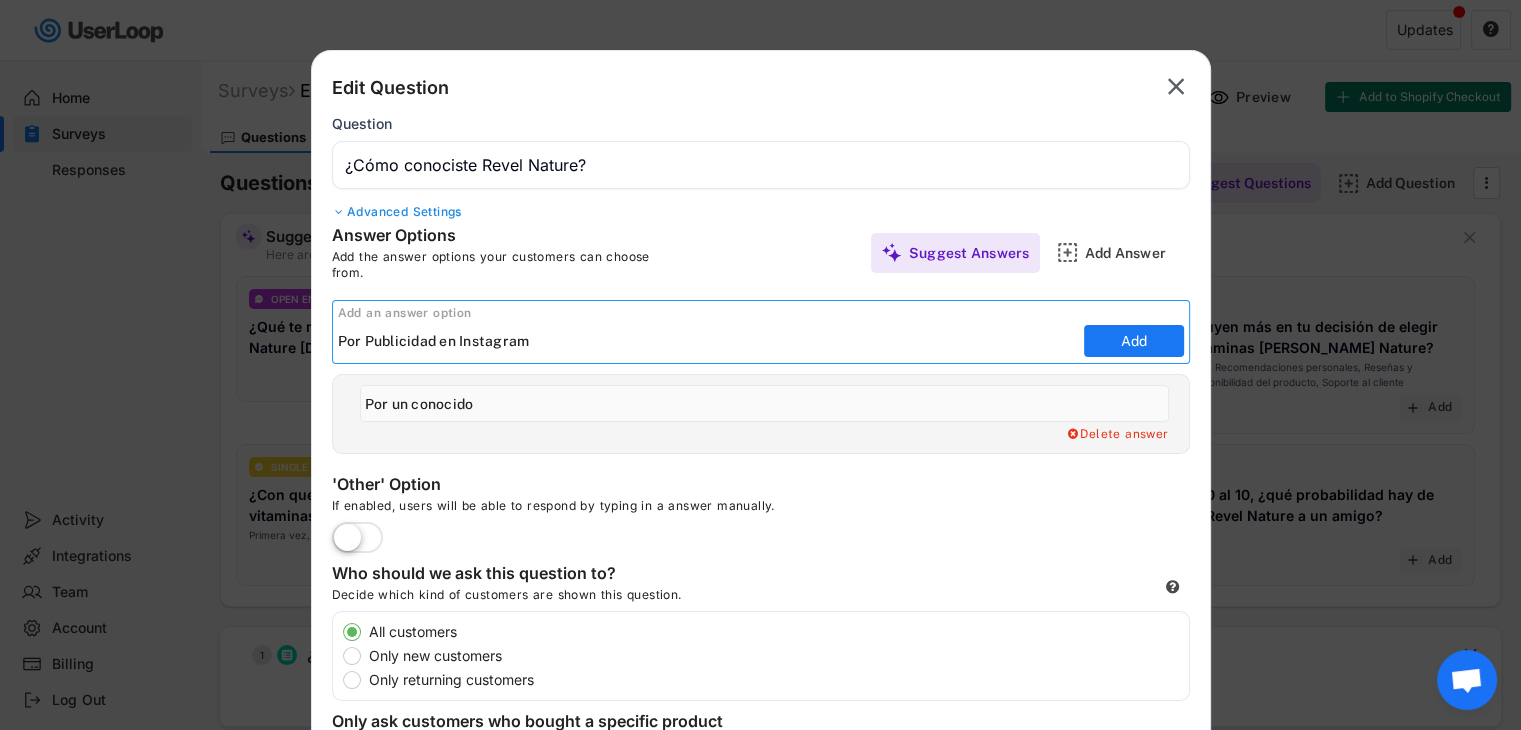drag, startPoint x: 368, startPoint y: 342, endPoint x: 335, endPoint y: 341, distance: 33.01515 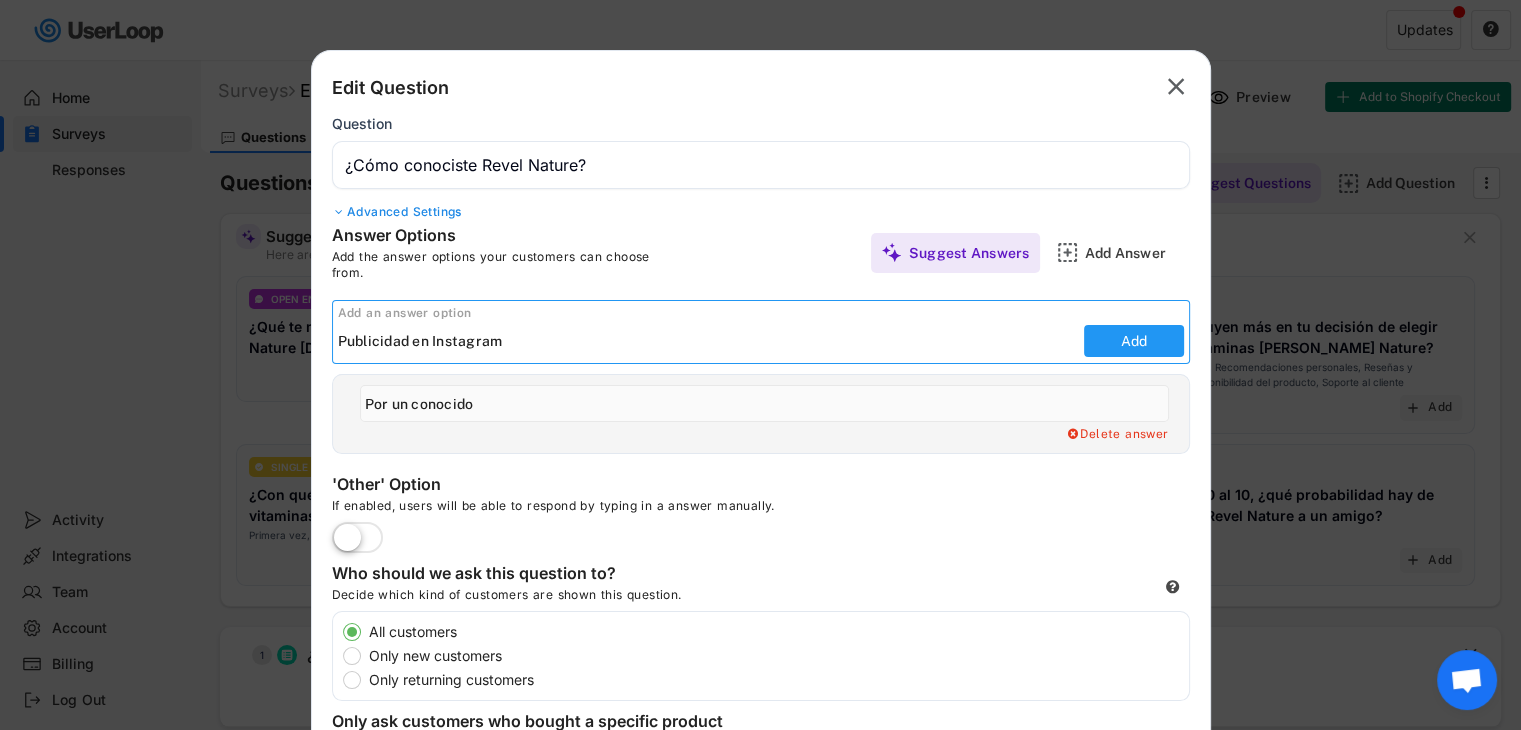 type on "Publicidad en Instagram" 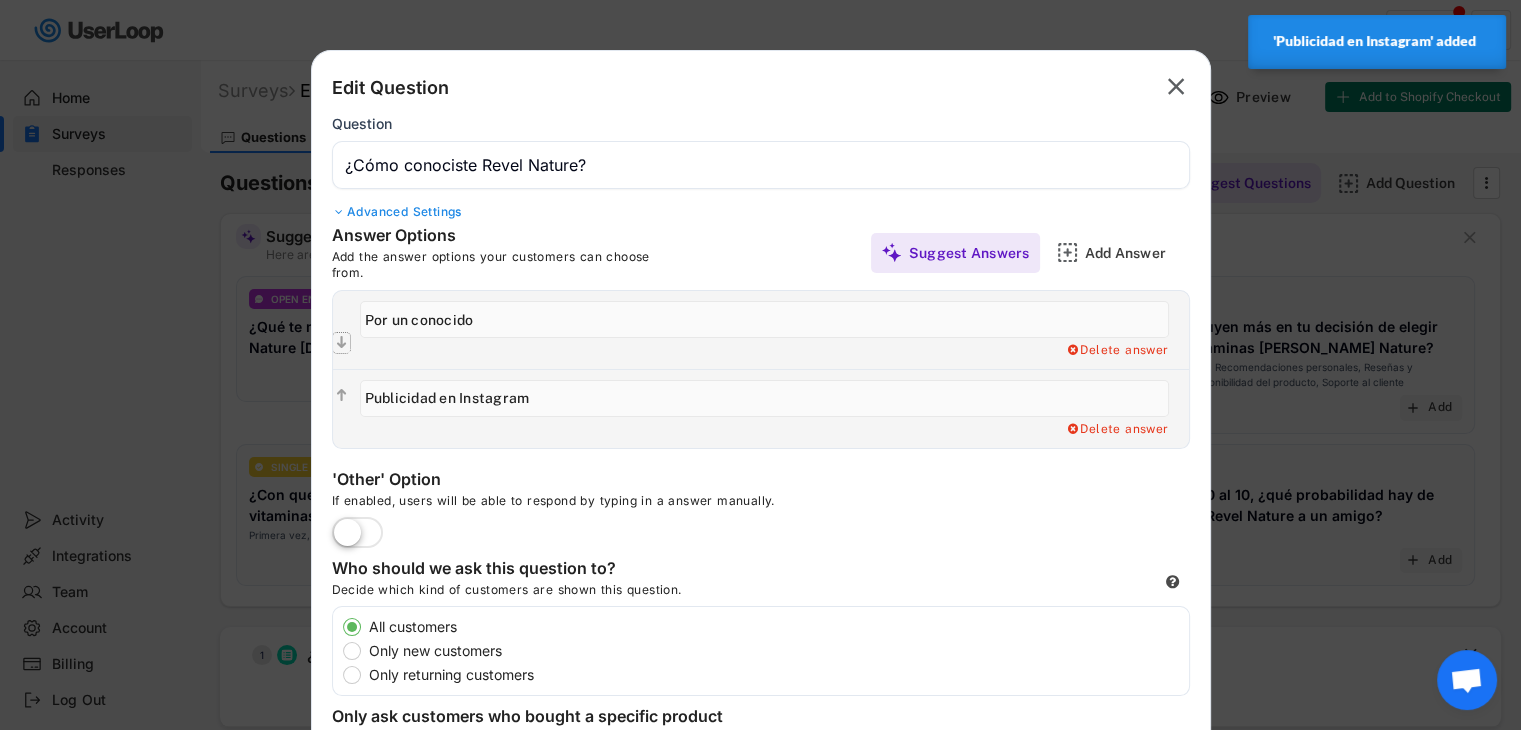click on "" 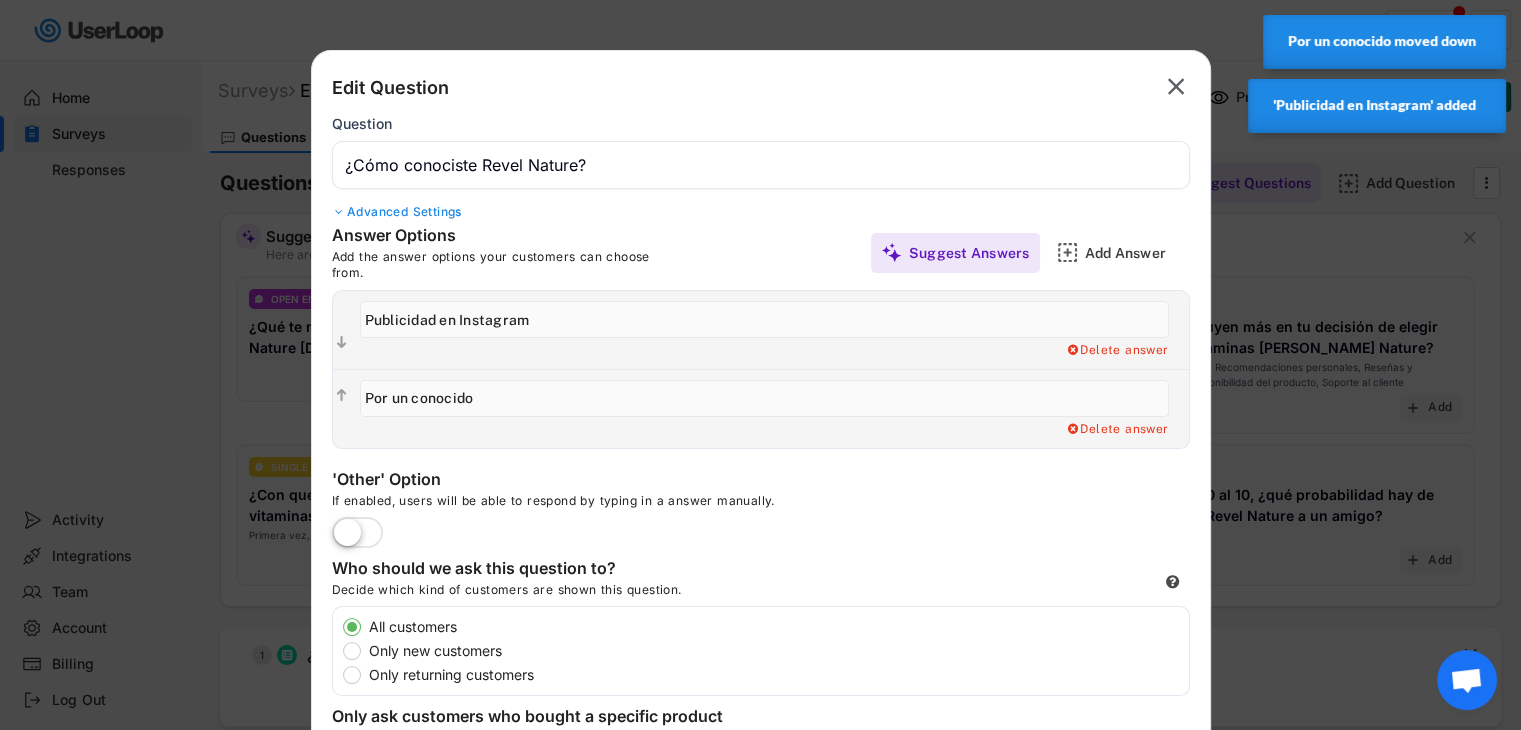 click on "" 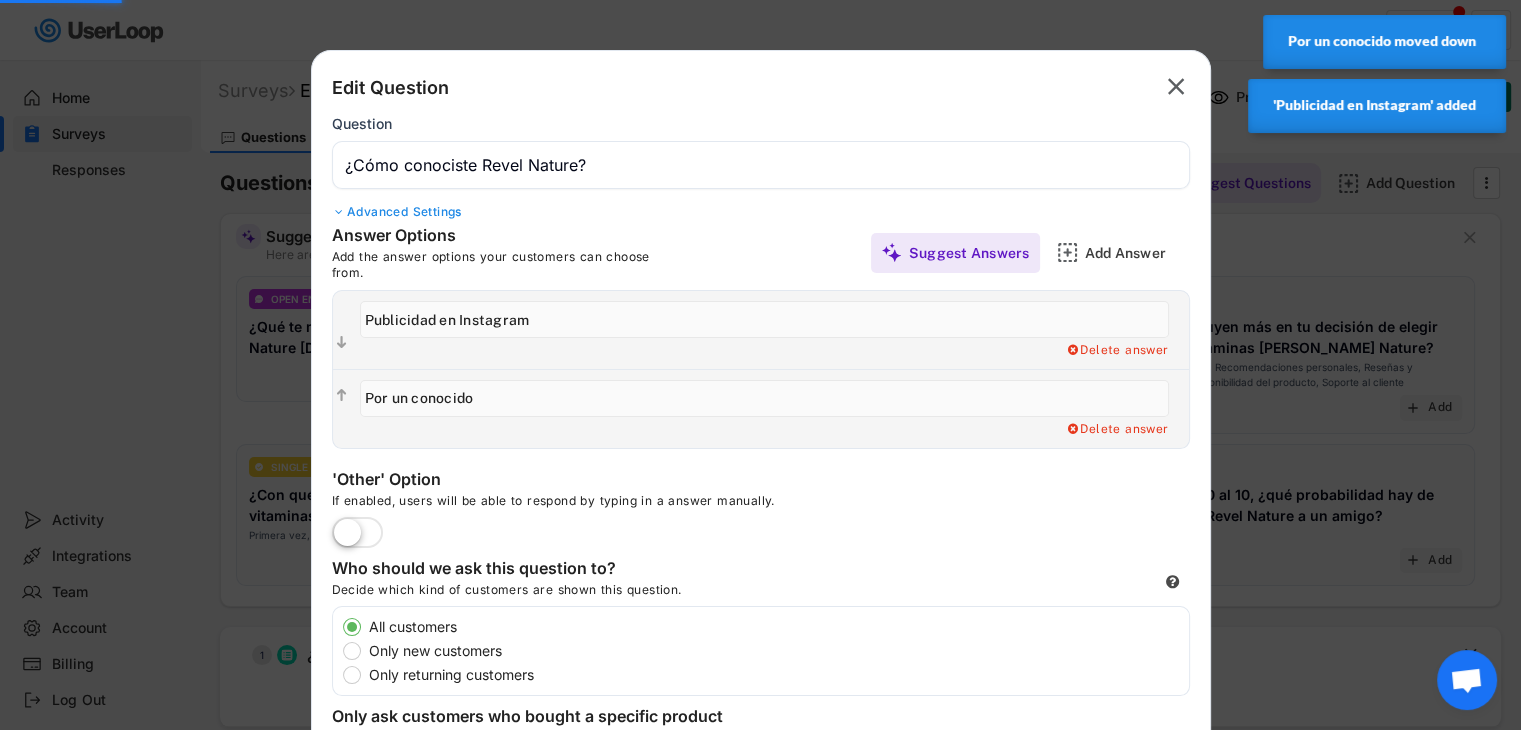 type on "Por un conocido" 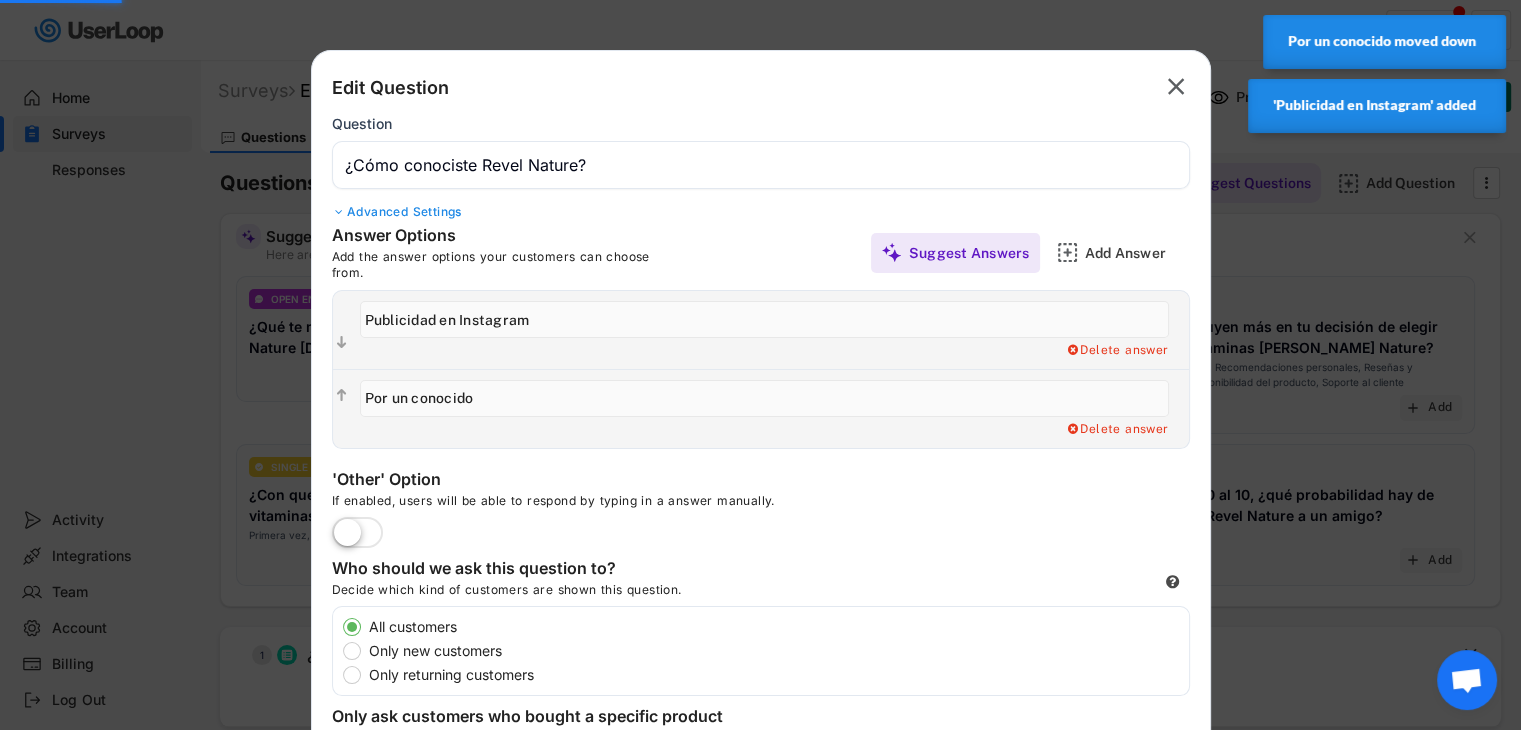 type on "Publicidad en Instagram" 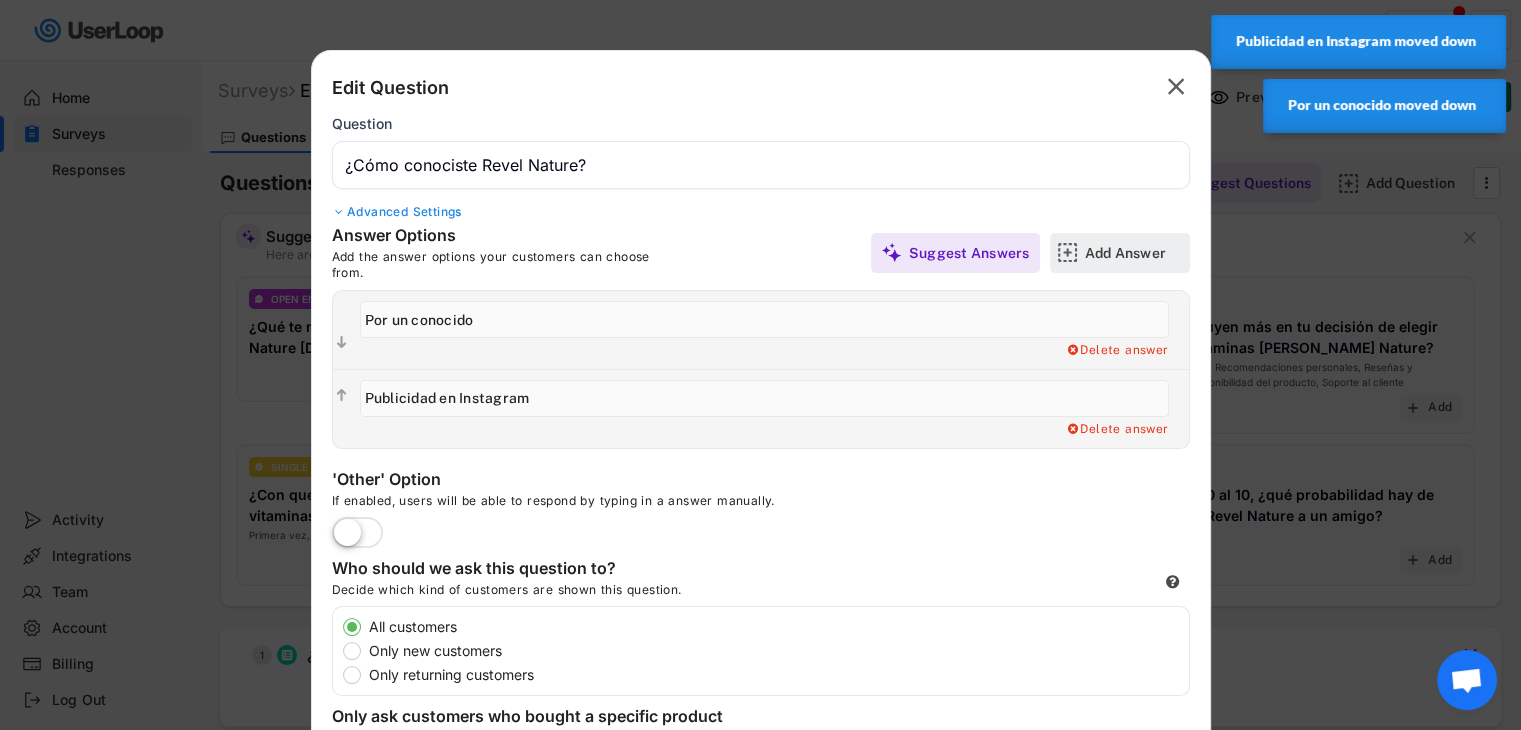 click on "Add Answer" at bounding box center (1135, 253) 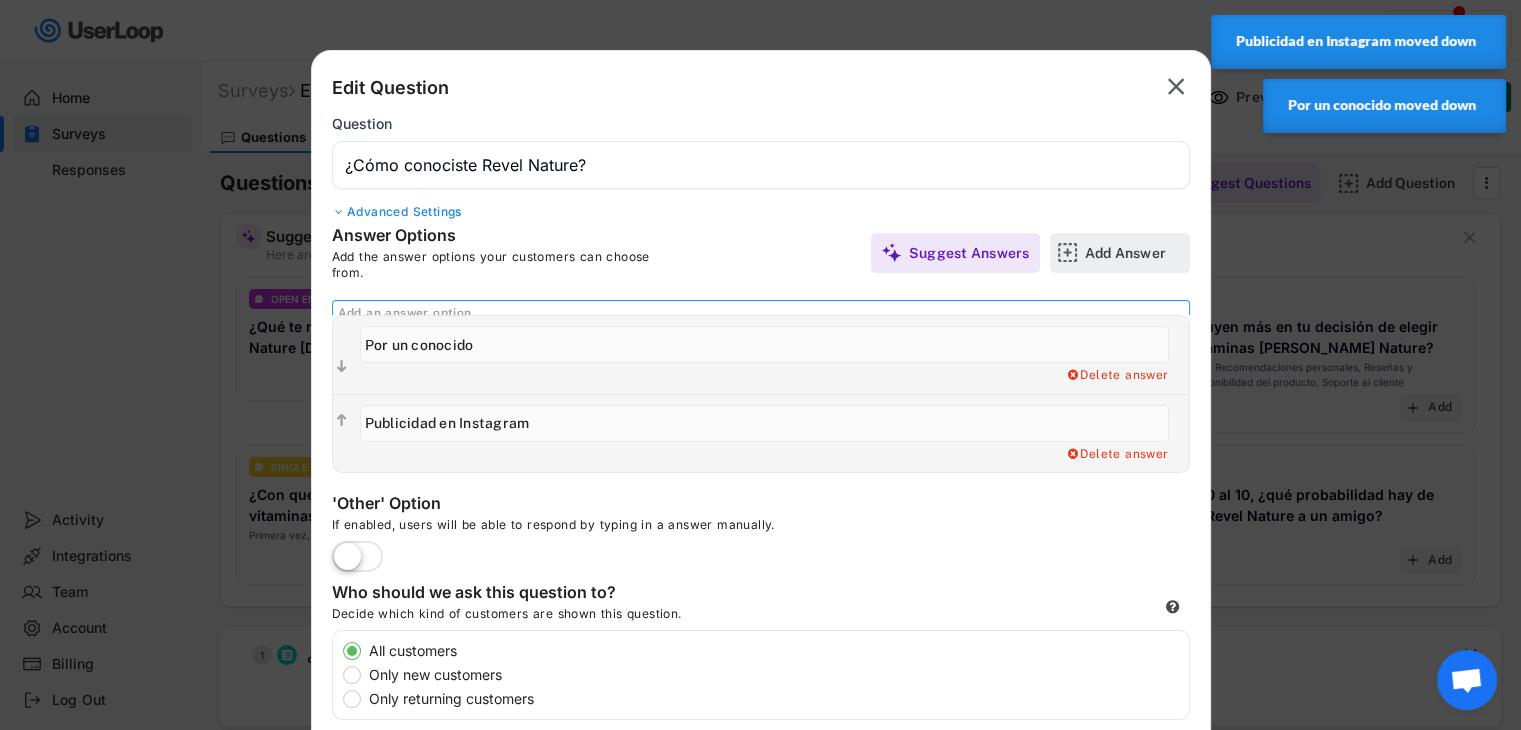 scroll, scrollTop: 0, scrollLeft: 0, axis: both 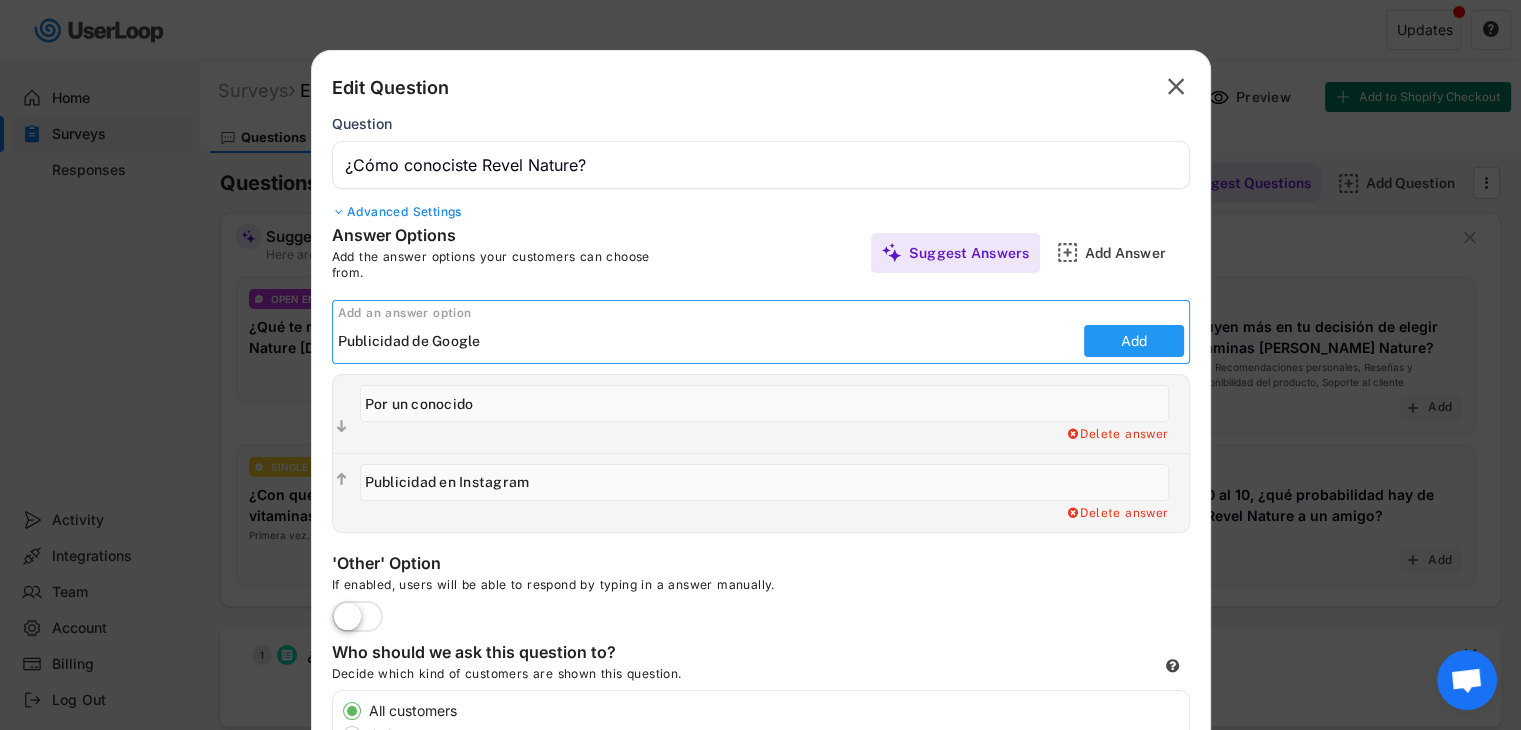 type on "Publicidad de Google" 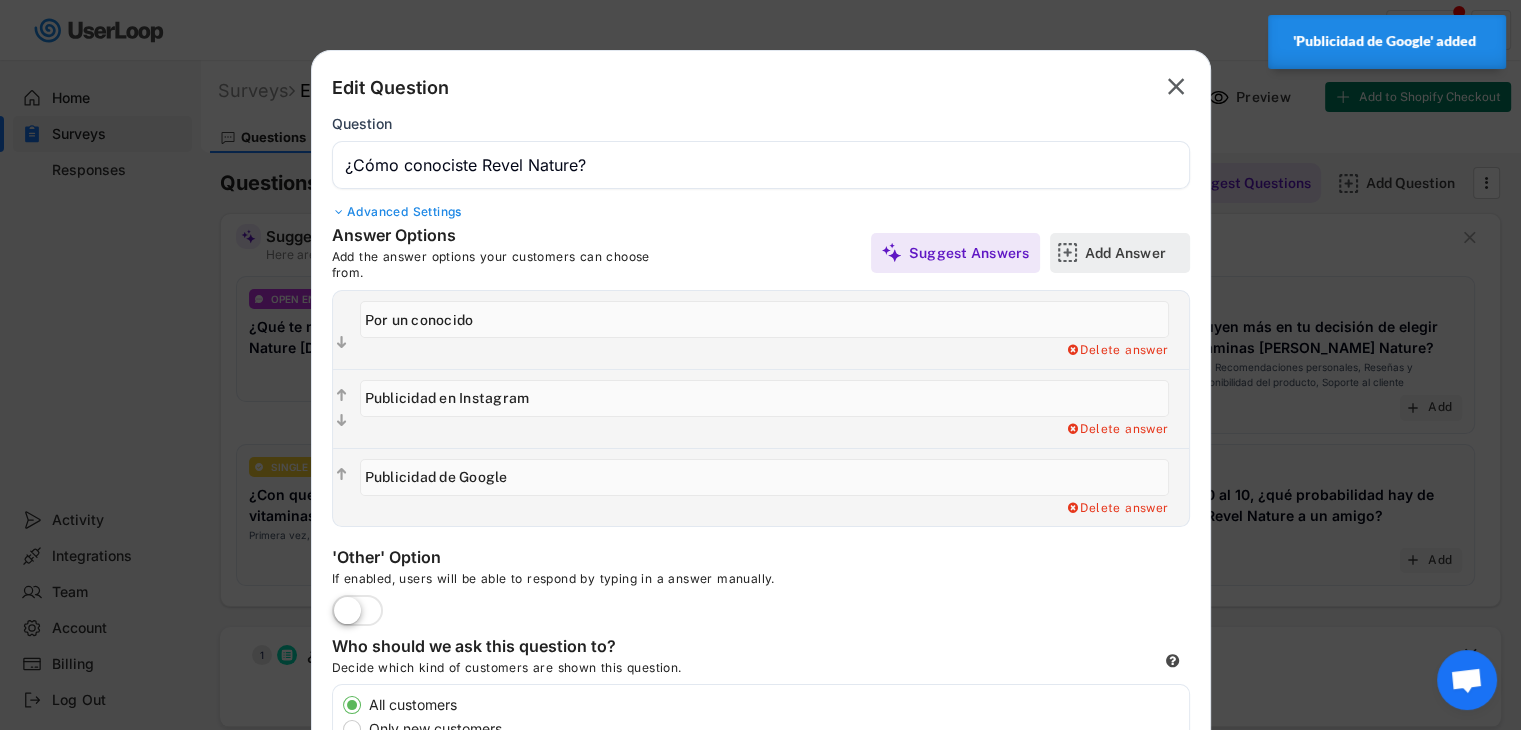 click on "Add Answer" at bounding box center (1135, 253) 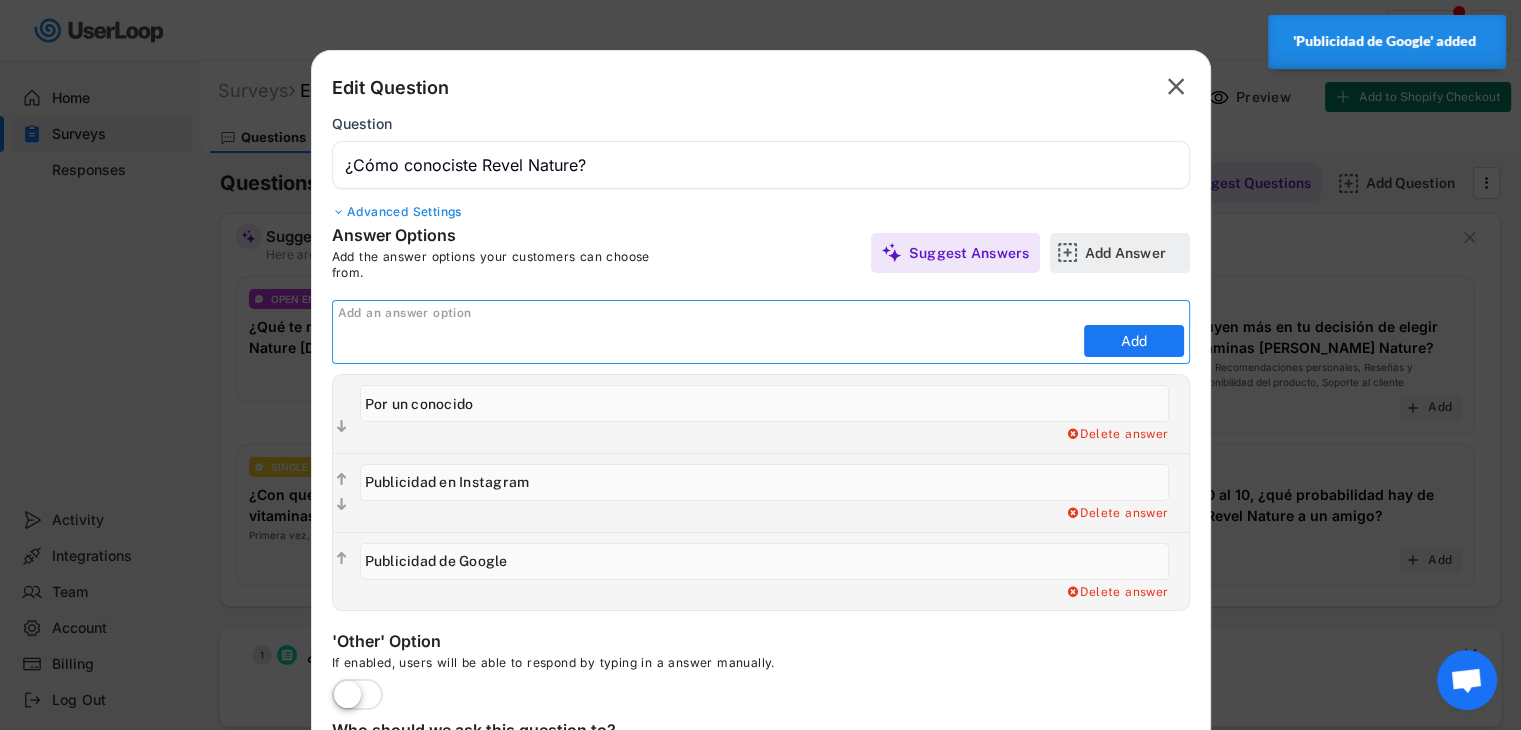 scroll, scrollTop: 0, scrollLeft: 0, axis: both 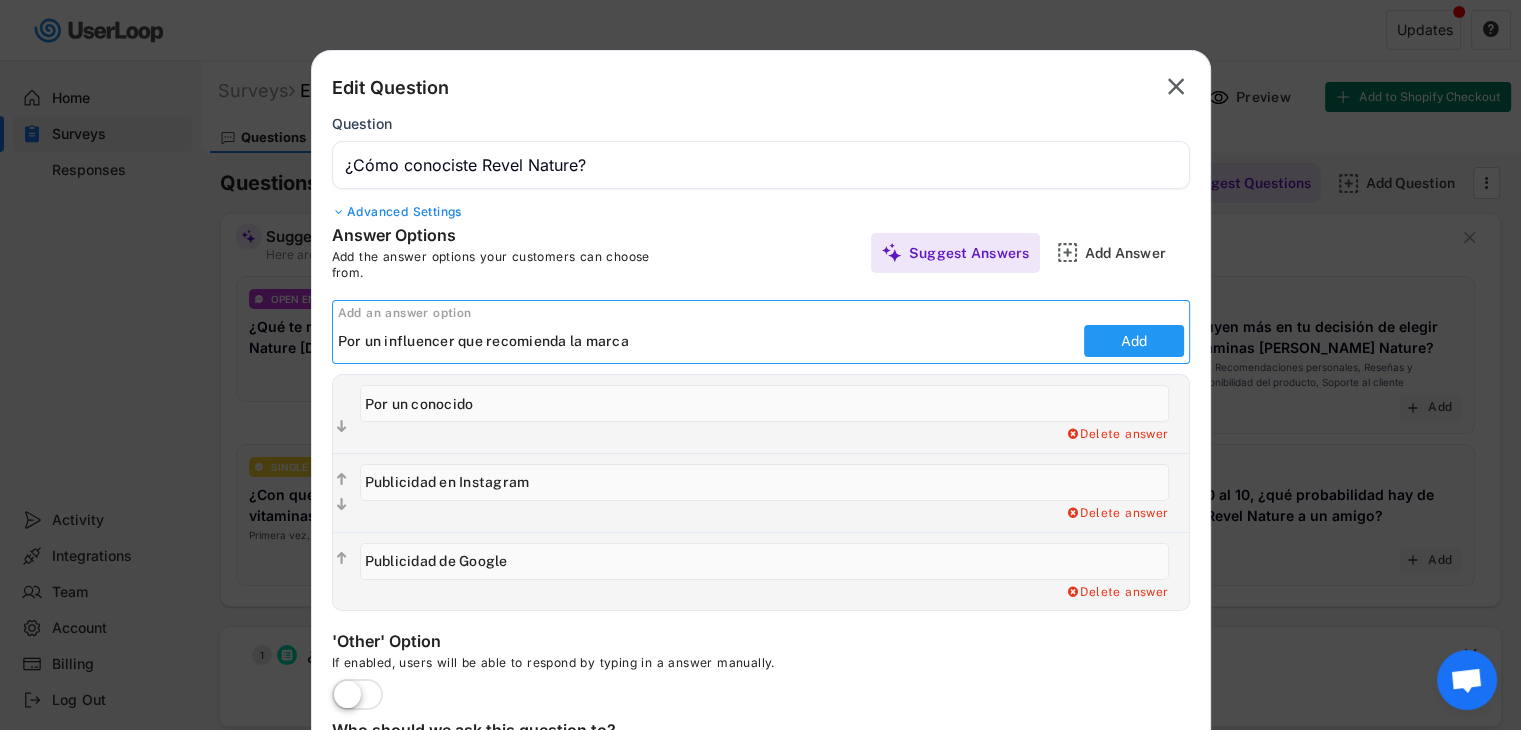 type on "Por un influencer que recomienda la marca" 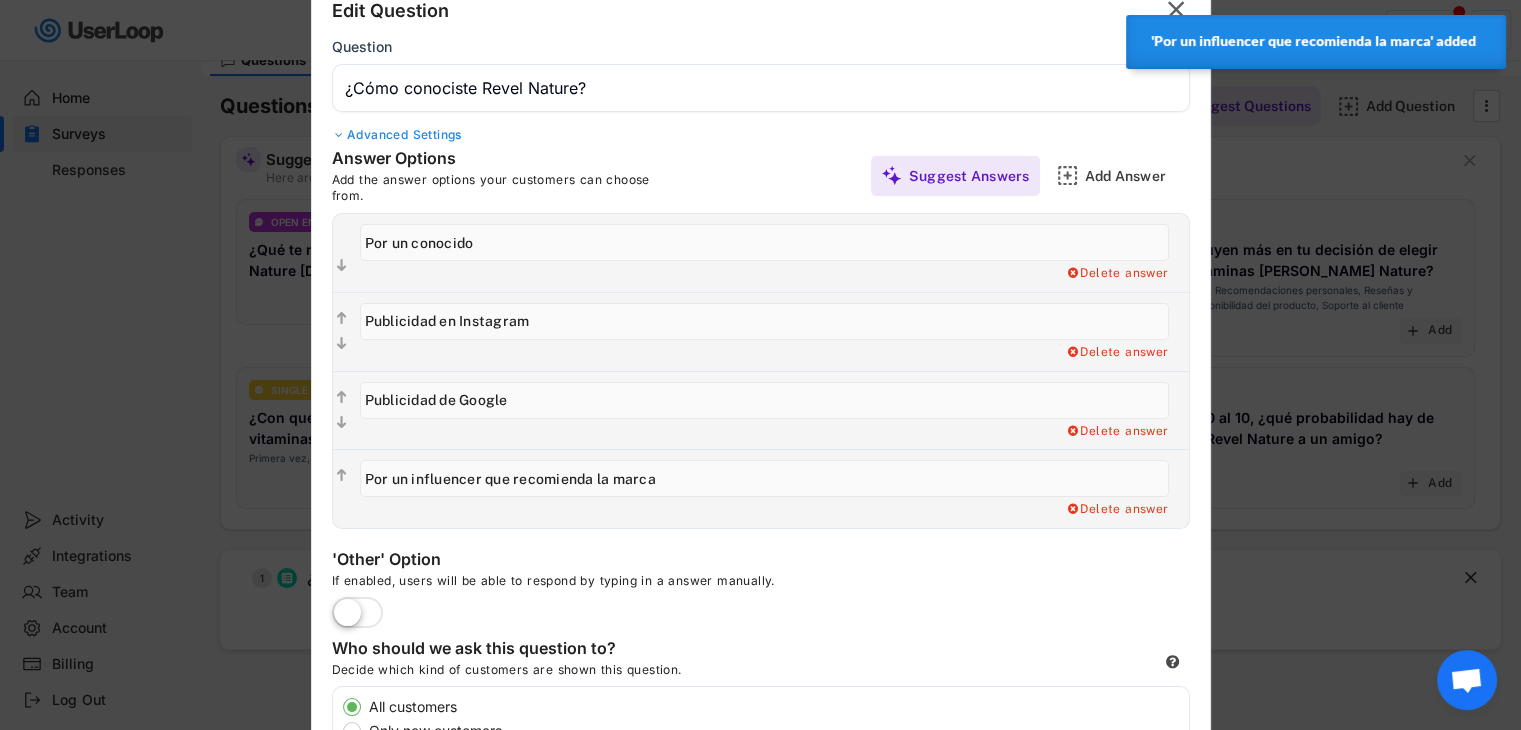 scroll, scrollTop: 200, scrollLeft: 0, axis: vertical 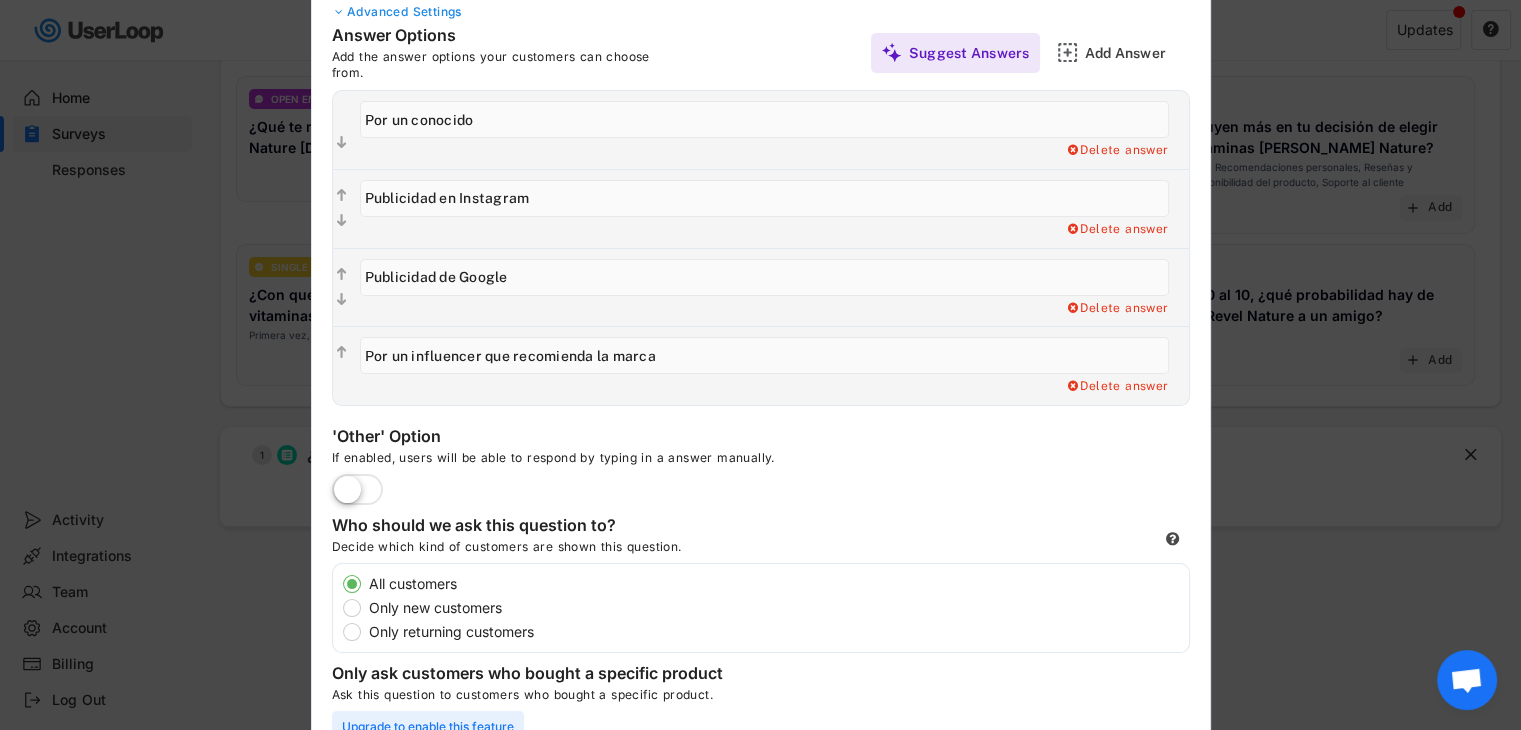 click at bounding box center (357, 491) 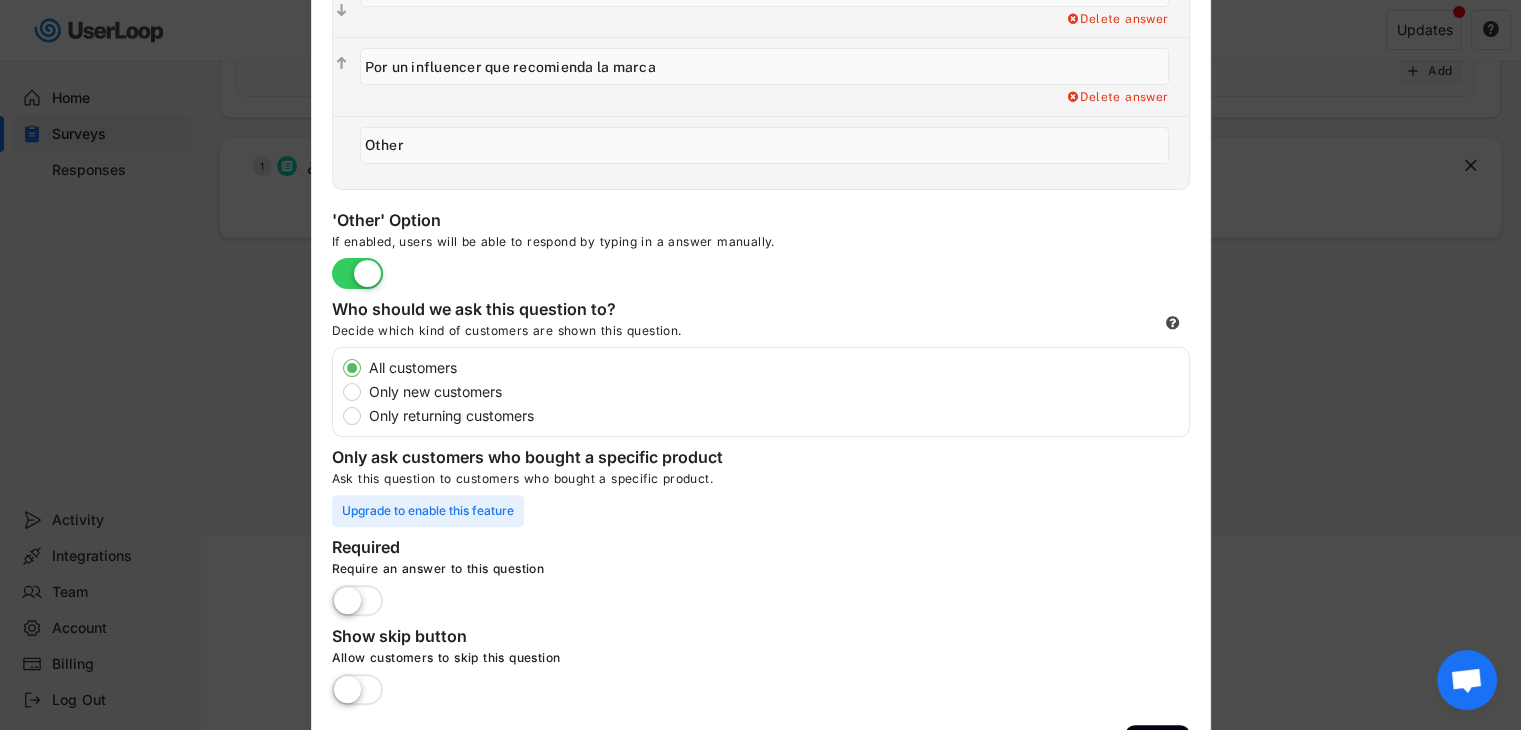 scroll, scrollTop: 544, scrollLeft: 0, axis: vertical 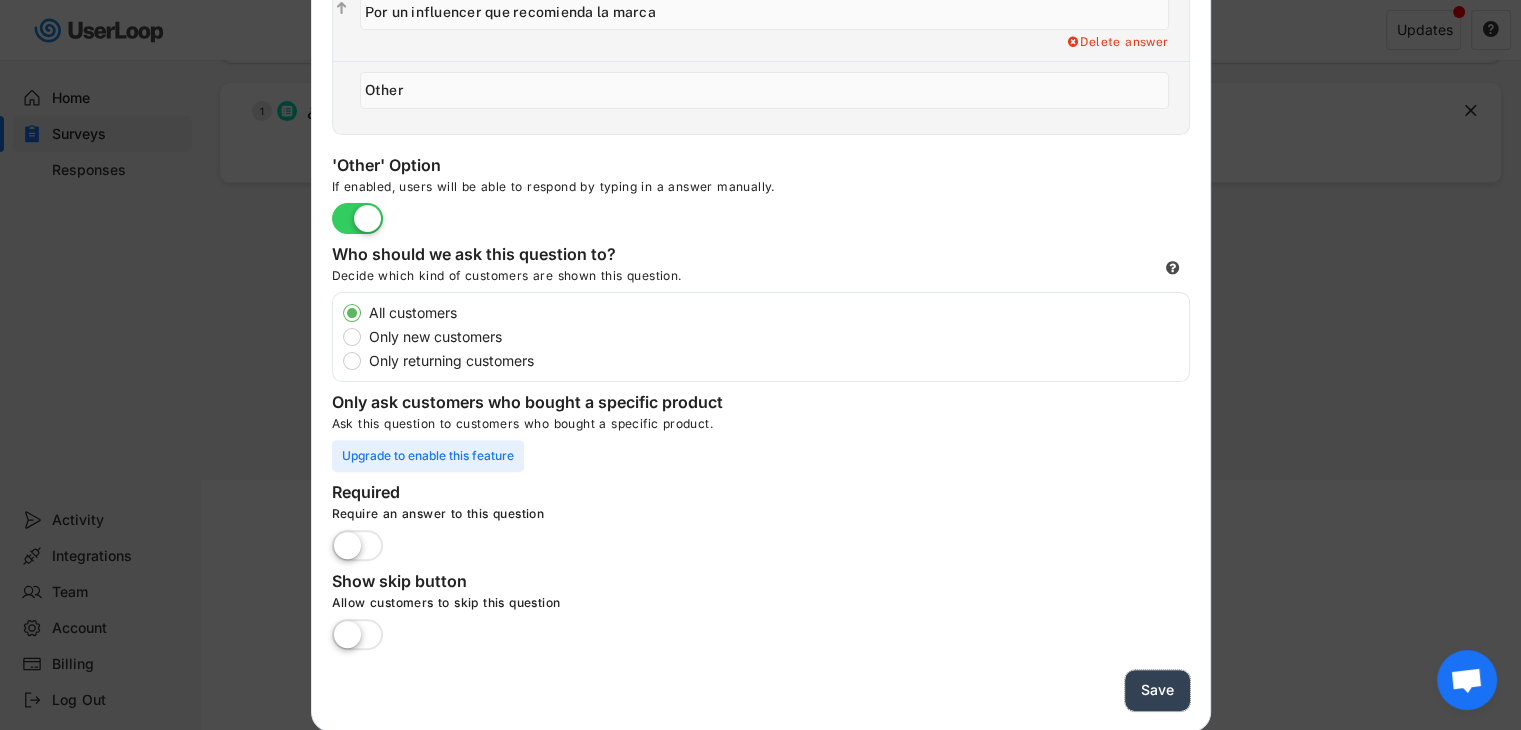 click on "Save" at bounding box center [1157, 690] 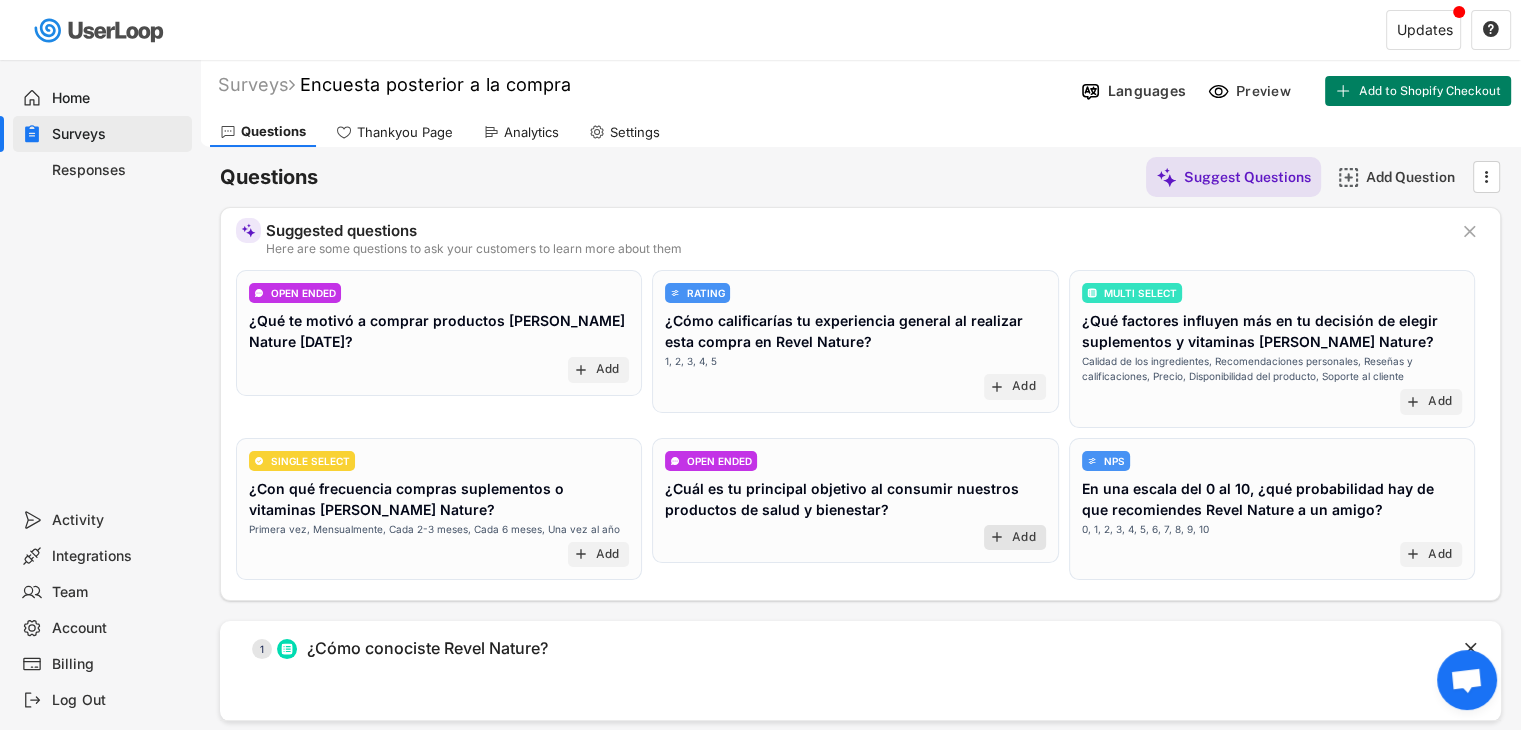 scroll, scrollTop: 0, scrollLeft: 0, axis: both 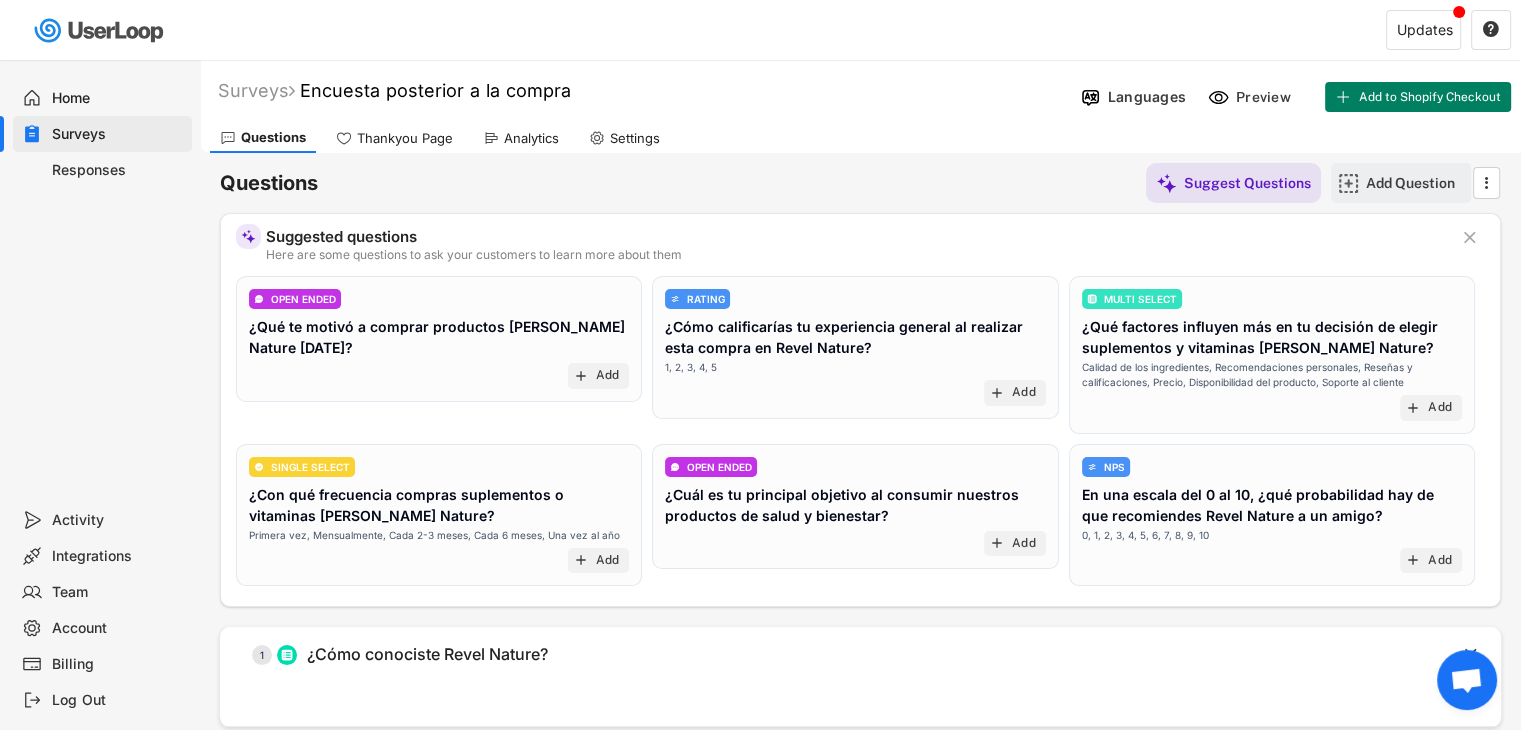 click on "Add Question" at bounding box center (1416, 183) 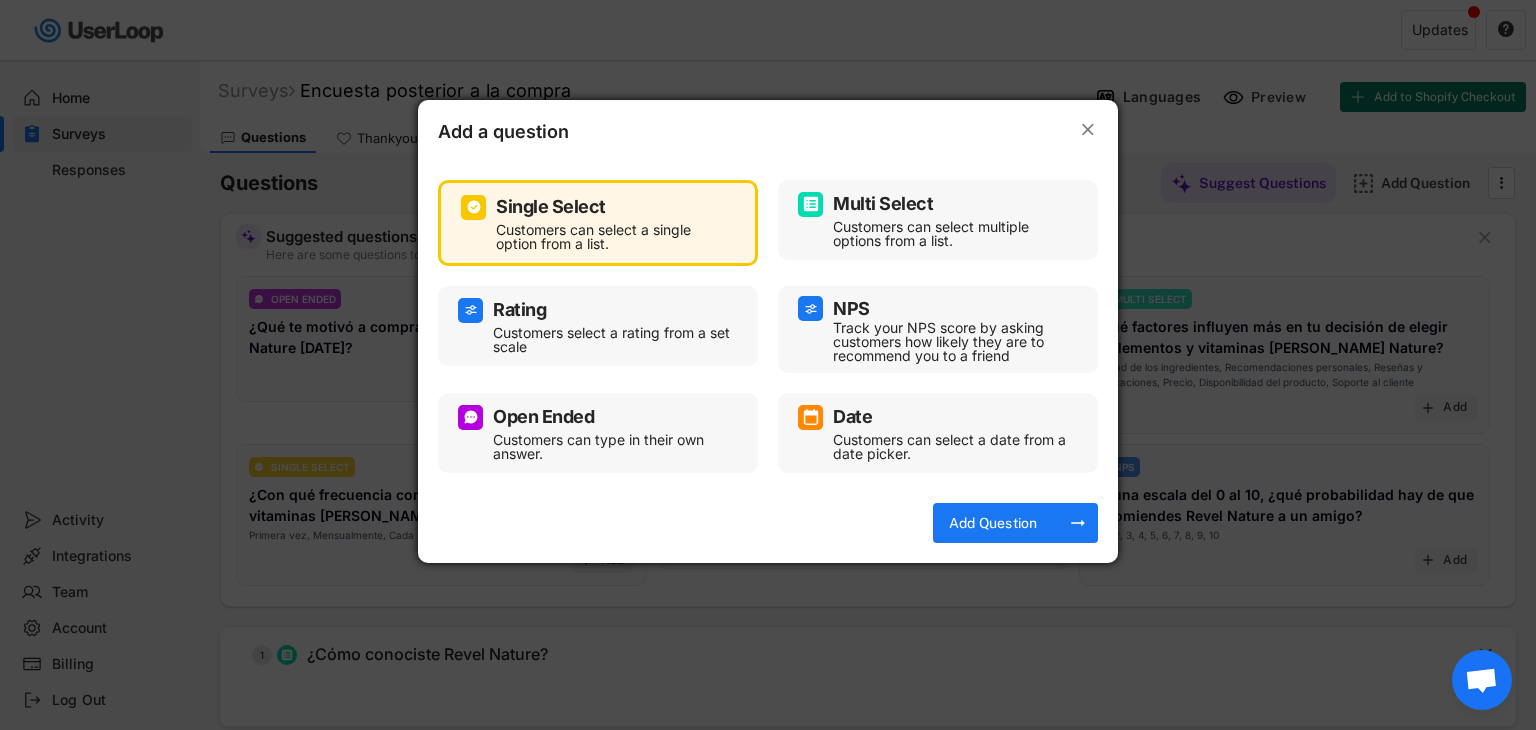 click on "Open Ended" at bounding box center [598, 417] 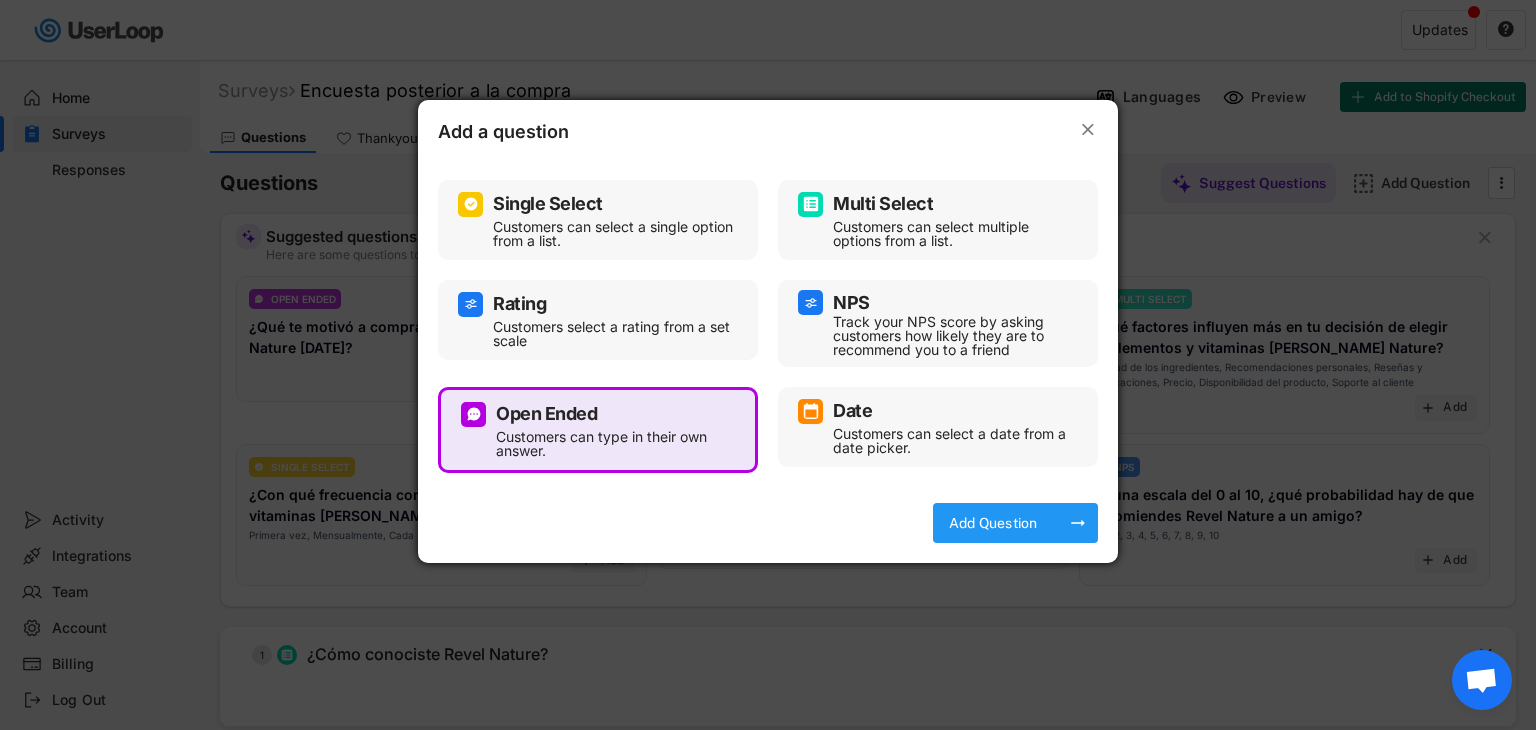 click on "arrow_right_alt" 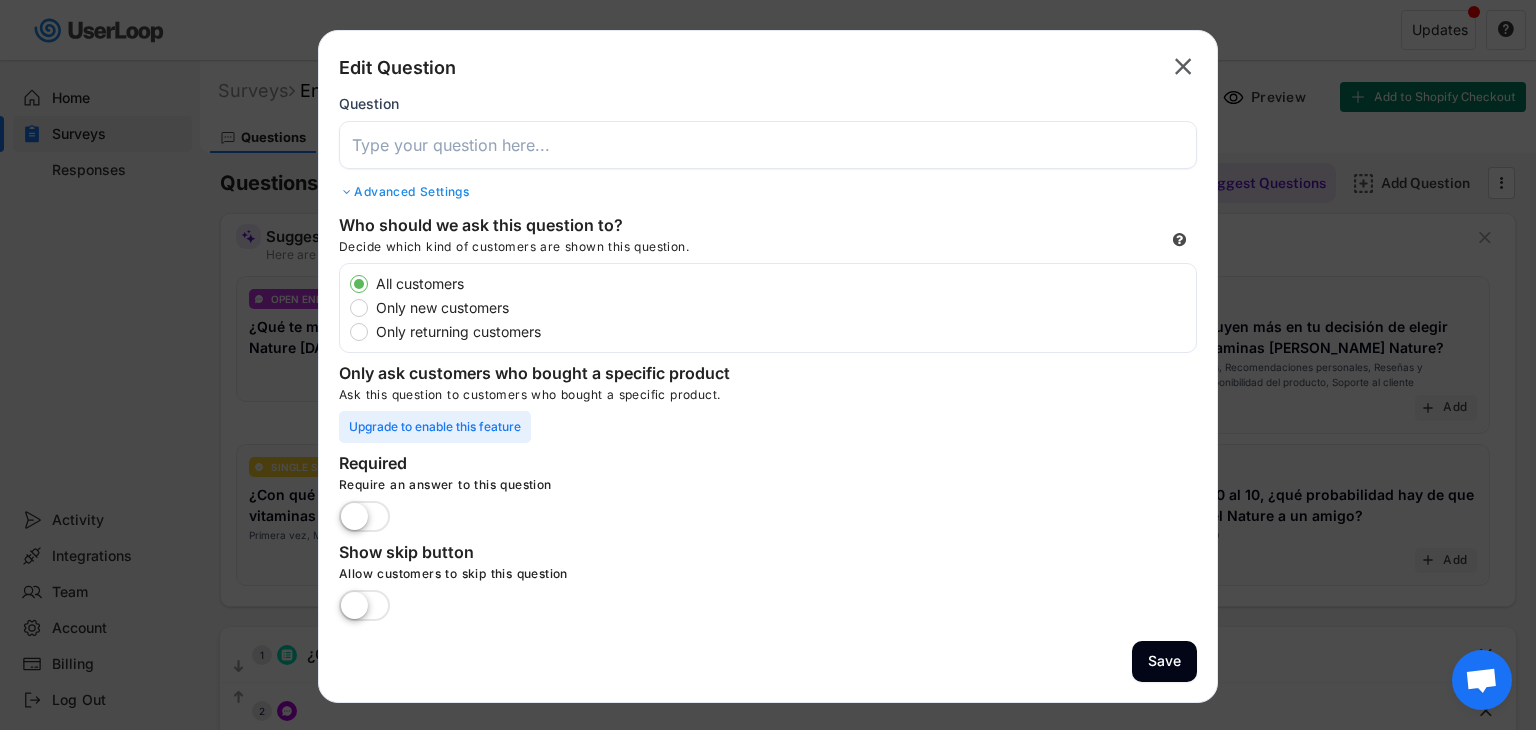 click at bounding box center [768, 145] 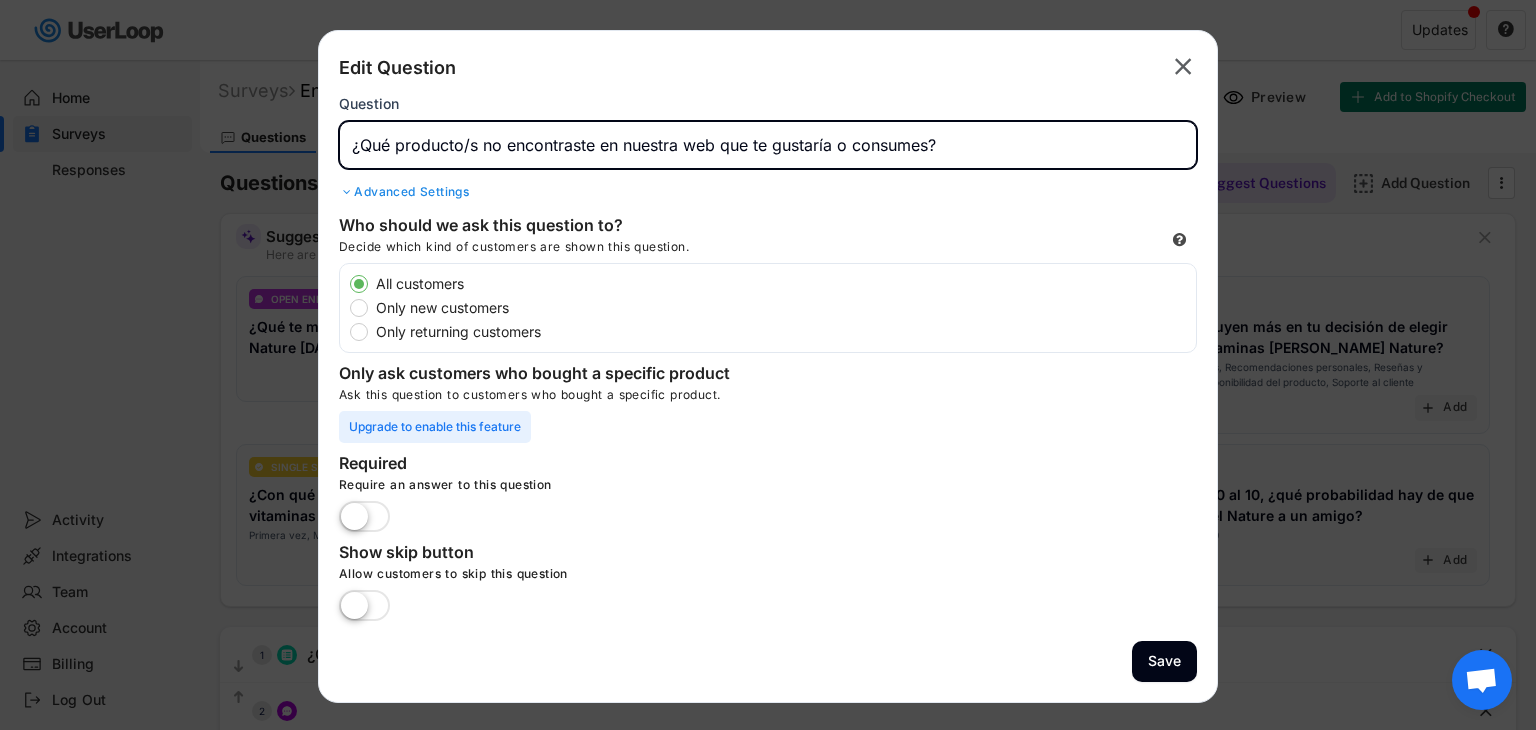 drag, startPoint x: 934, startPoint y: 145, endPoint x: 836, endPoint y: 133, distance: 98.731964 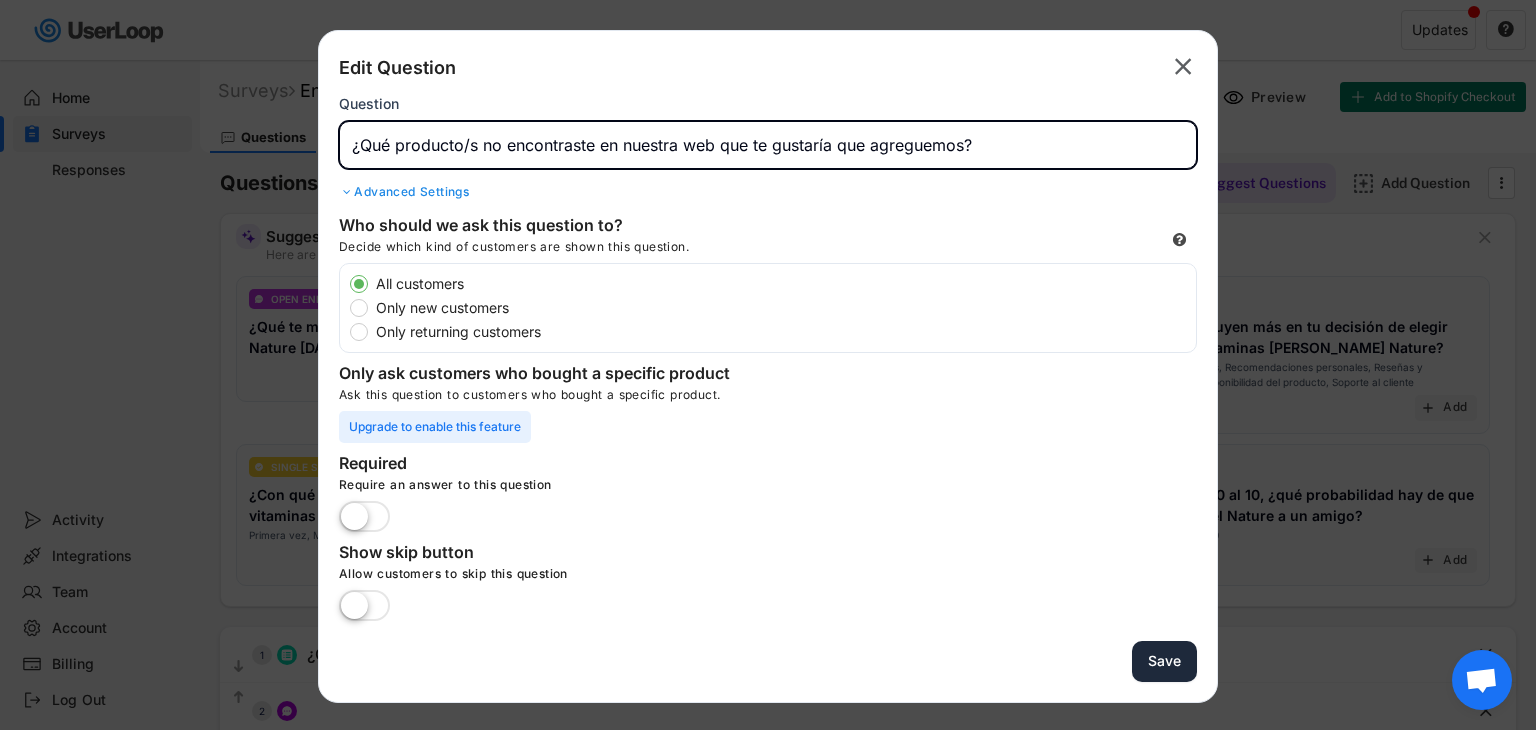 type on "¿Qué producto/s no encontraste en nuestra web que te gustaría que agreguemos?" 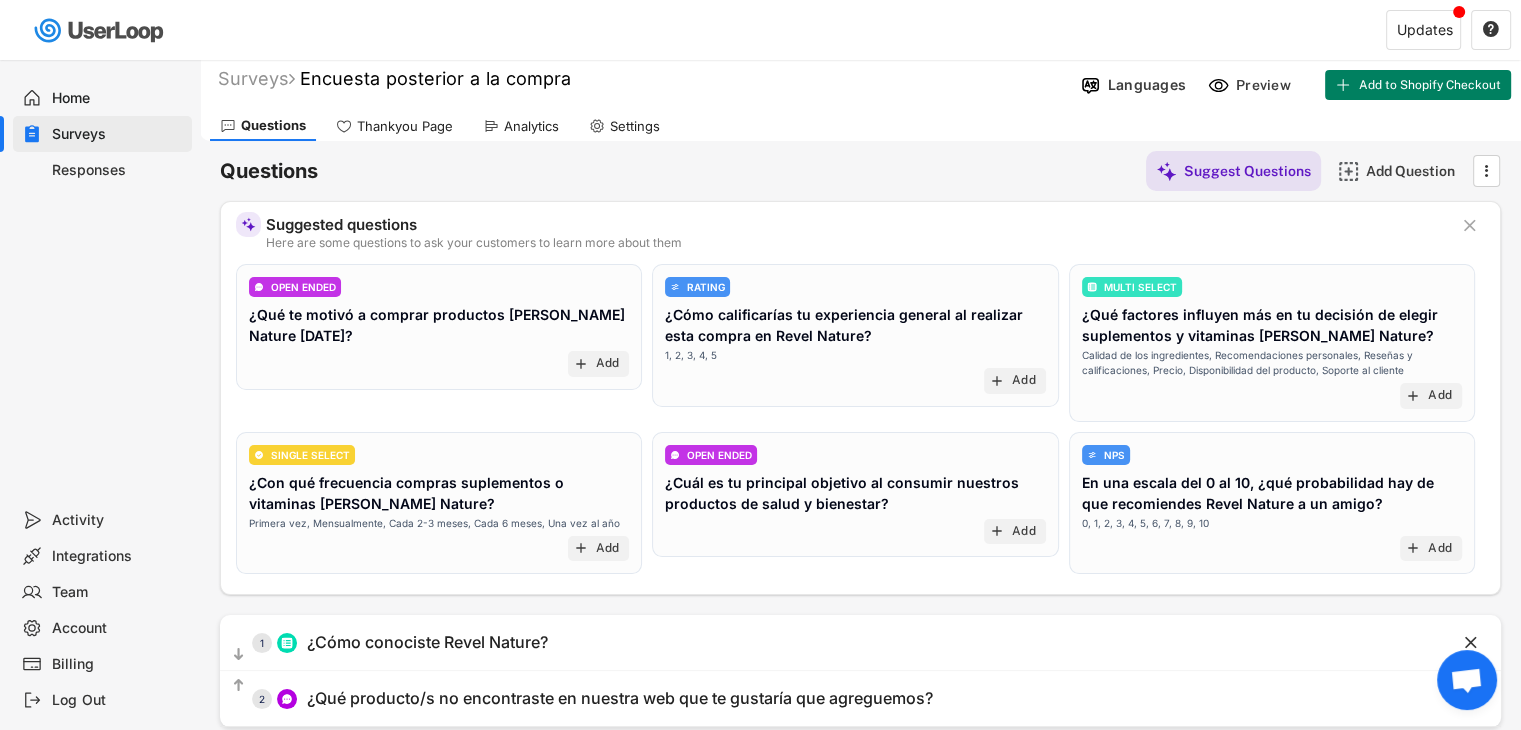 scroll, scrollTop: 0, scrollLeft: 0, axis: both 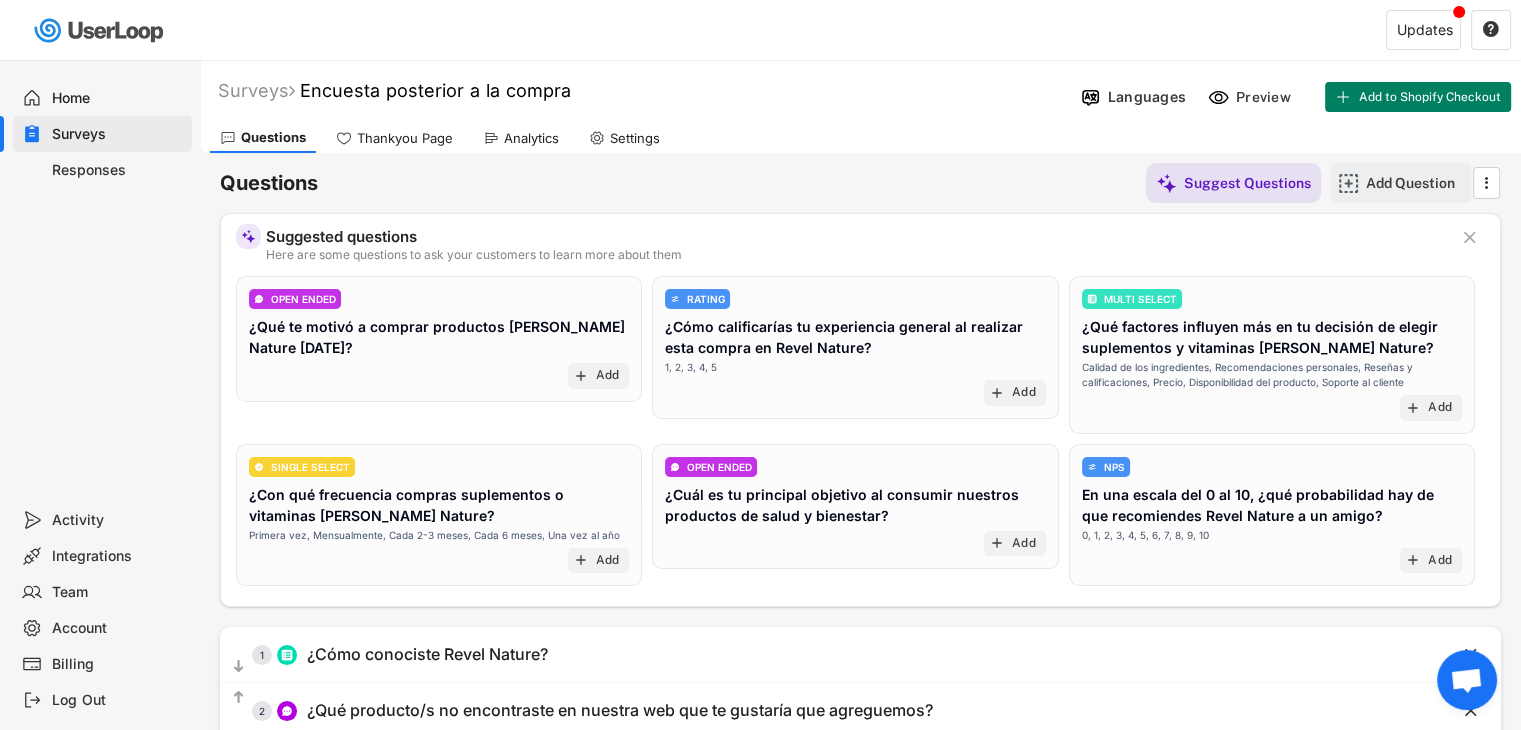 click on "Add Question" at bounding box center (1416, 183) 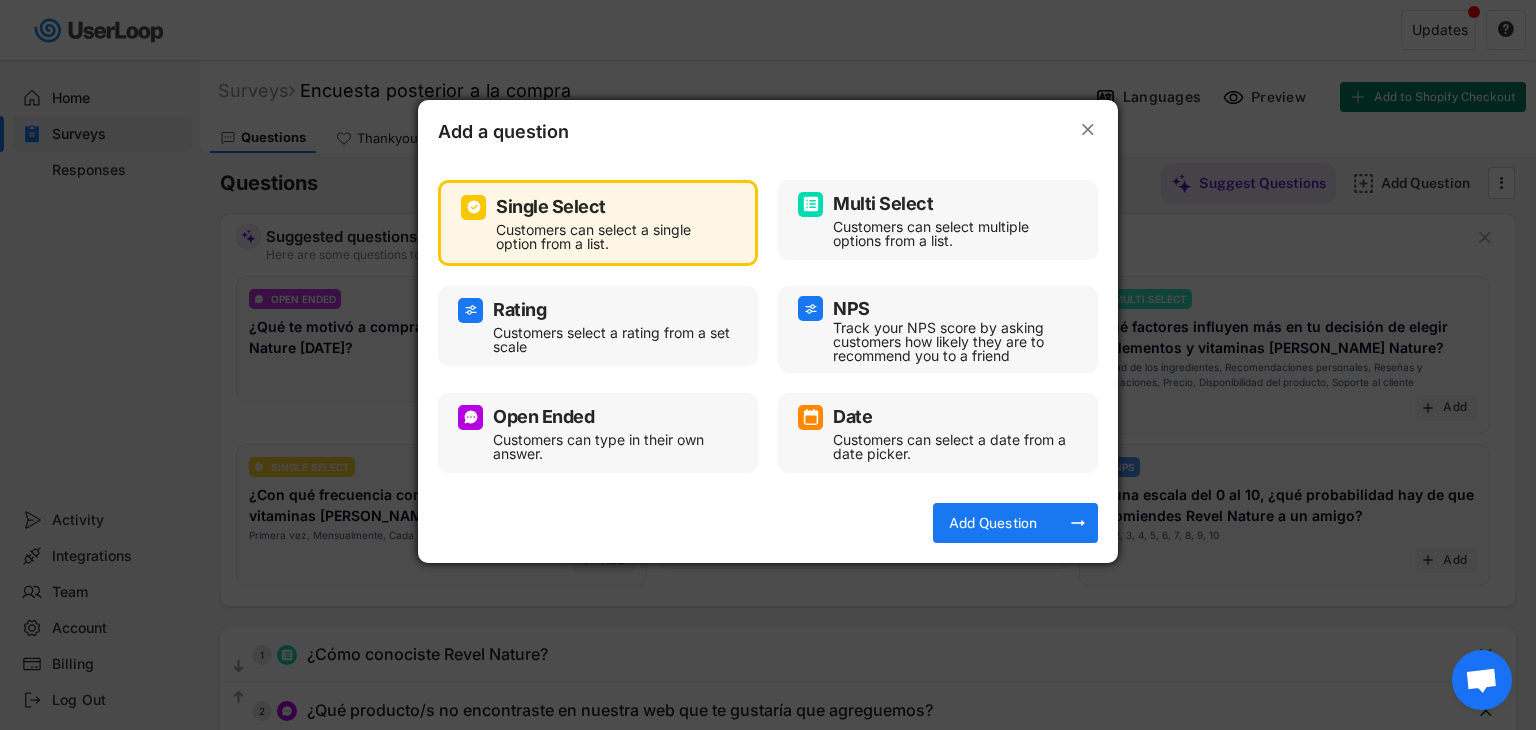 click on "Customers can select a single option from a list." at bounding box center [613, 237] 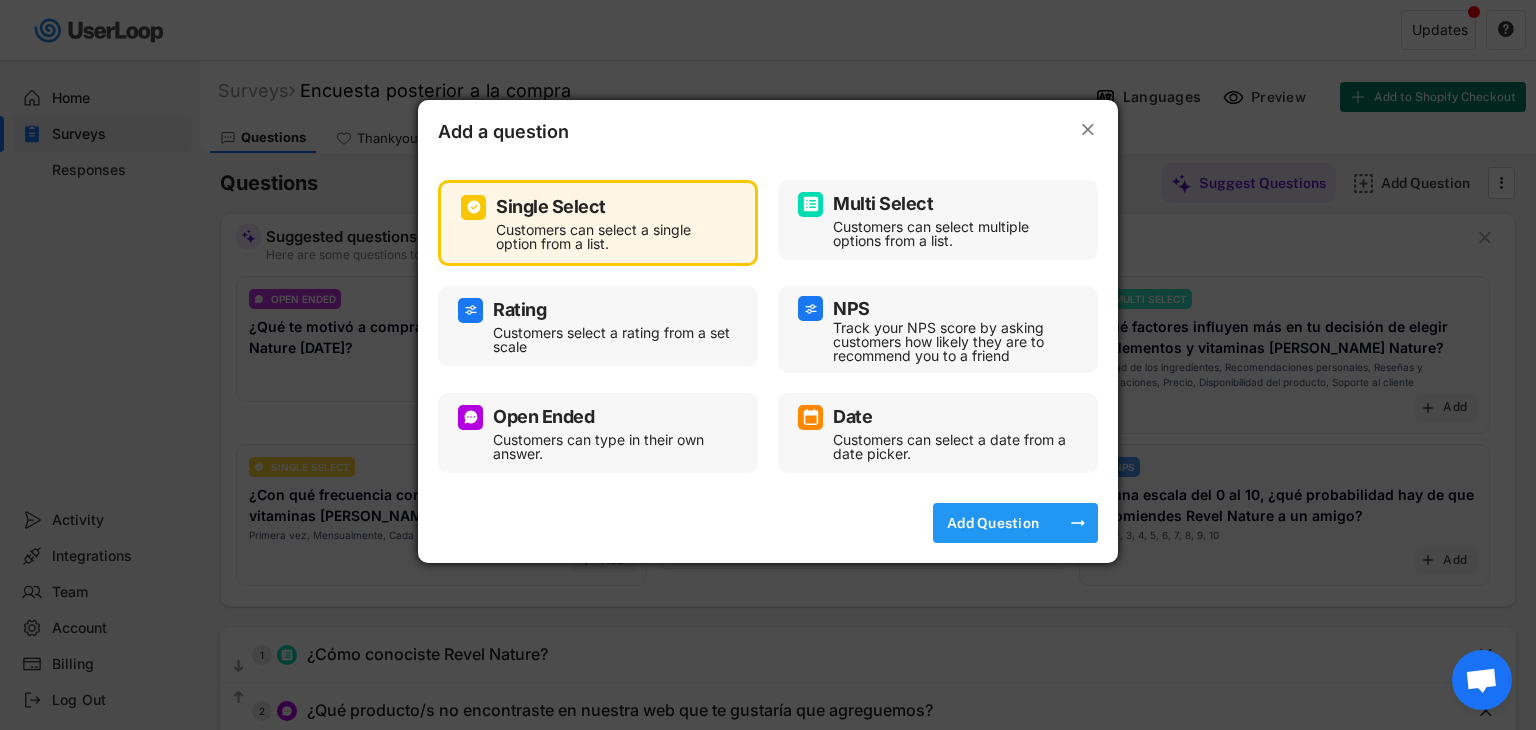 click on "Add Question" at bounding box center (993, 523) 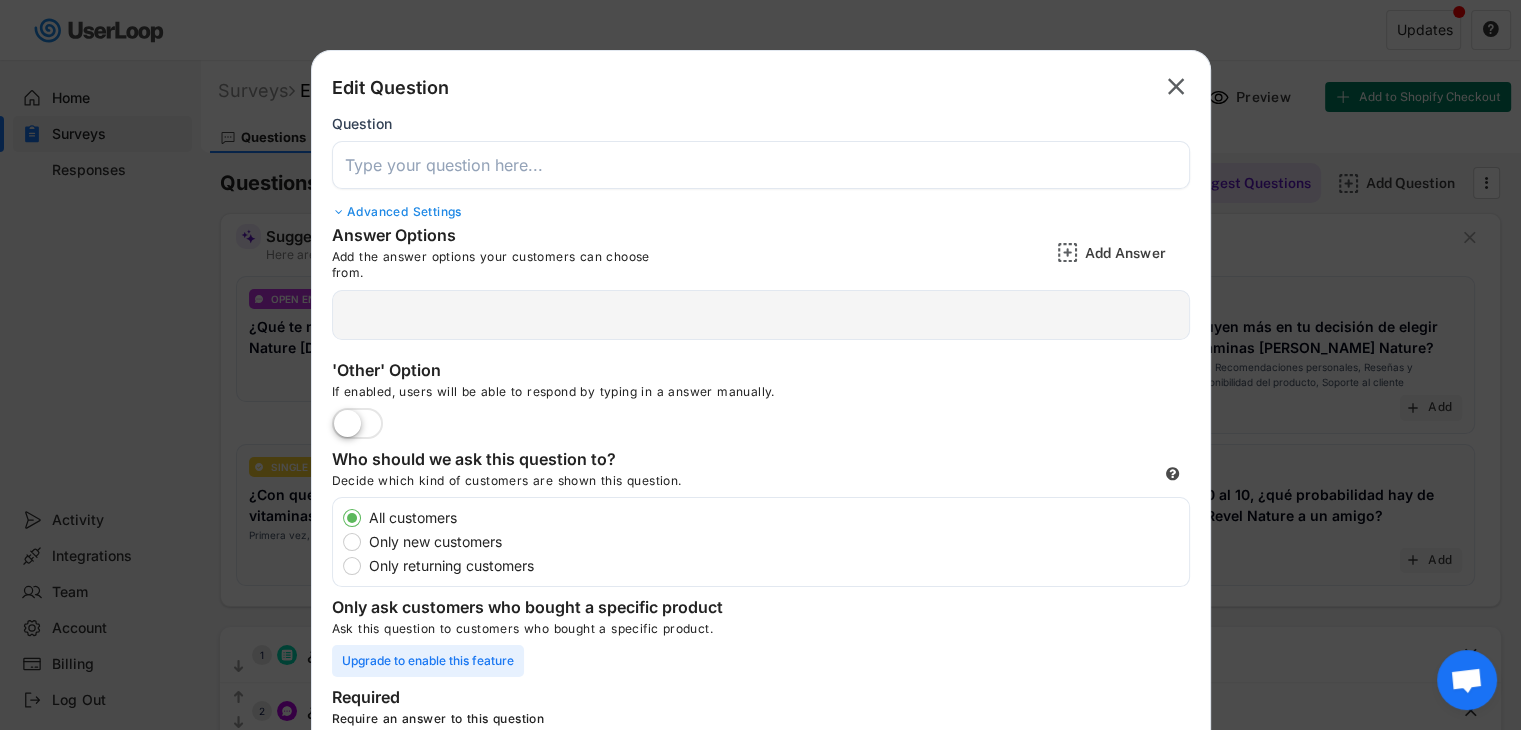 click at bounding box center (761, 165) 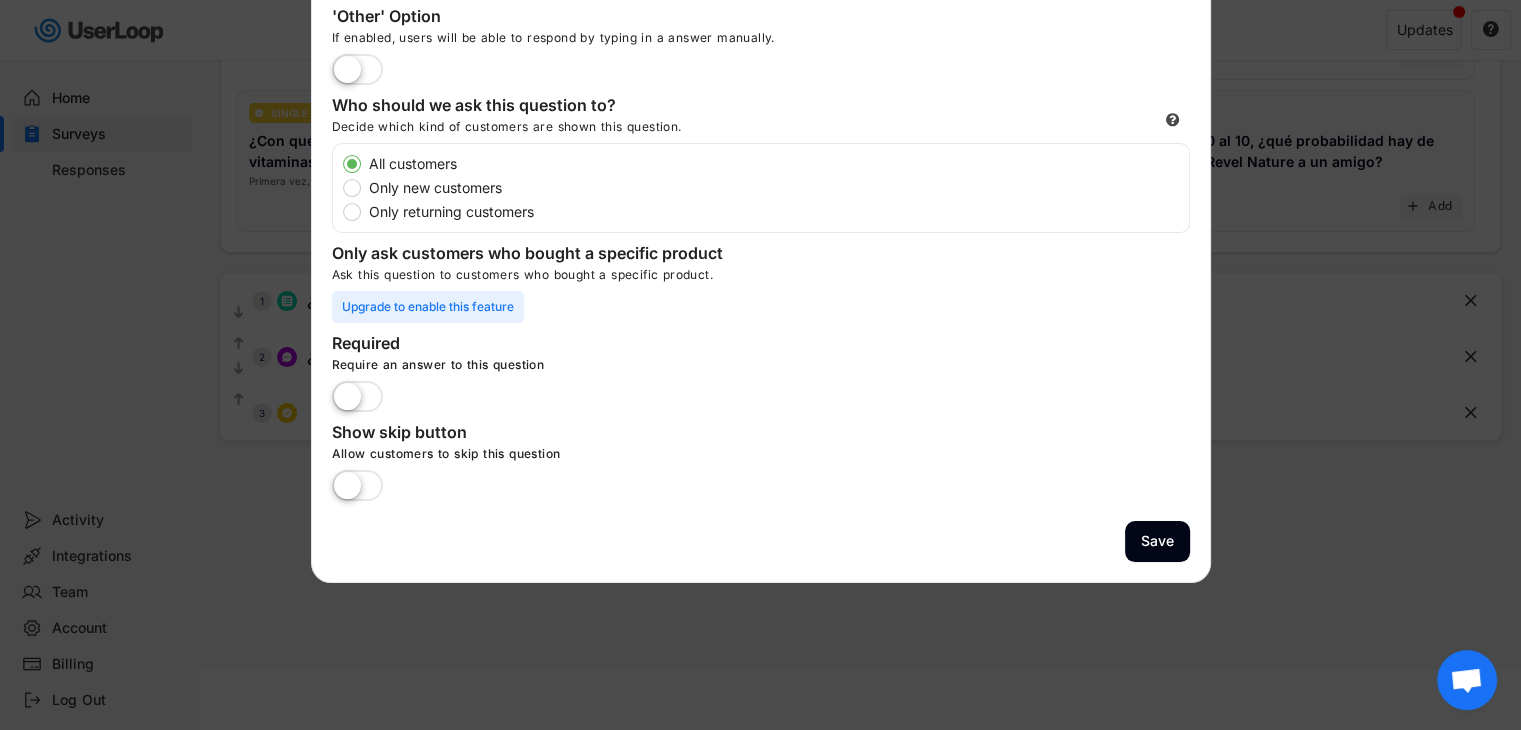 scroll, scrollTop: 0, scrollLeft: 0, axis: both 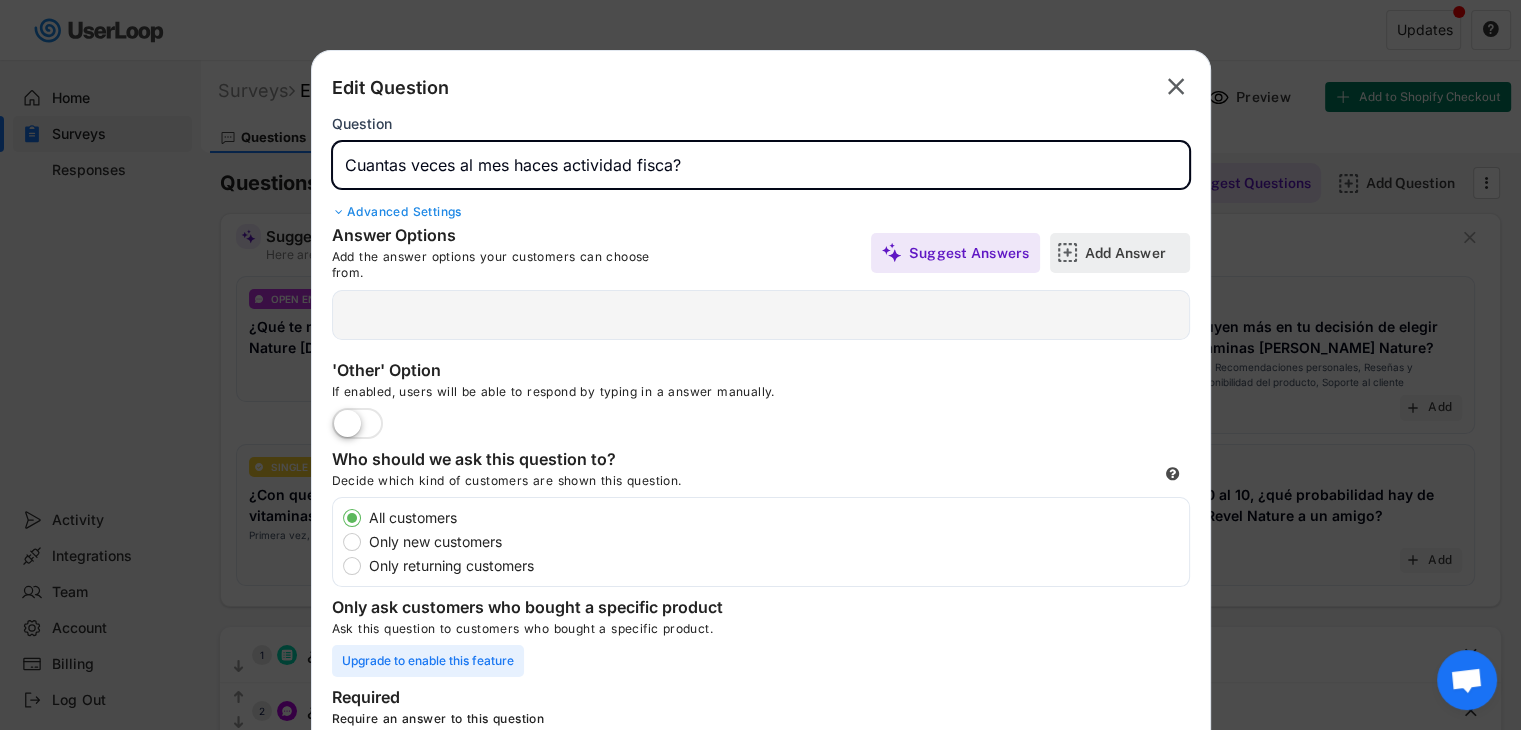 type on "Cuantas veces al mes haces actividad fisca?" 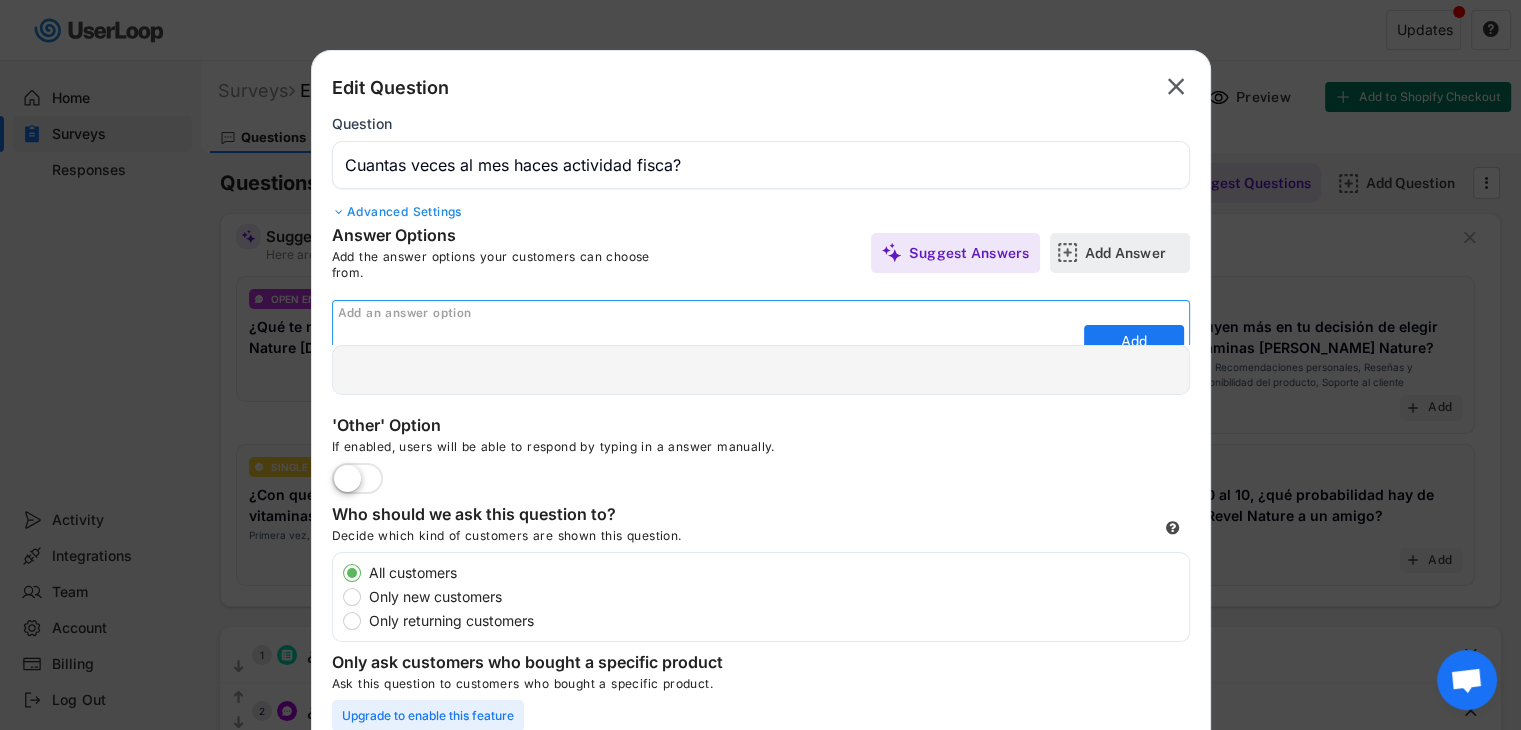 scroll, scrollTop: 0, scrollLeft: 0, axis: both 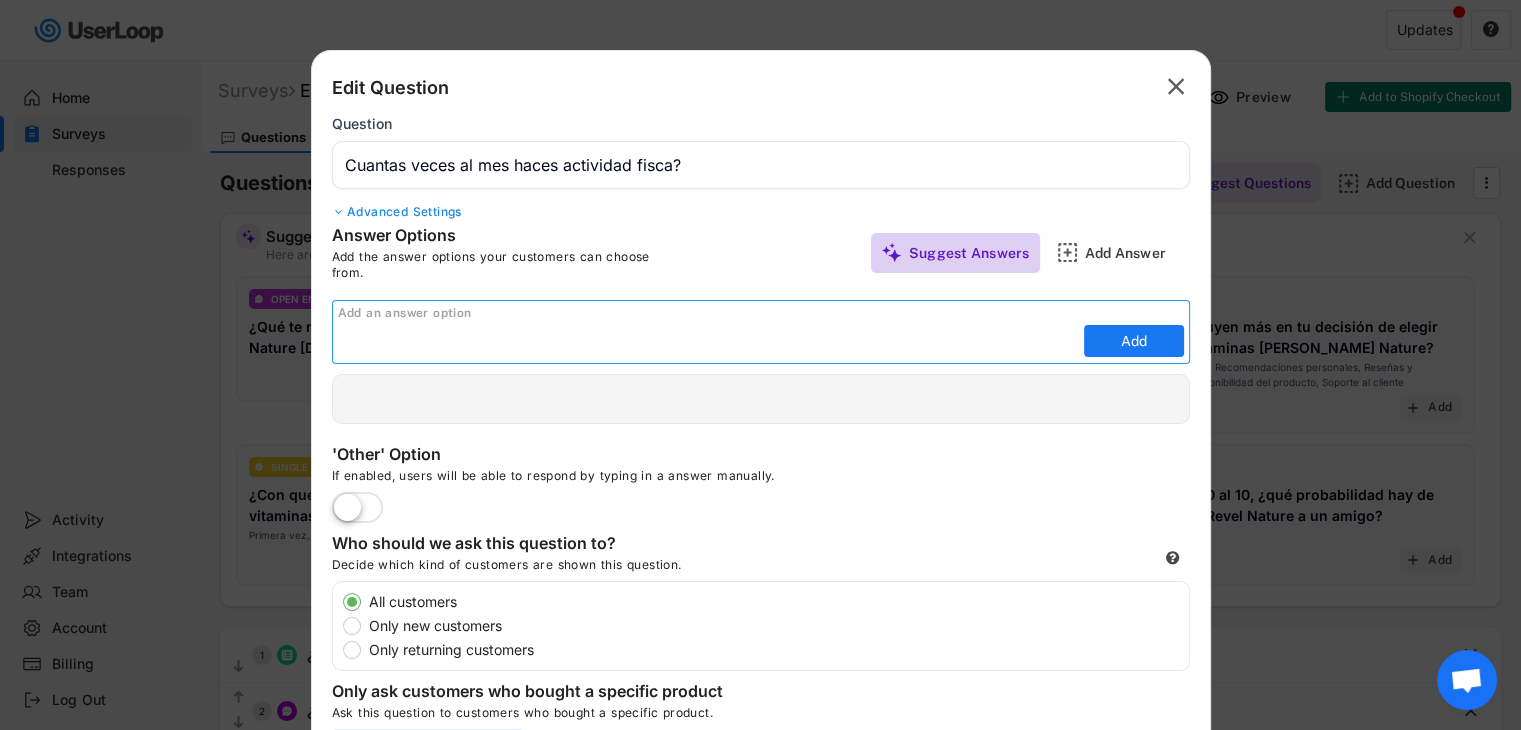 click 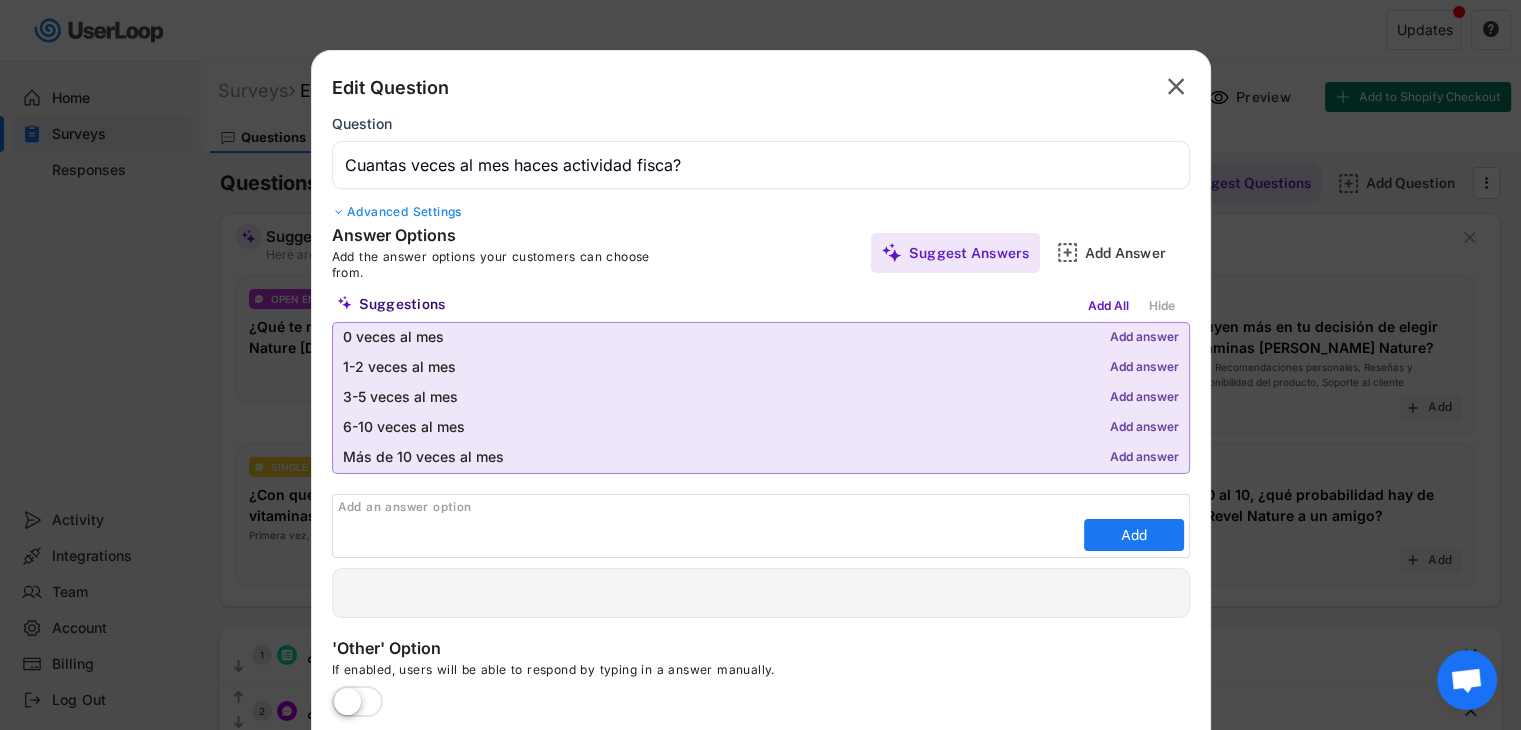 click on "Add answer" at bounding box center [1144, 338] 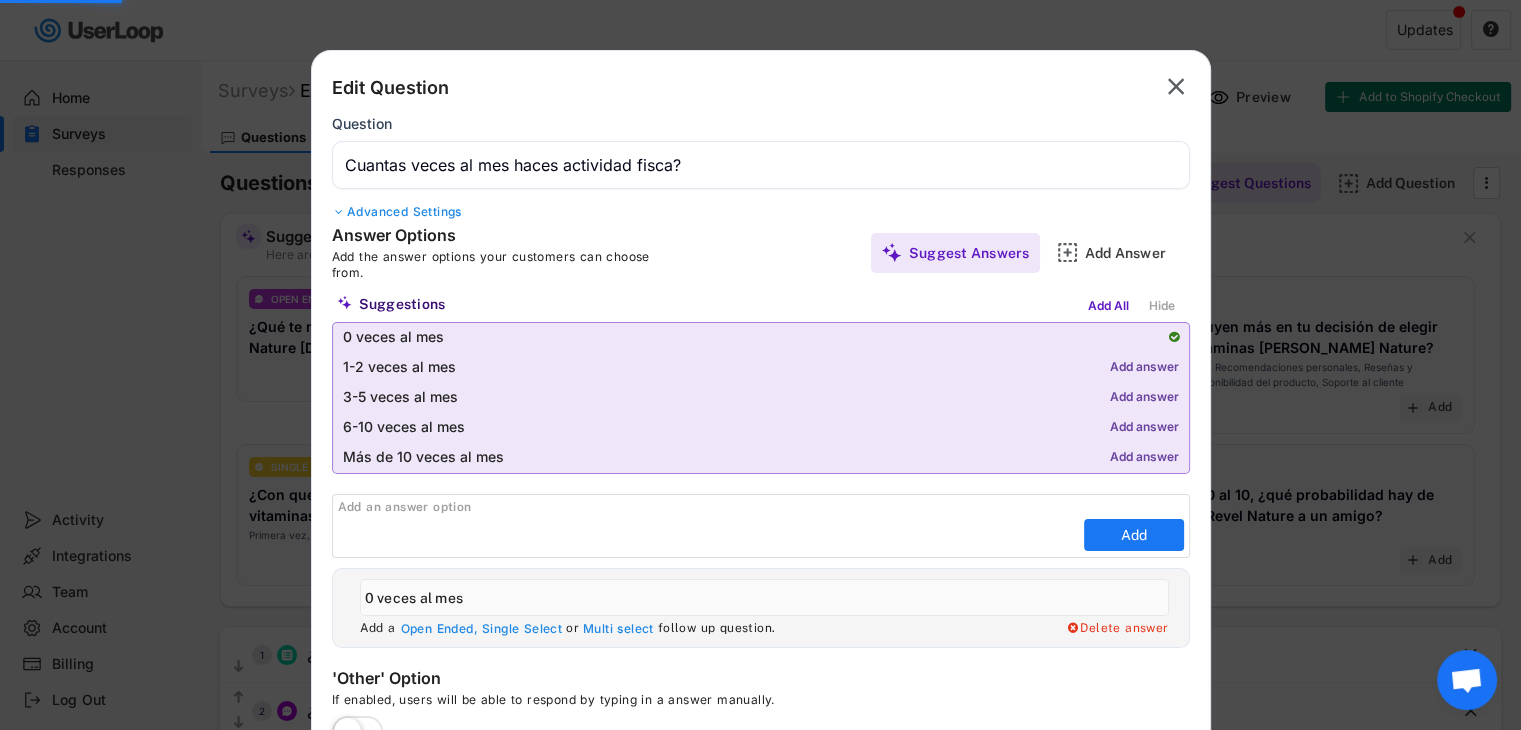 click on "Add answer" at bounding box center (1144, 368) 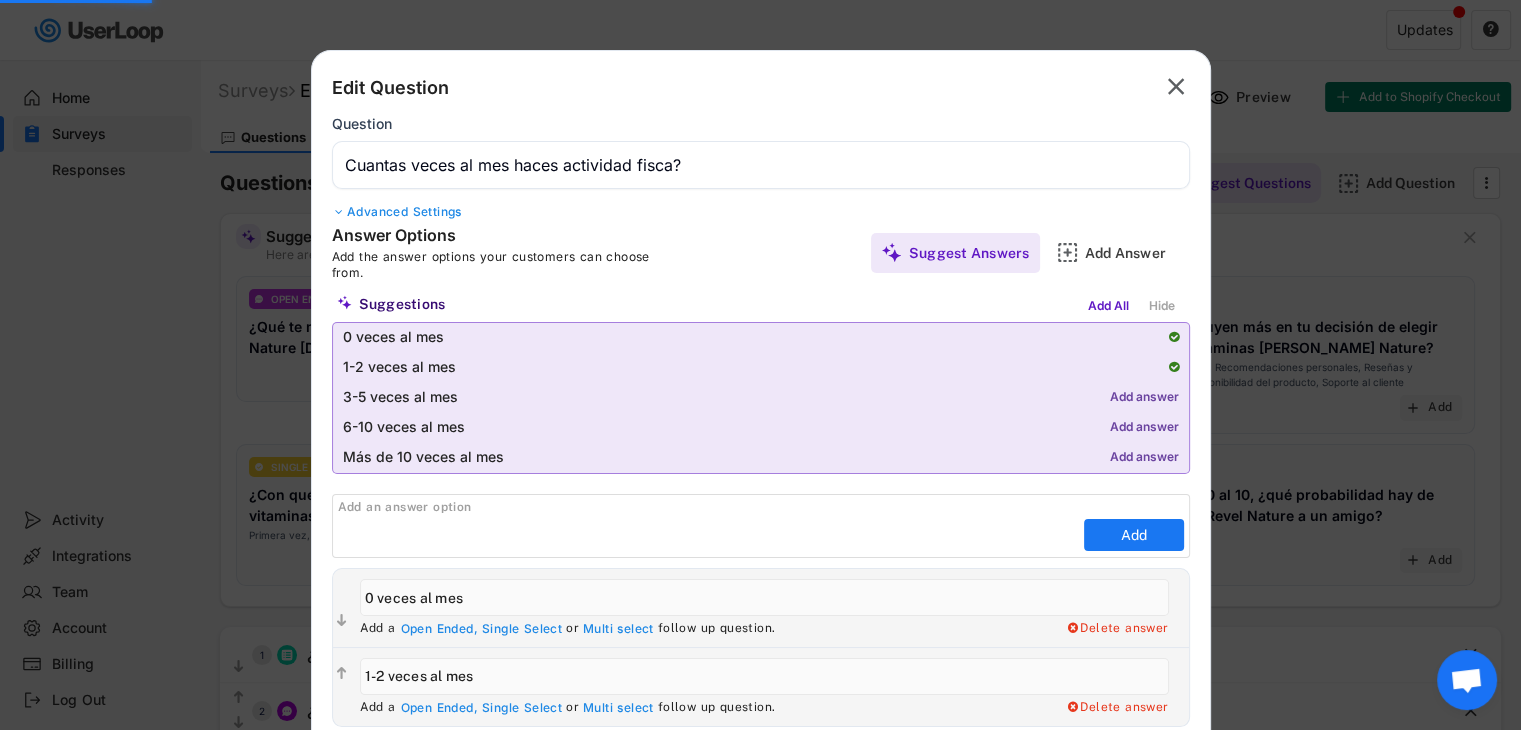 click on "Add answer" at bounding box center [1144, 398] 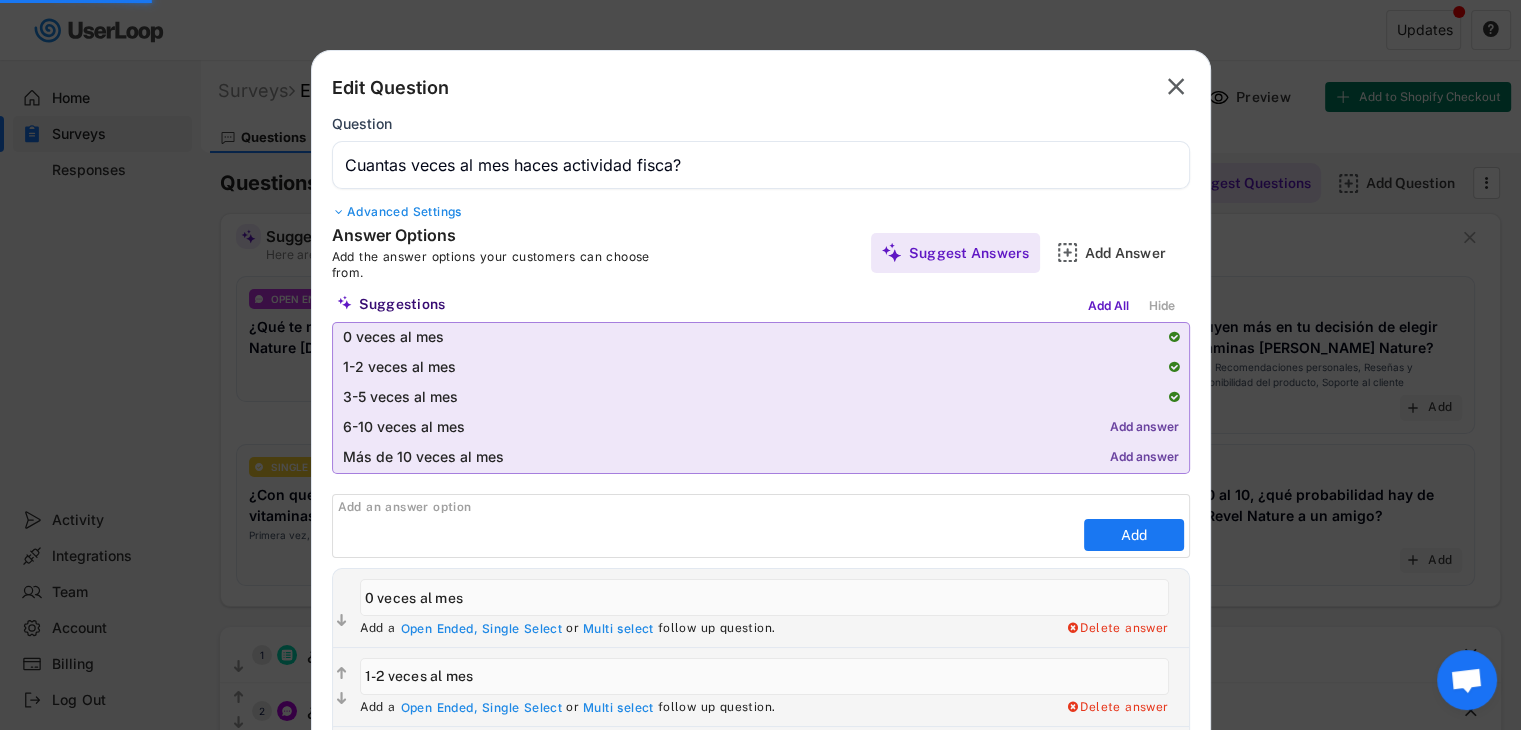click on "Add answer" at bounding box center [1144, 428] 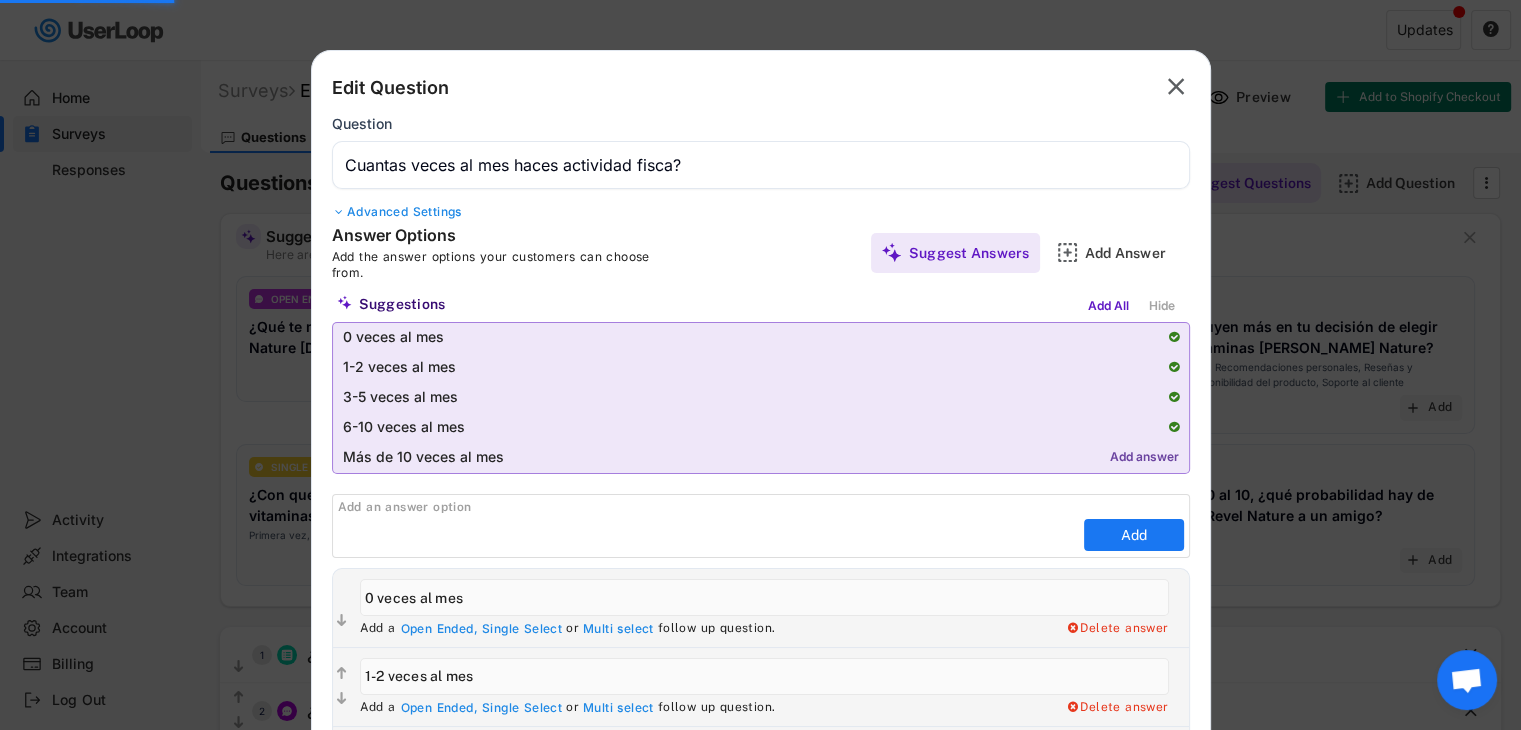 click on "Add answer" at bounding box center [1144, 458] 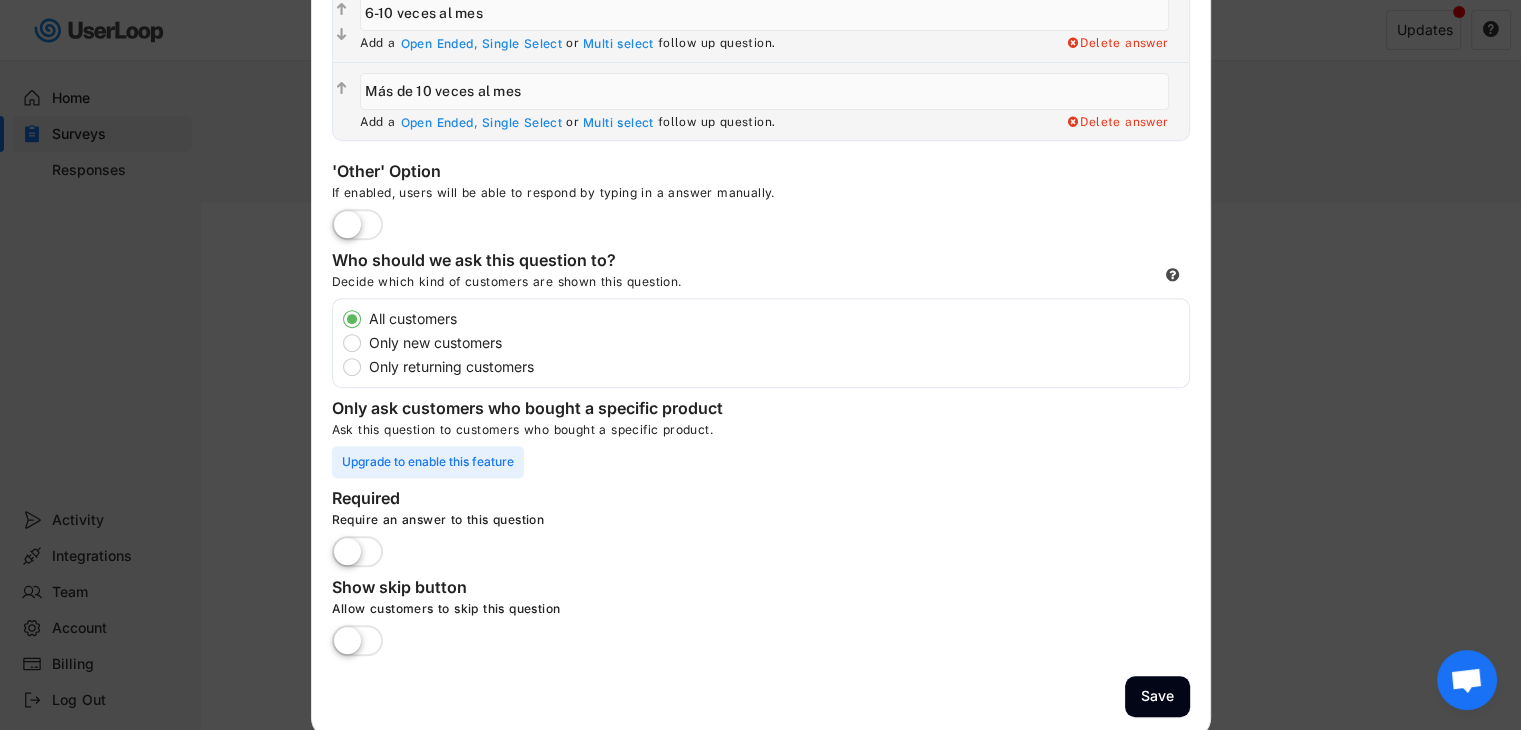 scroll, scrollTop: 827, scrollLeft: 0, axis: vertical 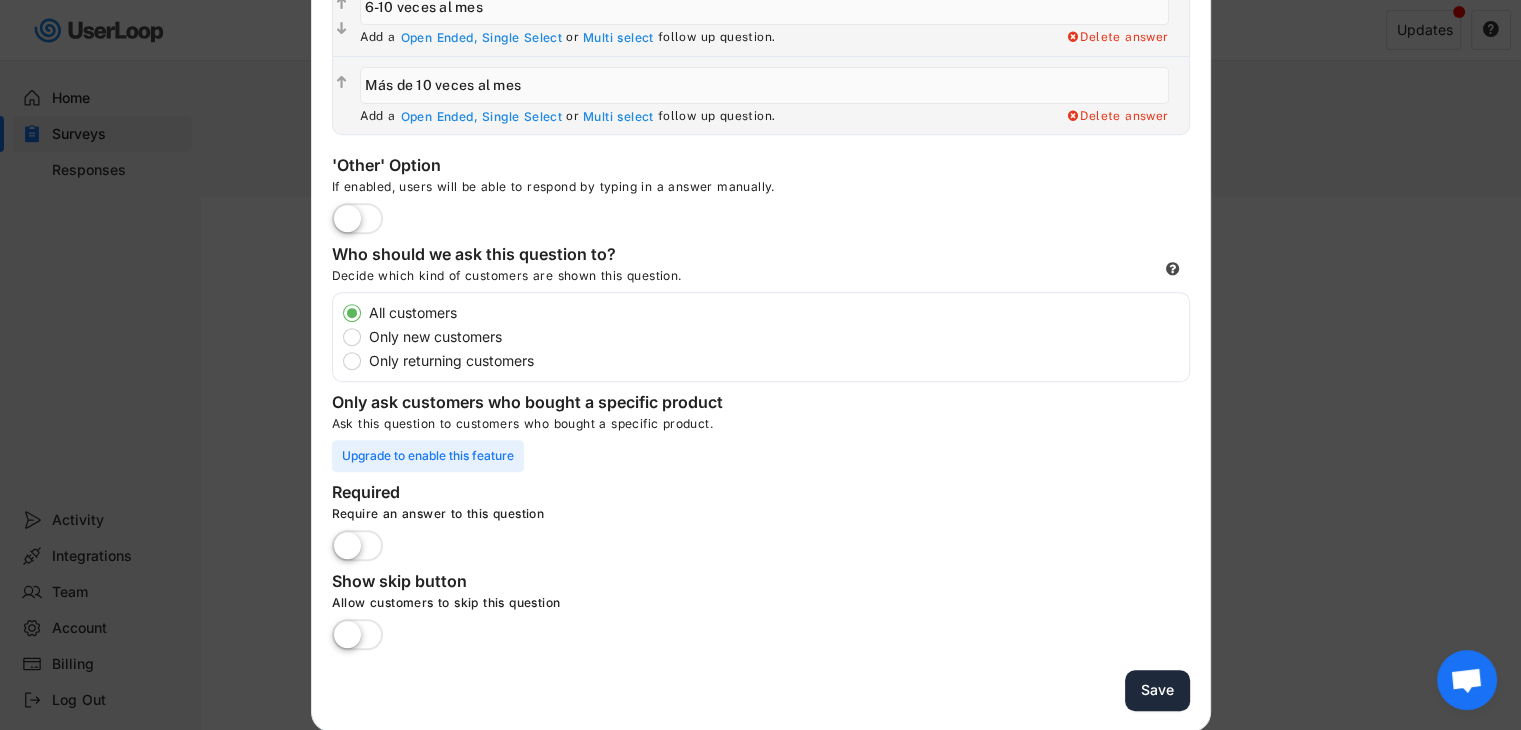 click on "Save" at bounding box center [1157, 690] 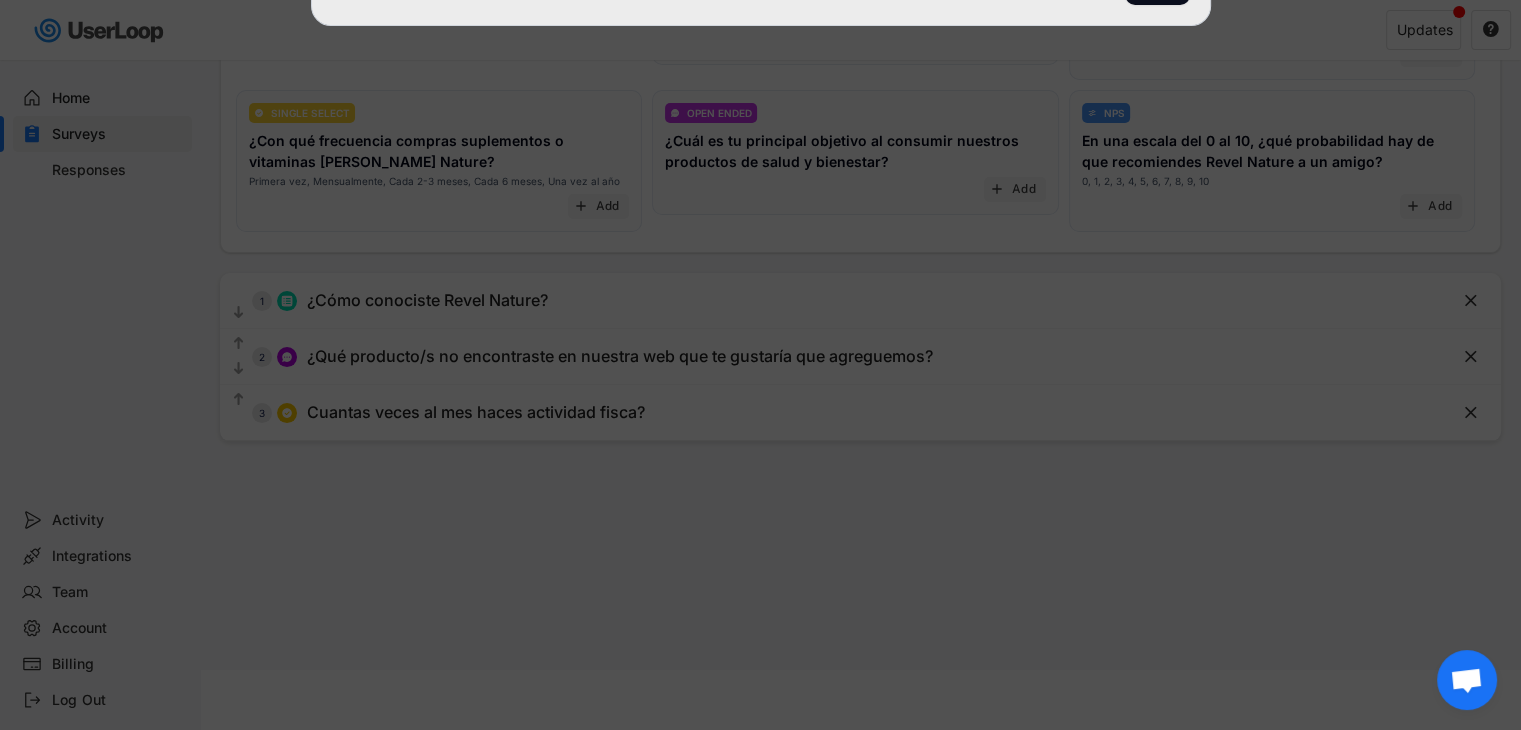 scroll, scrollTop: 354, scrollLeft: 0, axis: vertical 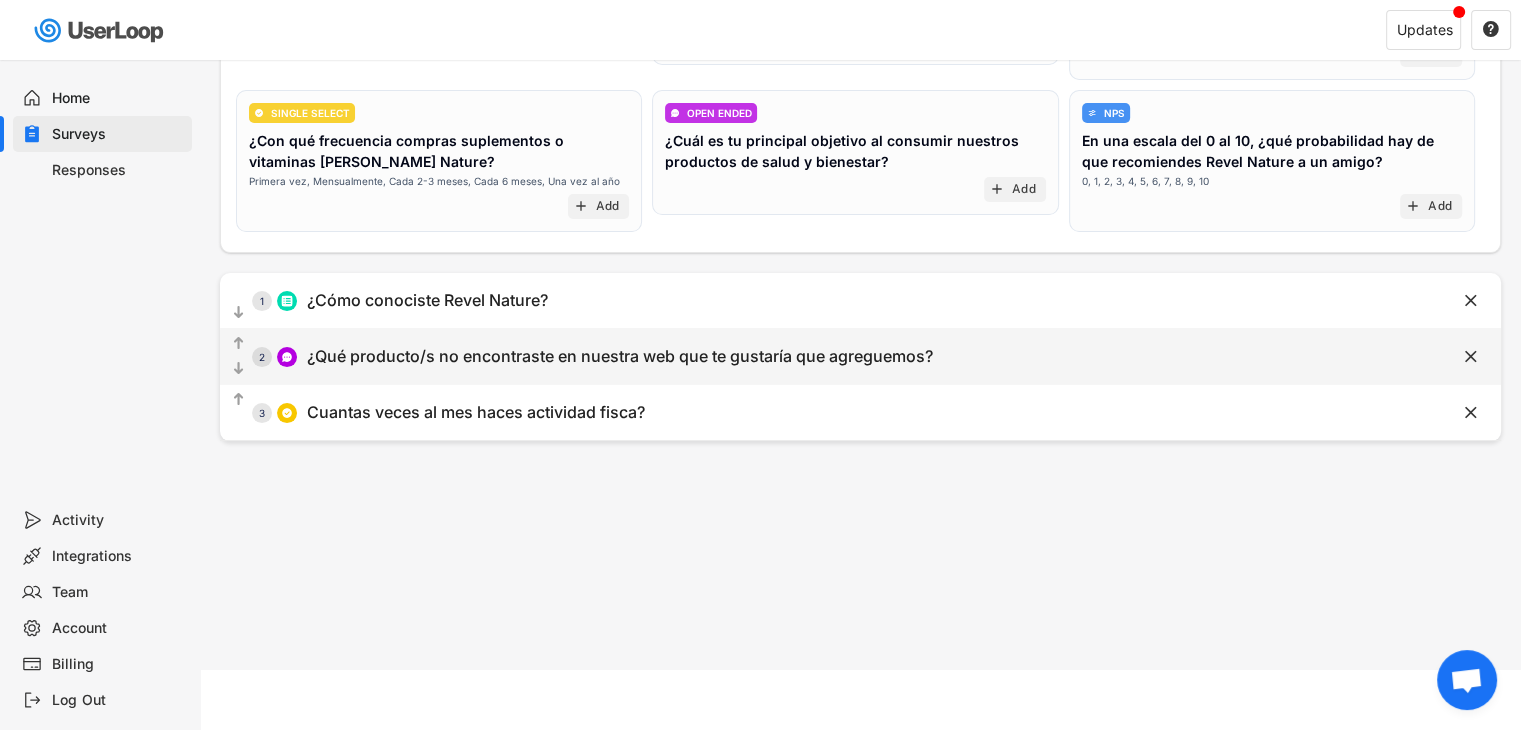 click on "¿Qué producto/s no encontraste en nuestra web que te gustaría que agreguemos?" at bounding box center [620, 356] 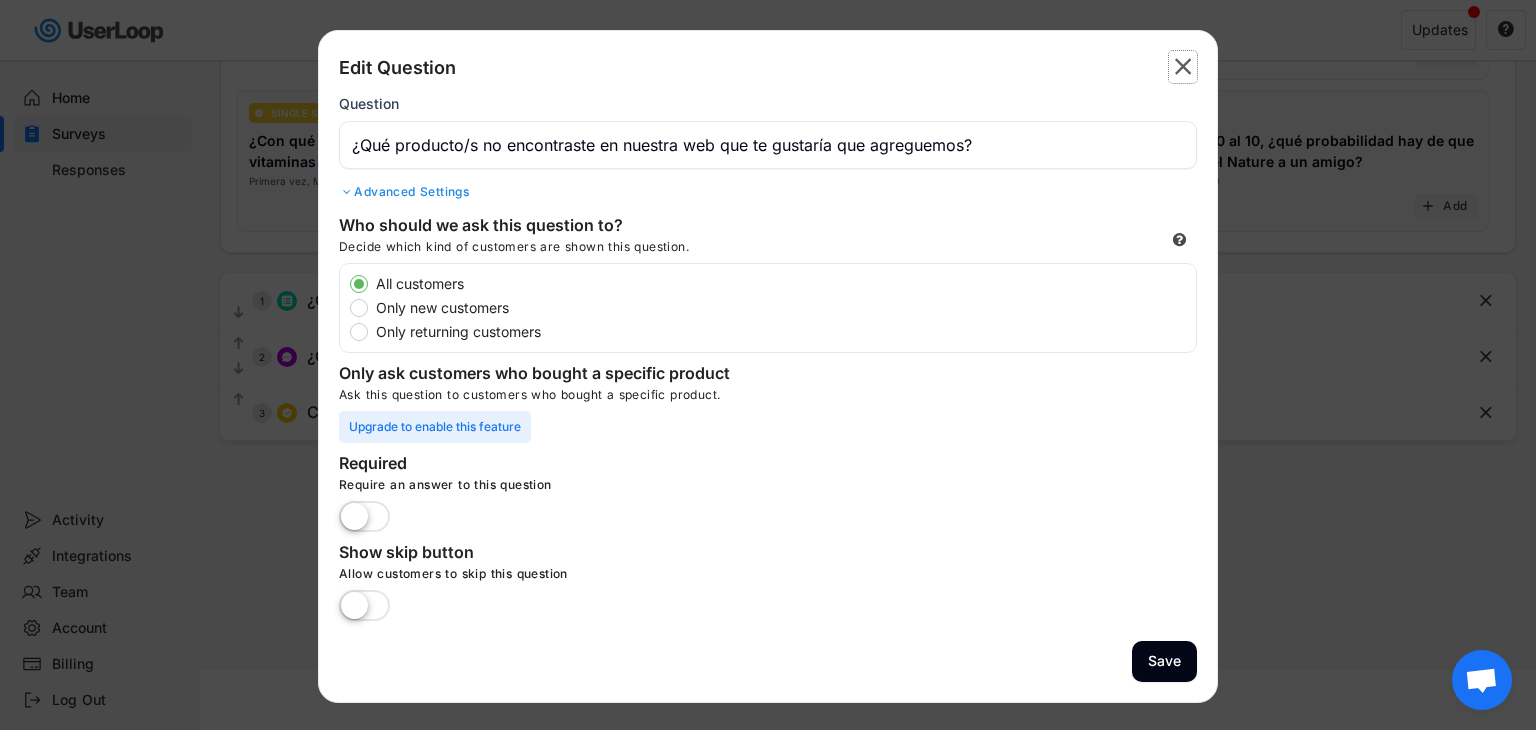 click on "" 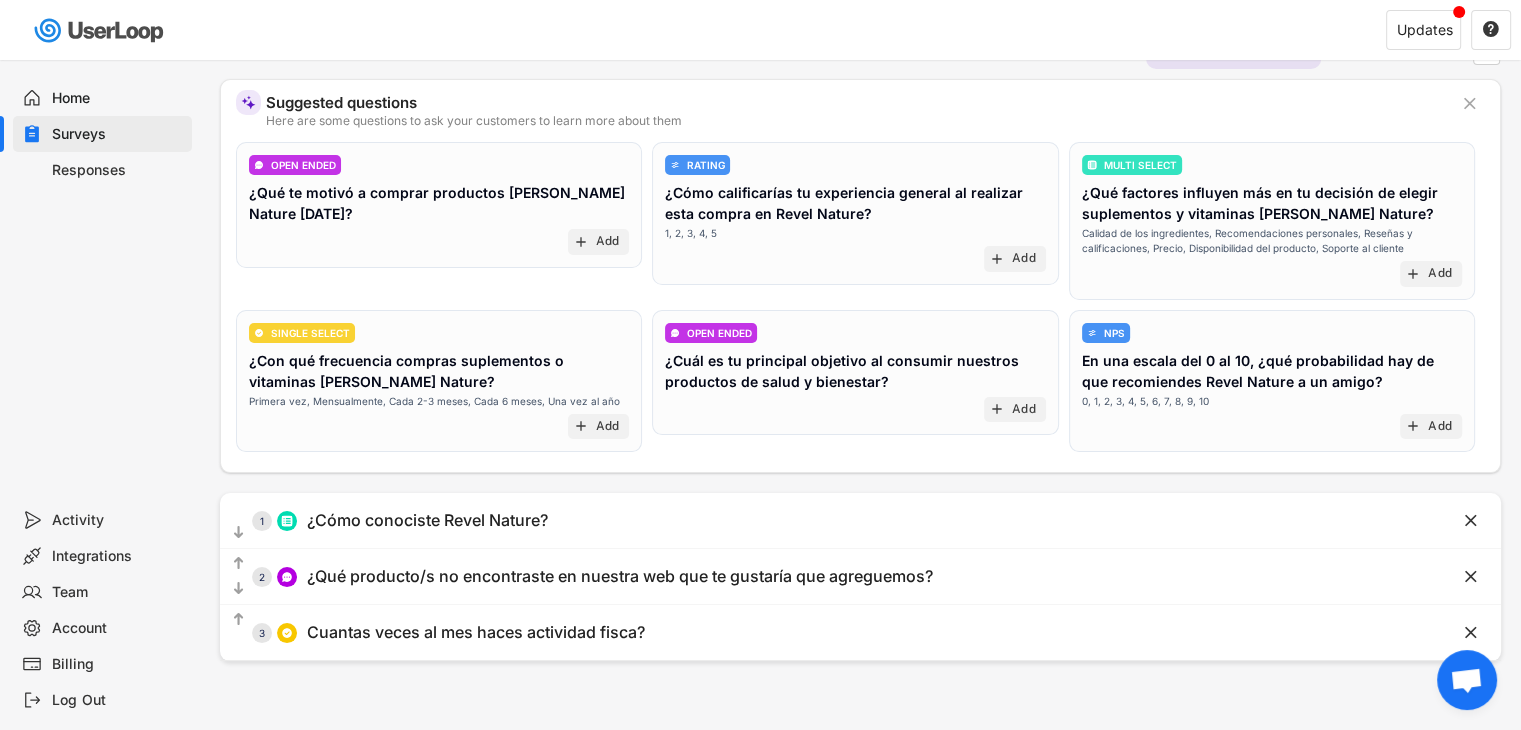 scroll, scrollTop: 354, scrollLeft: 0, axis: vertical 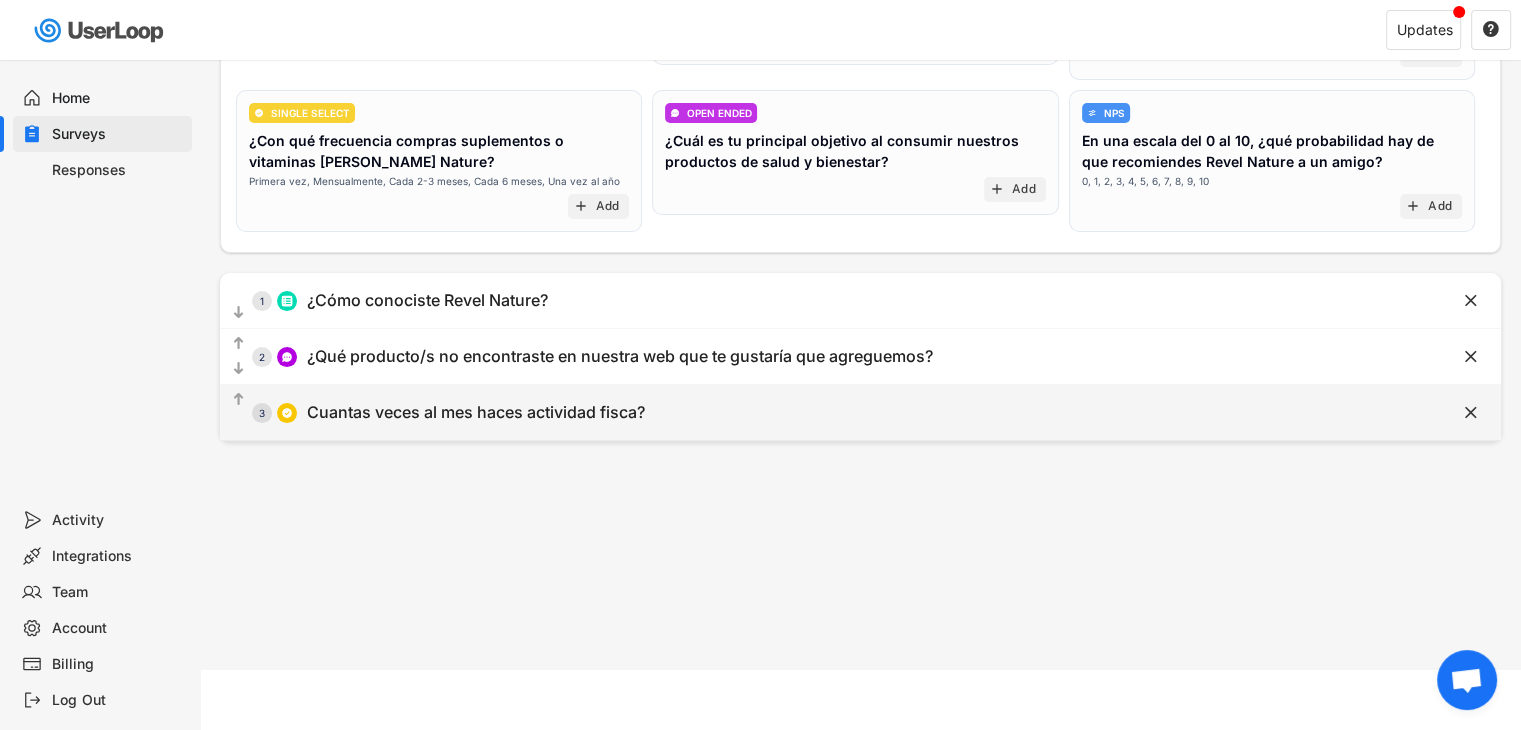 click on "

3 Cuantas veces al mes haces actividad fisca?" at bounding box center (810, 412) 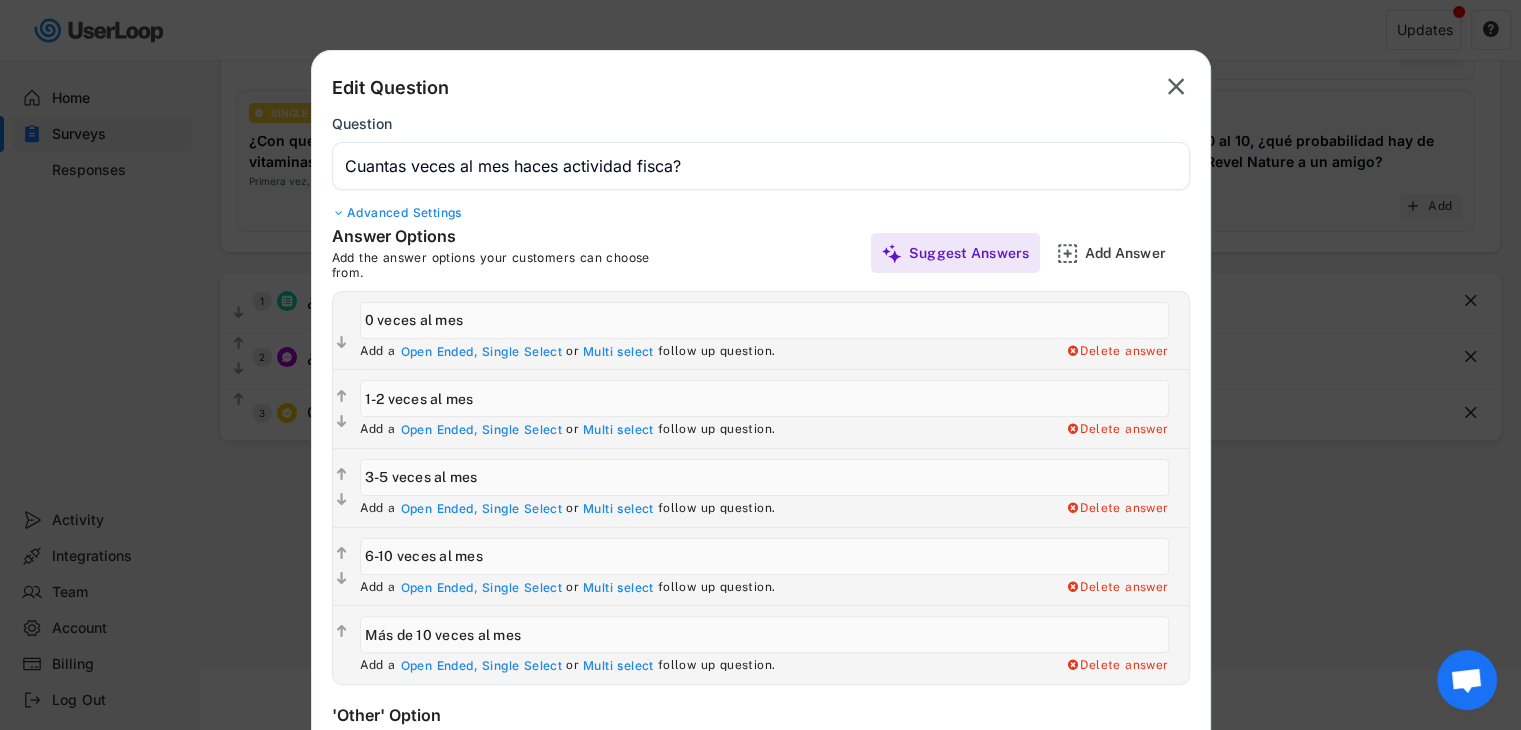 click at bounding box center (761, 166) 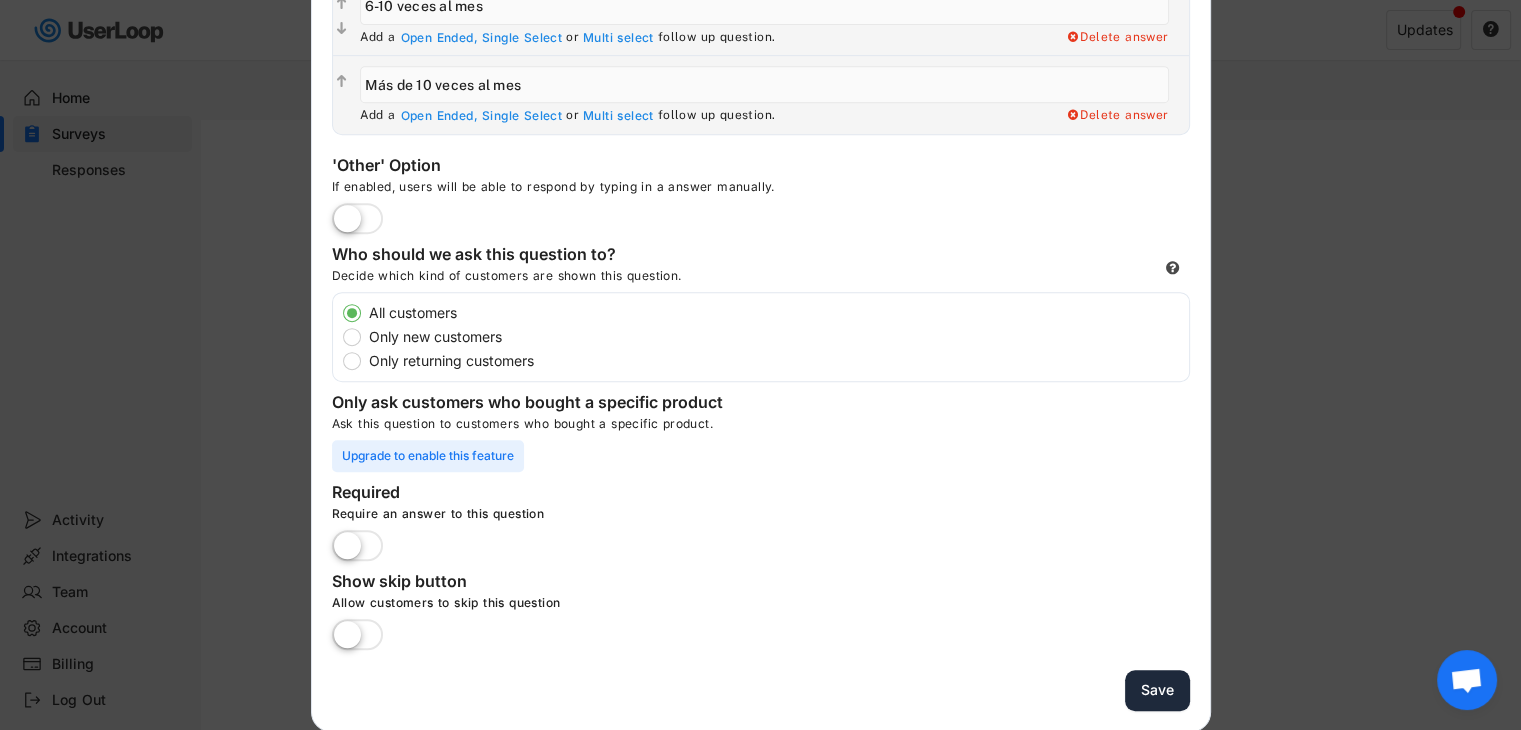 type on "¿Cuántas veces al mes haces actividad fisca?" 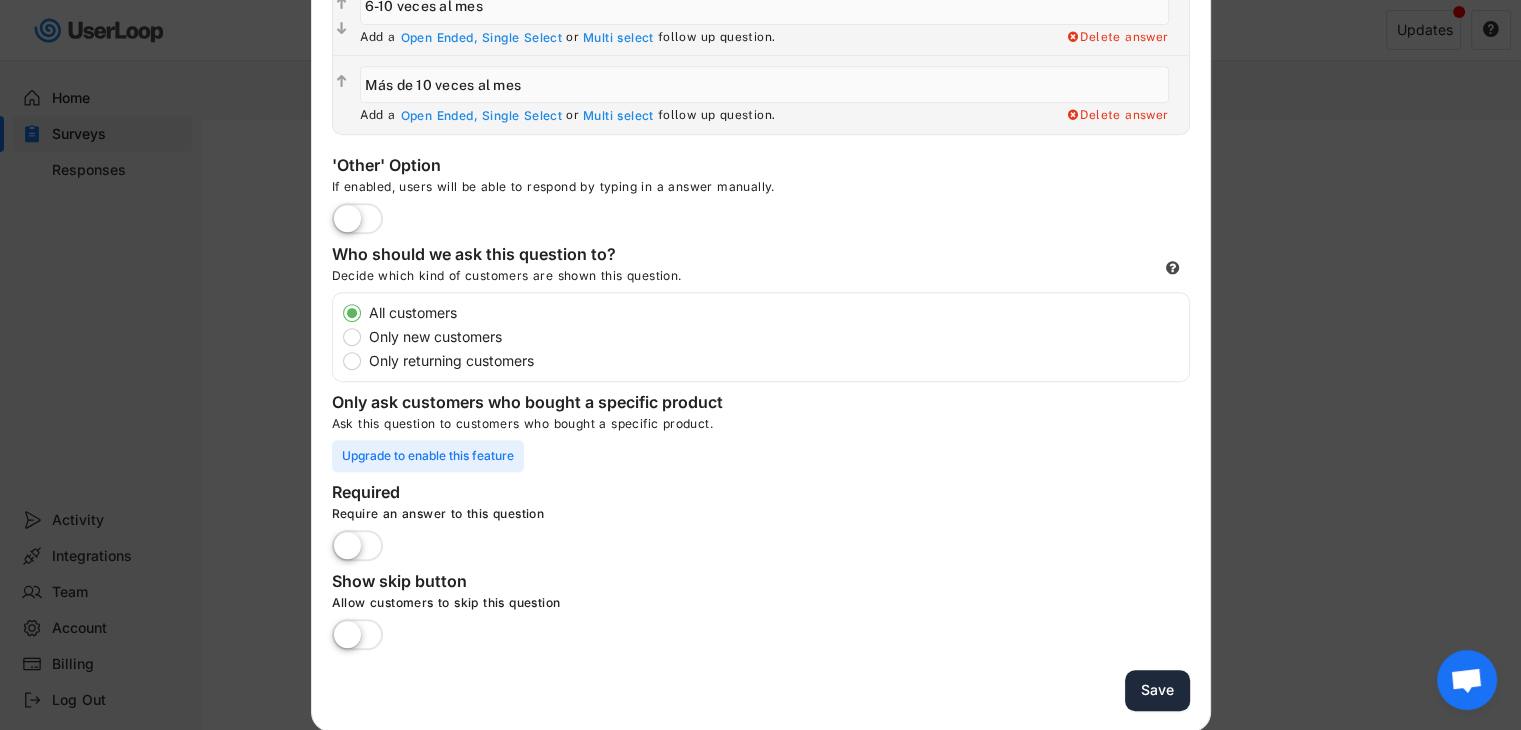 type 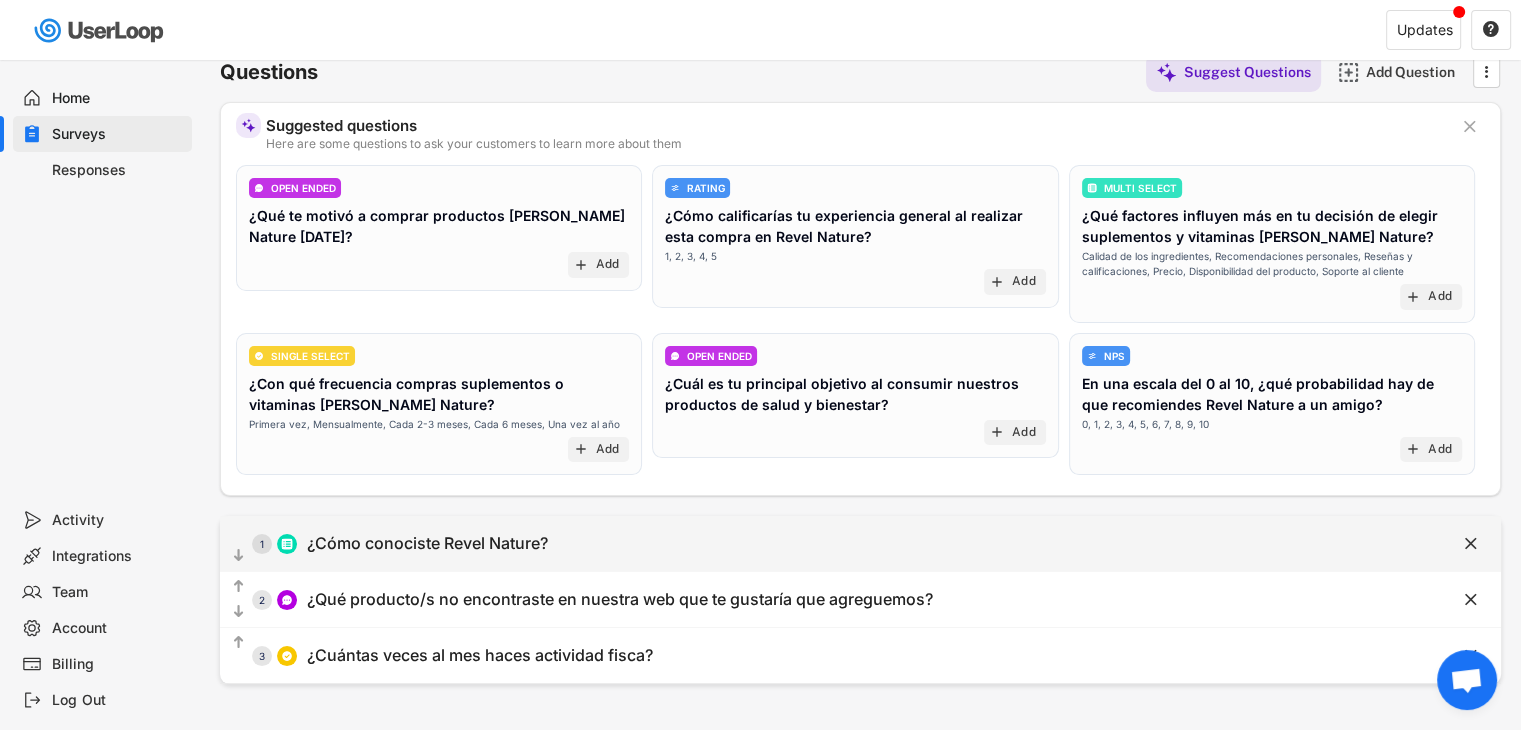 scroll, scrollTop: 54, scrollLeft: 0, axis: vertical 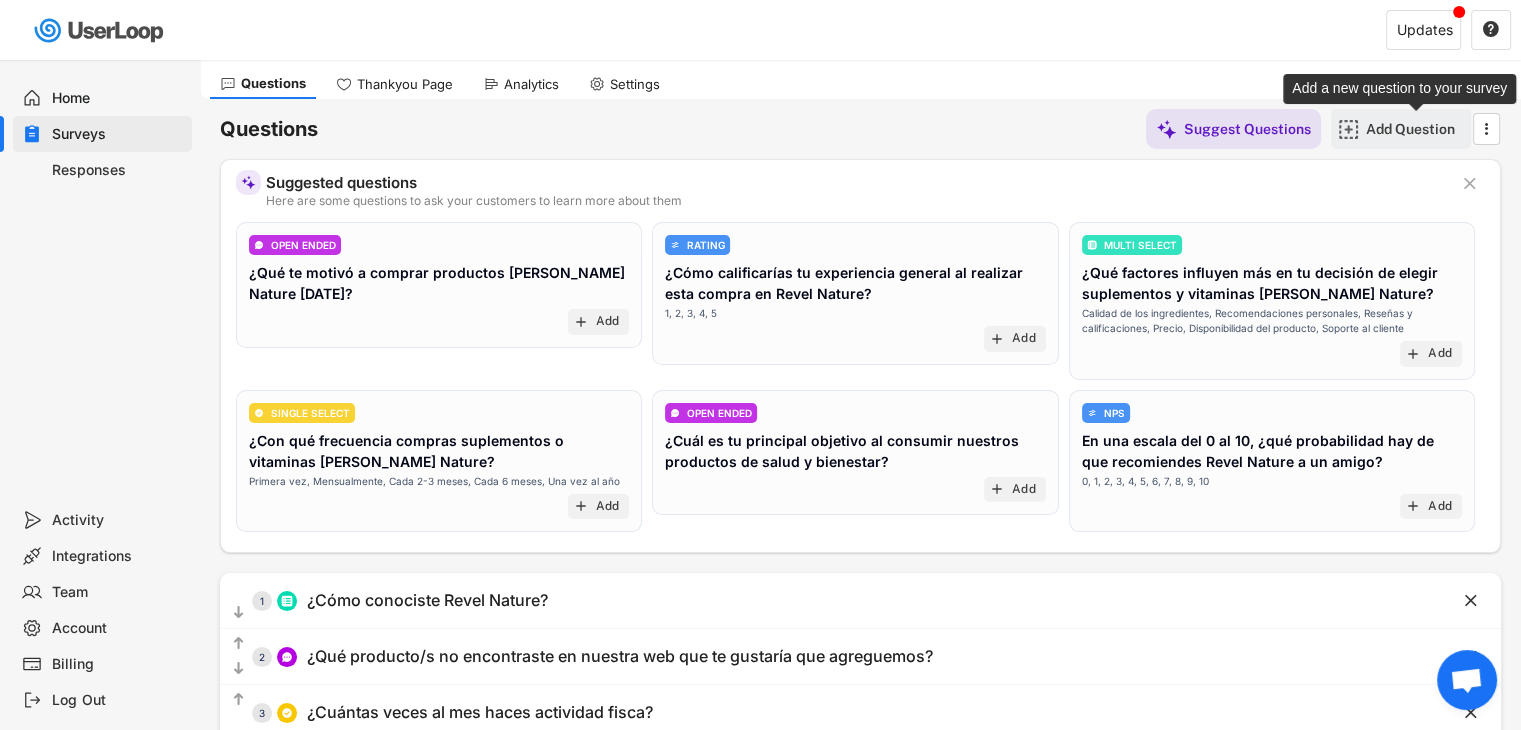 click on "Add Question" at bounding box center (1416, 129) 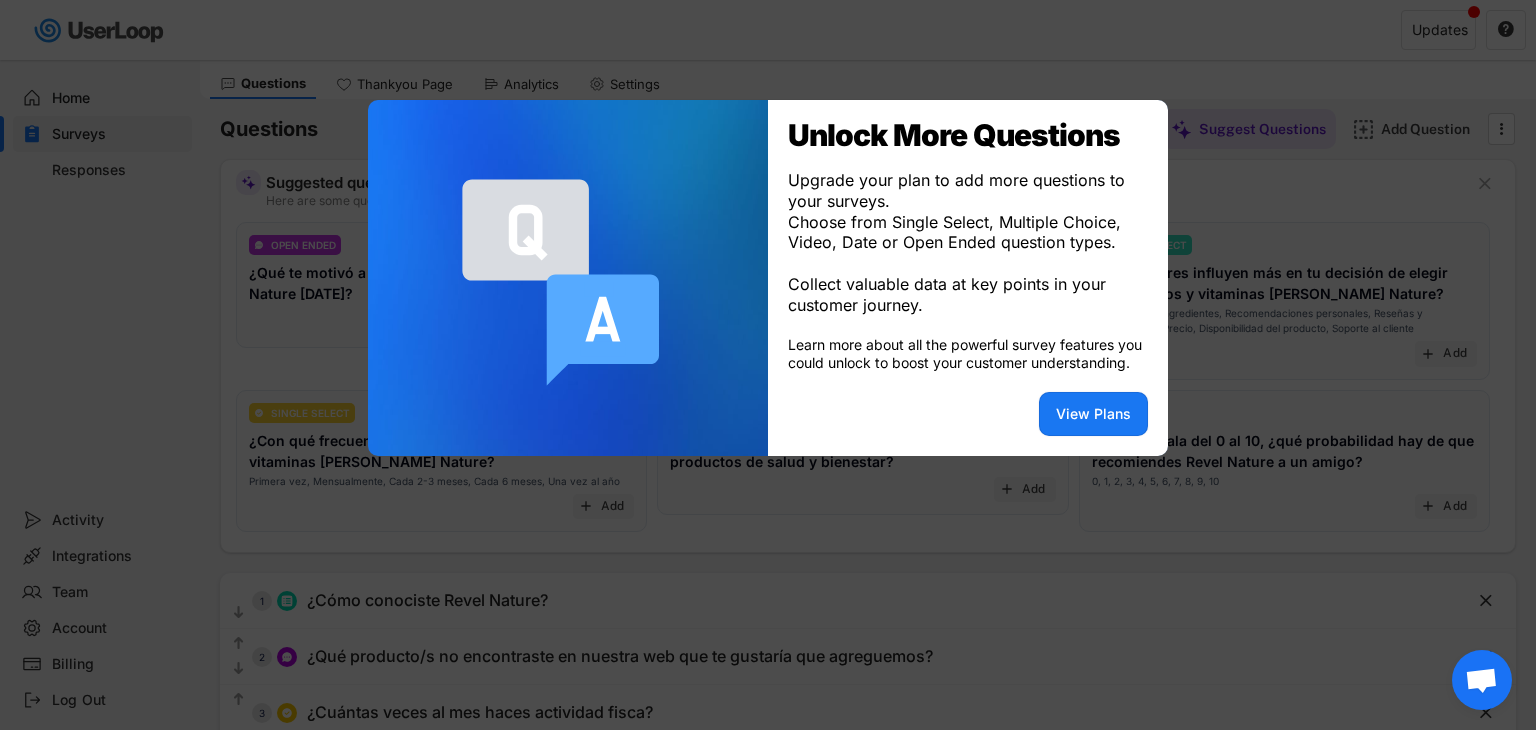 click at bounding box center [768, 365] 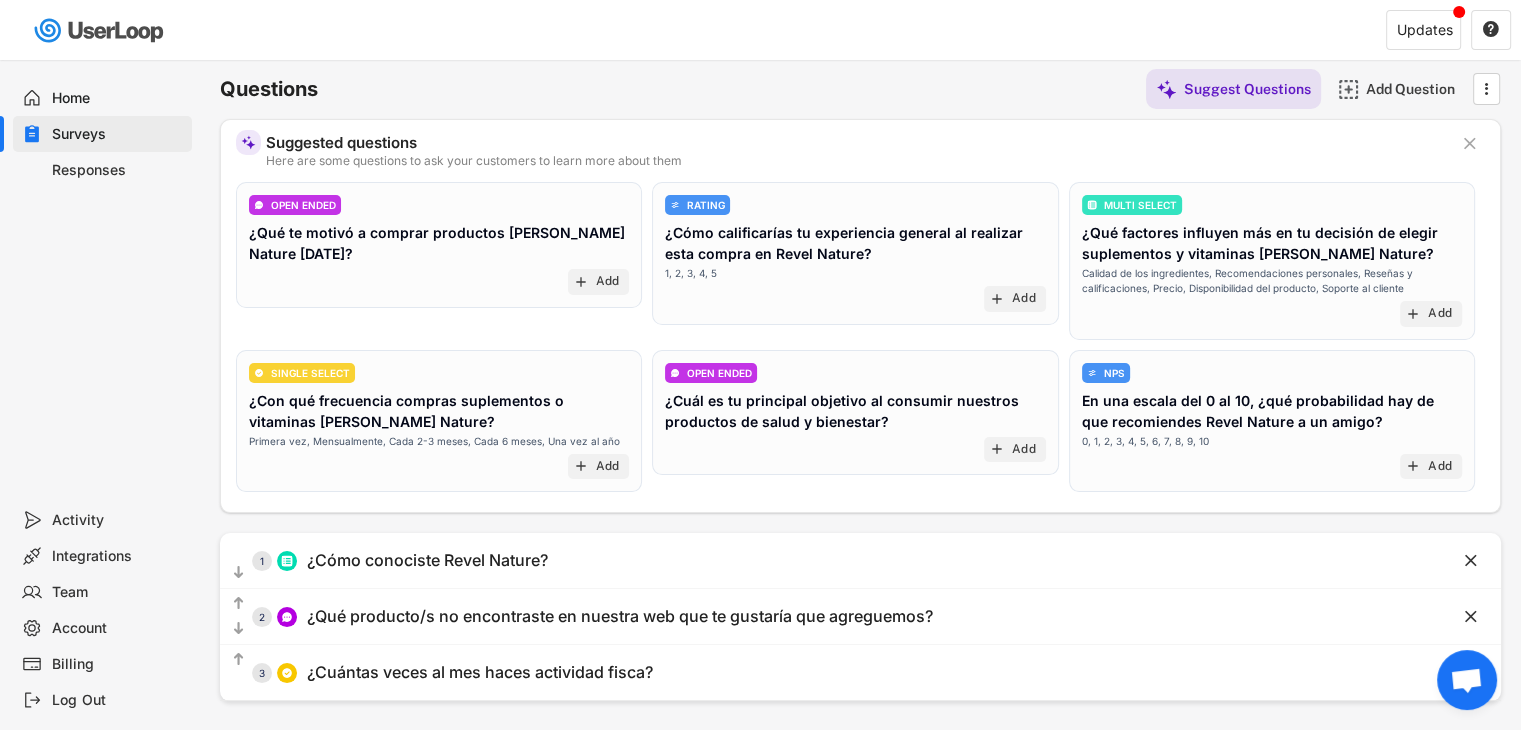 scroll, scrollTop: 0, scrollLeft: 0, axis: both 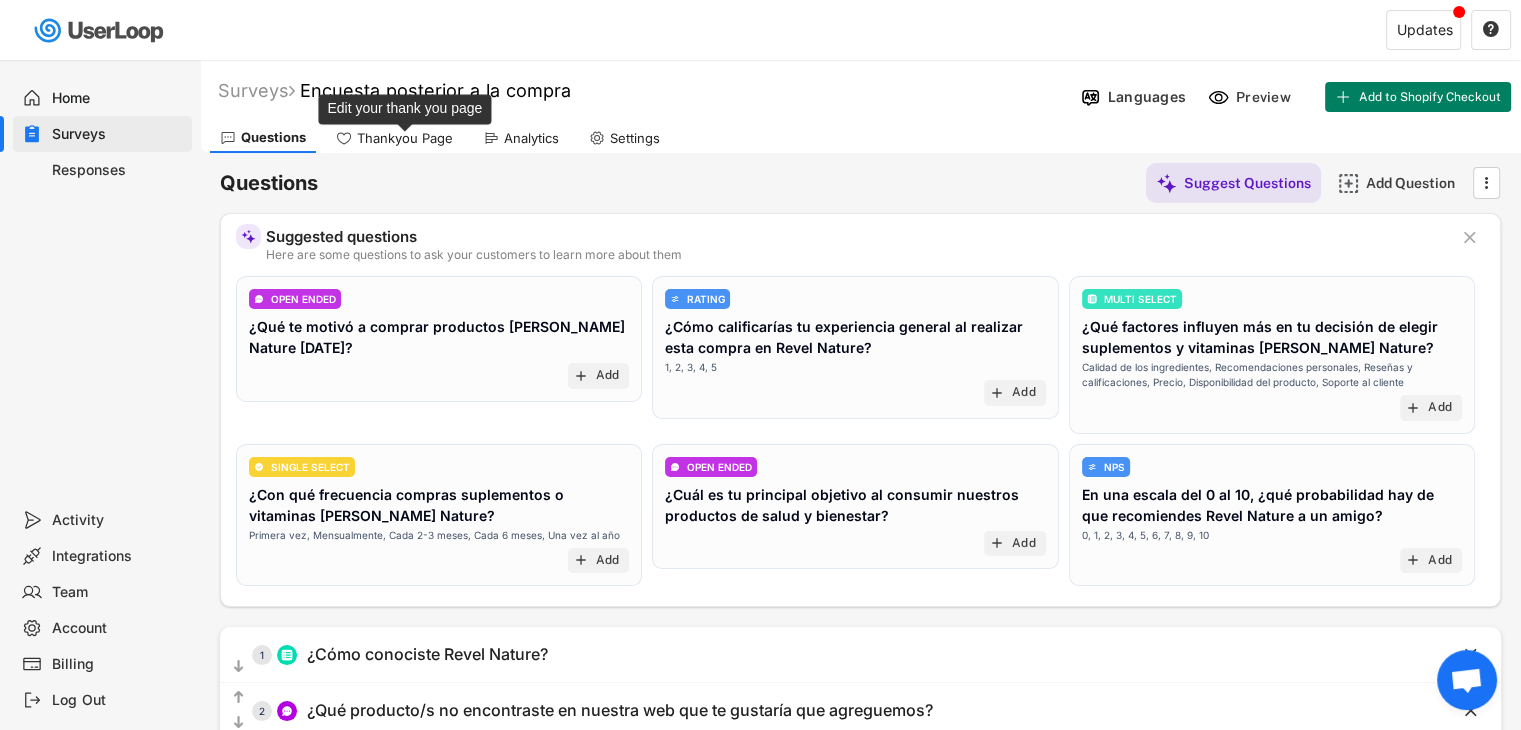 click on "Thankyou Page" at bounding box center (405, 138) 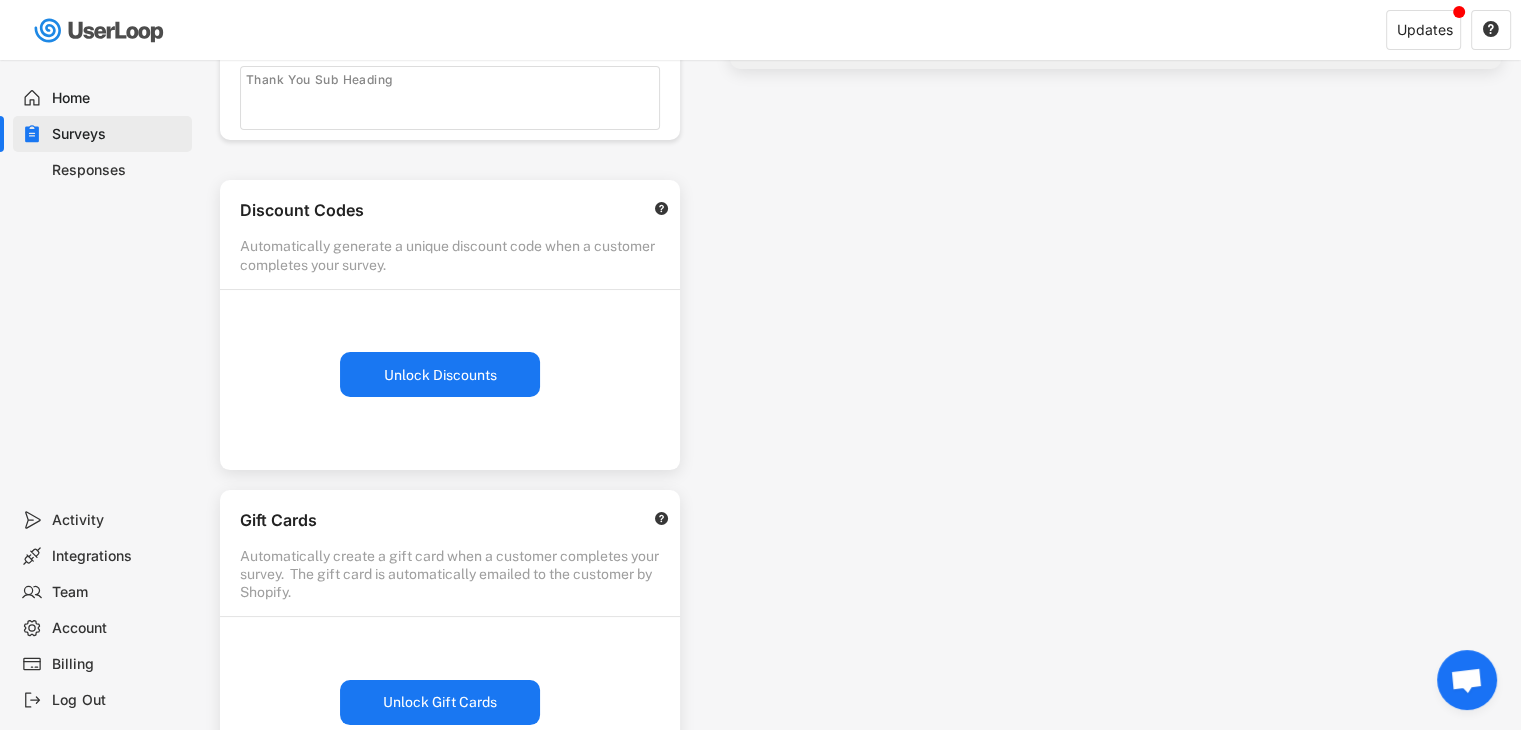 scroll, scrollTop: 300, scrollLeft: 0, axis: vertical 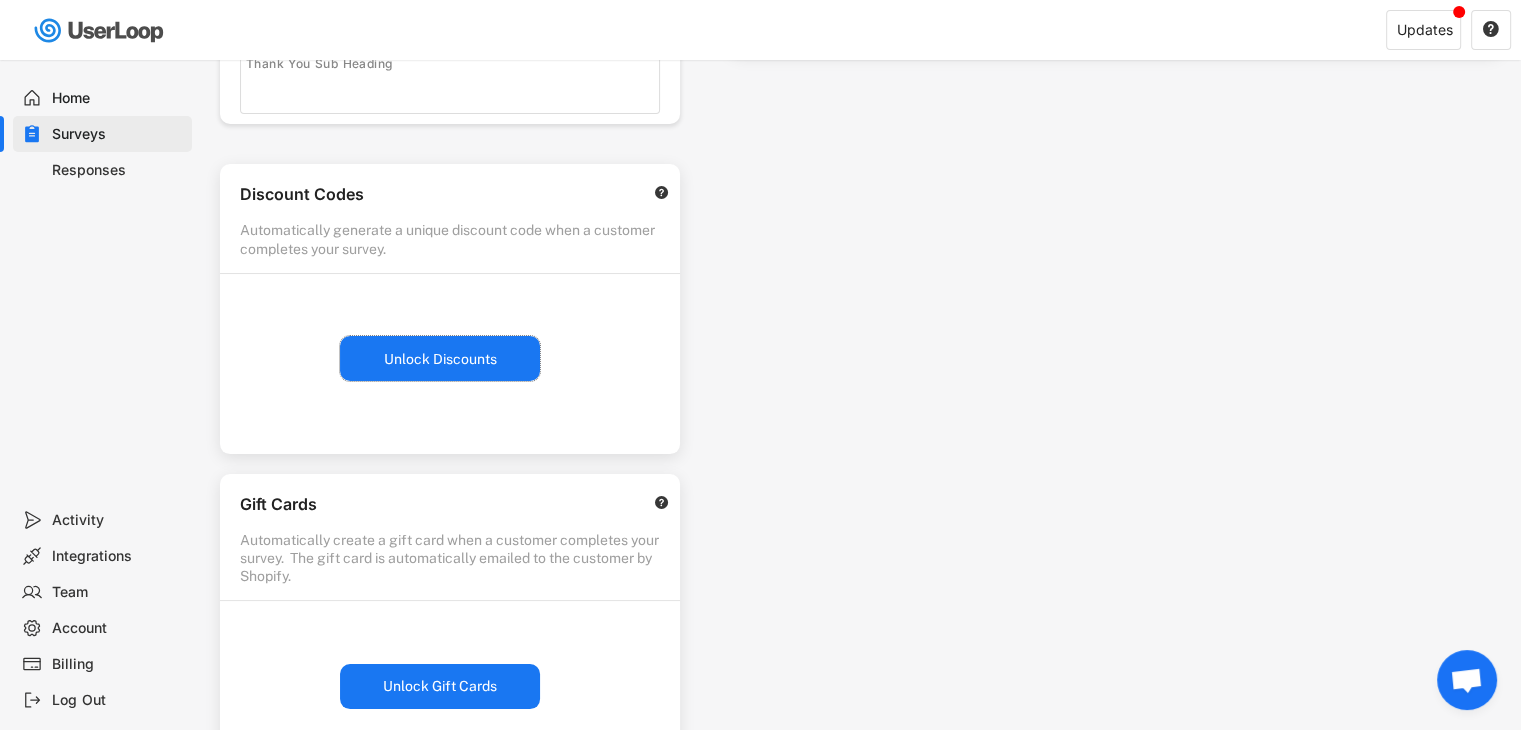 click on "Unlock Discounts" at bounding box center (440, 358) 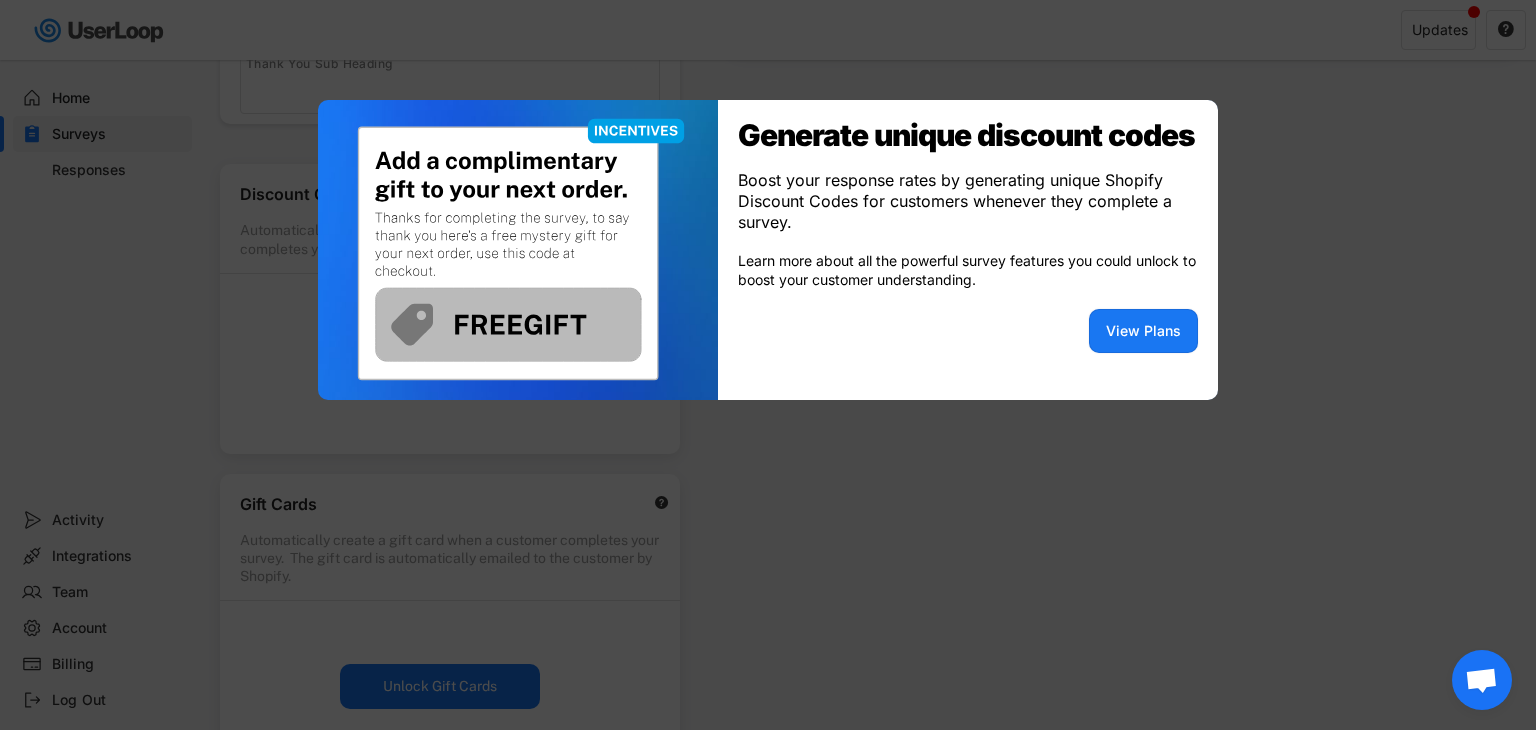 click at bounding box center [768, 365] 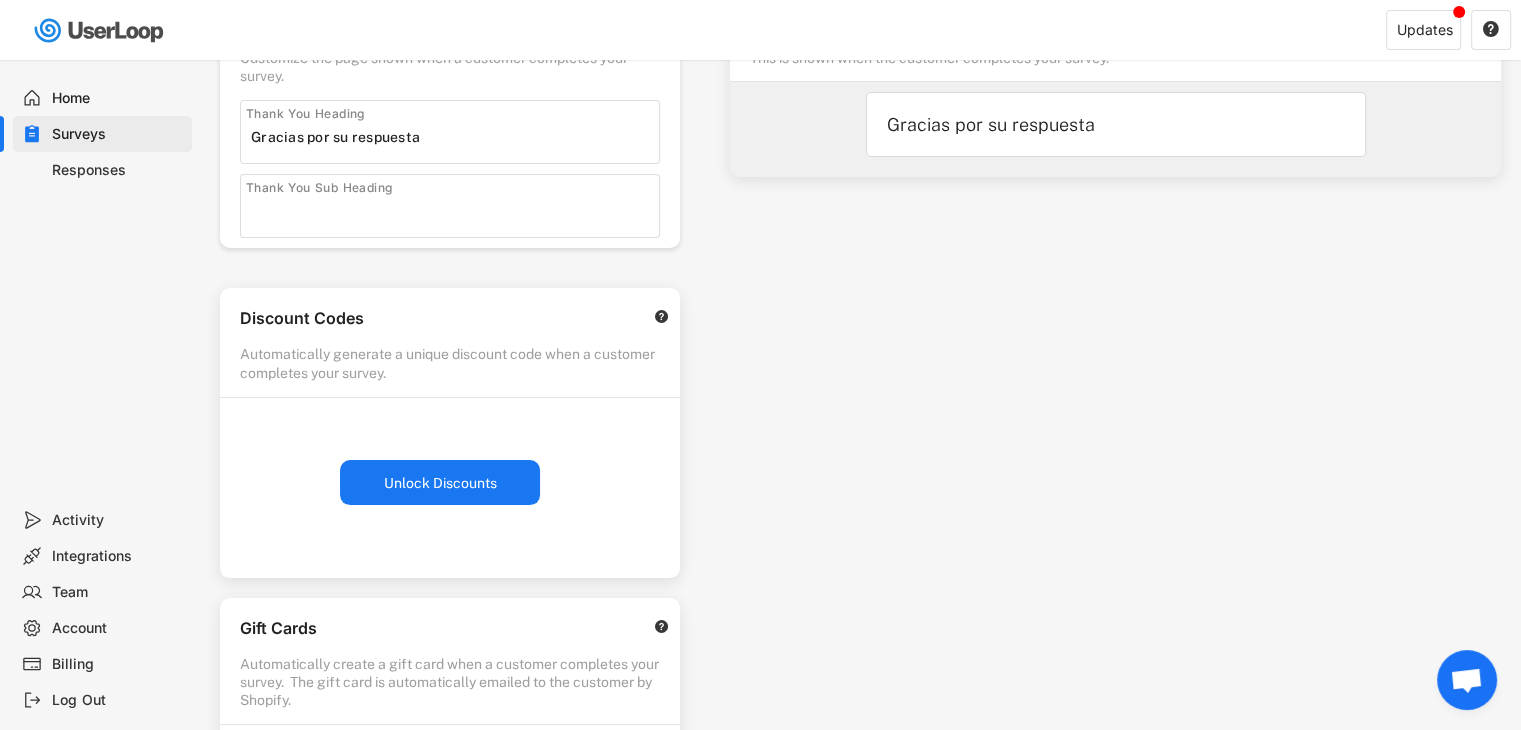 scroll, scrollTop: 0, scrollLeft: 0, axis: both 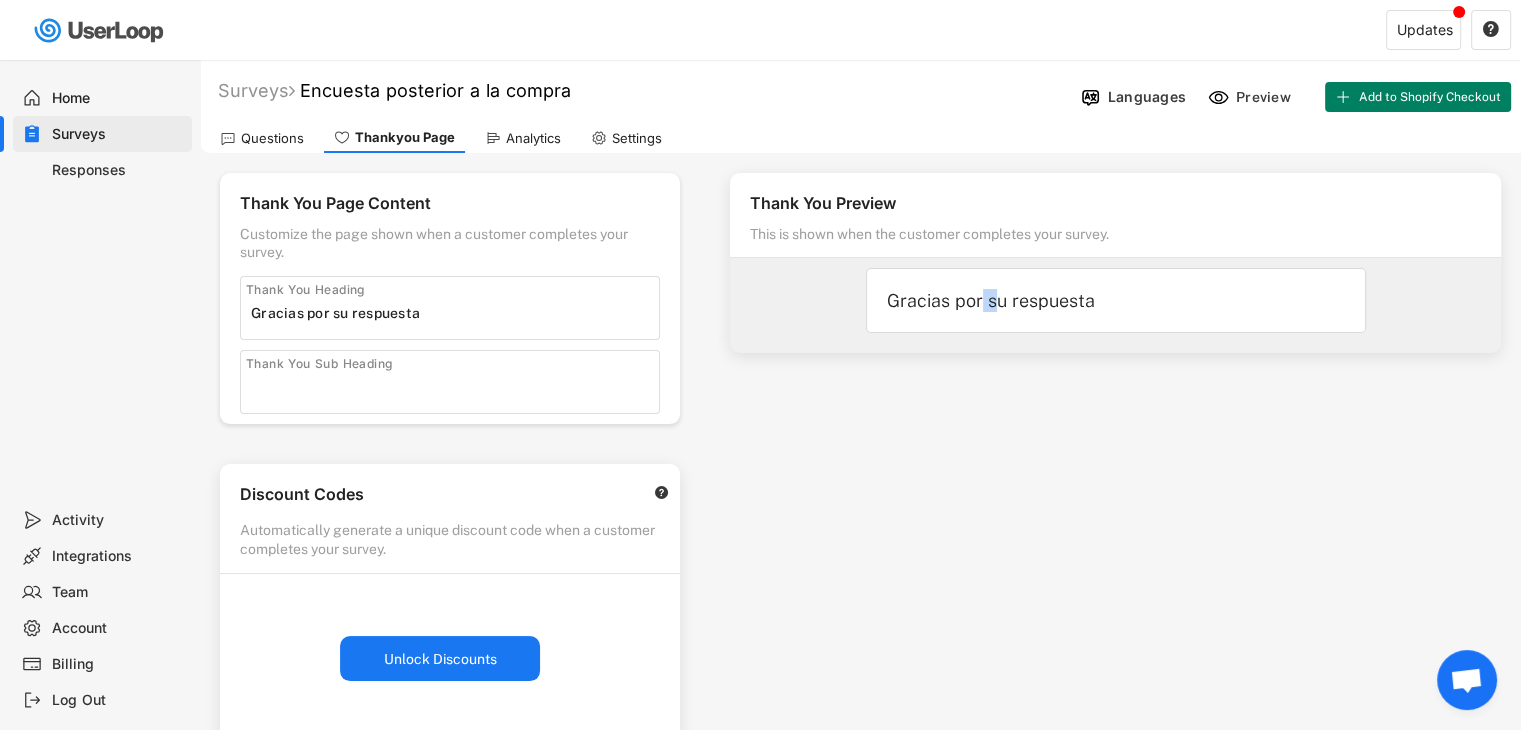 drag, startPoint x: 994, startPoint y: 297, endPoint x: 982, endPoint y: 291, distance: 13.416408 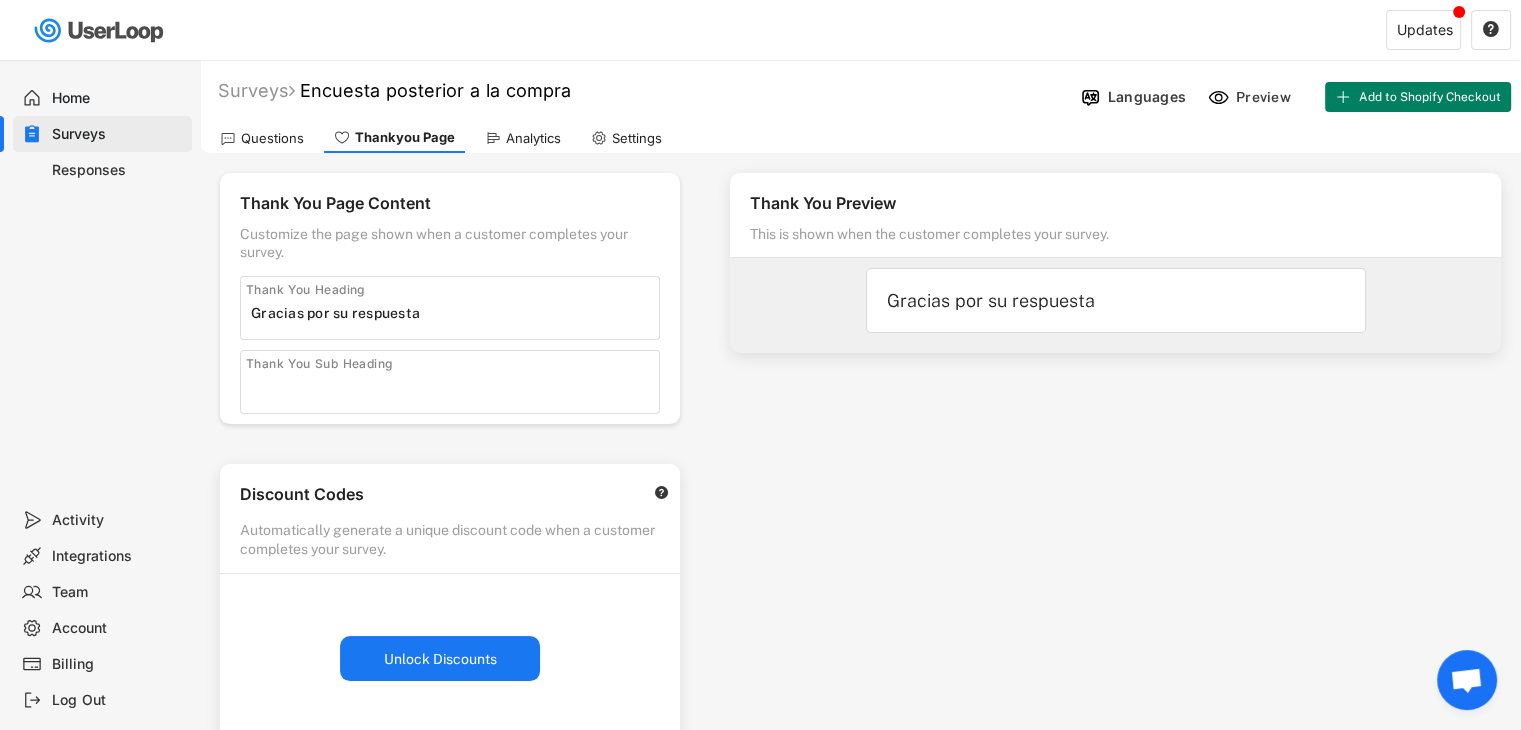 click on "Gracias por su respuesta" at bounding box center (1116, 300) 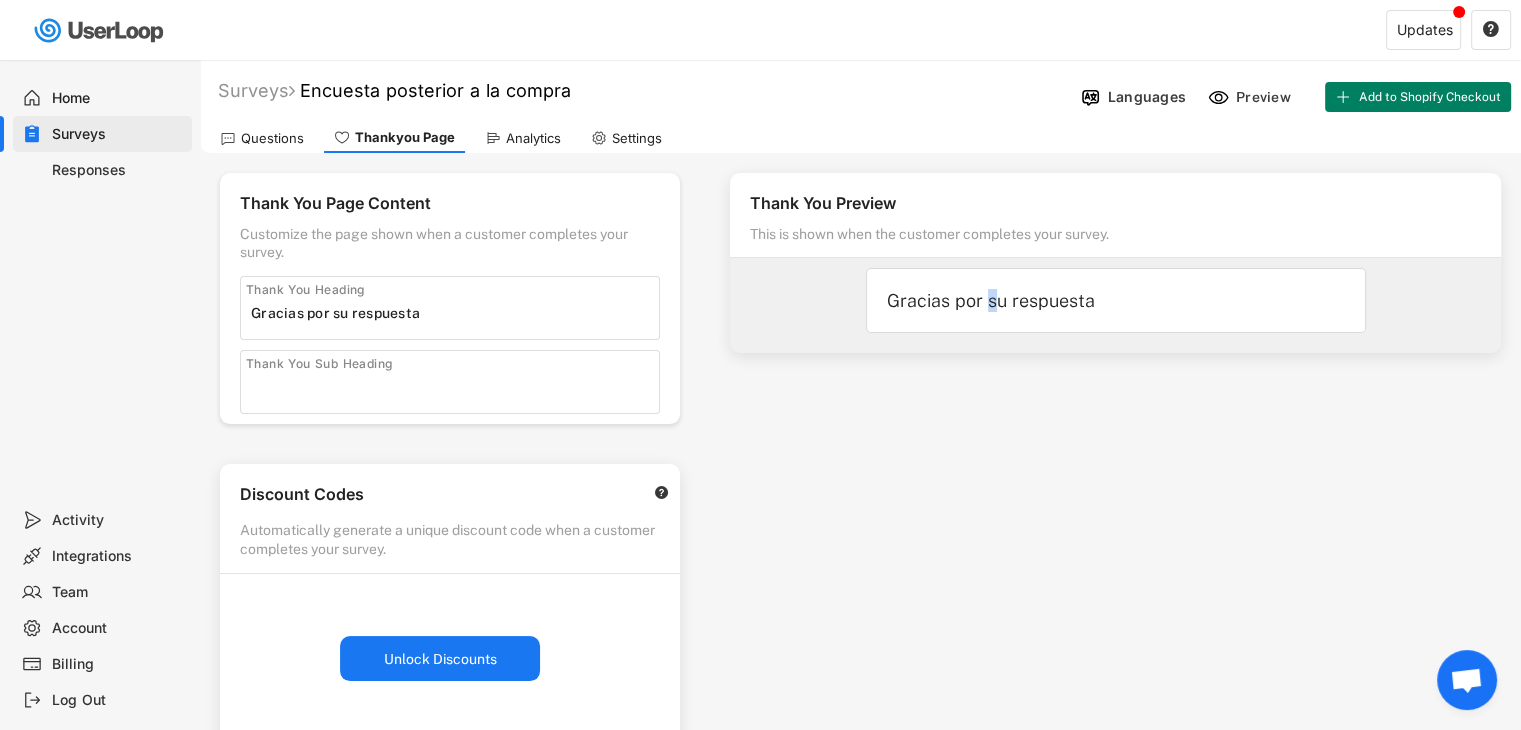 click on "Gracias por su respuesta" at bounding box center [1116, 300] 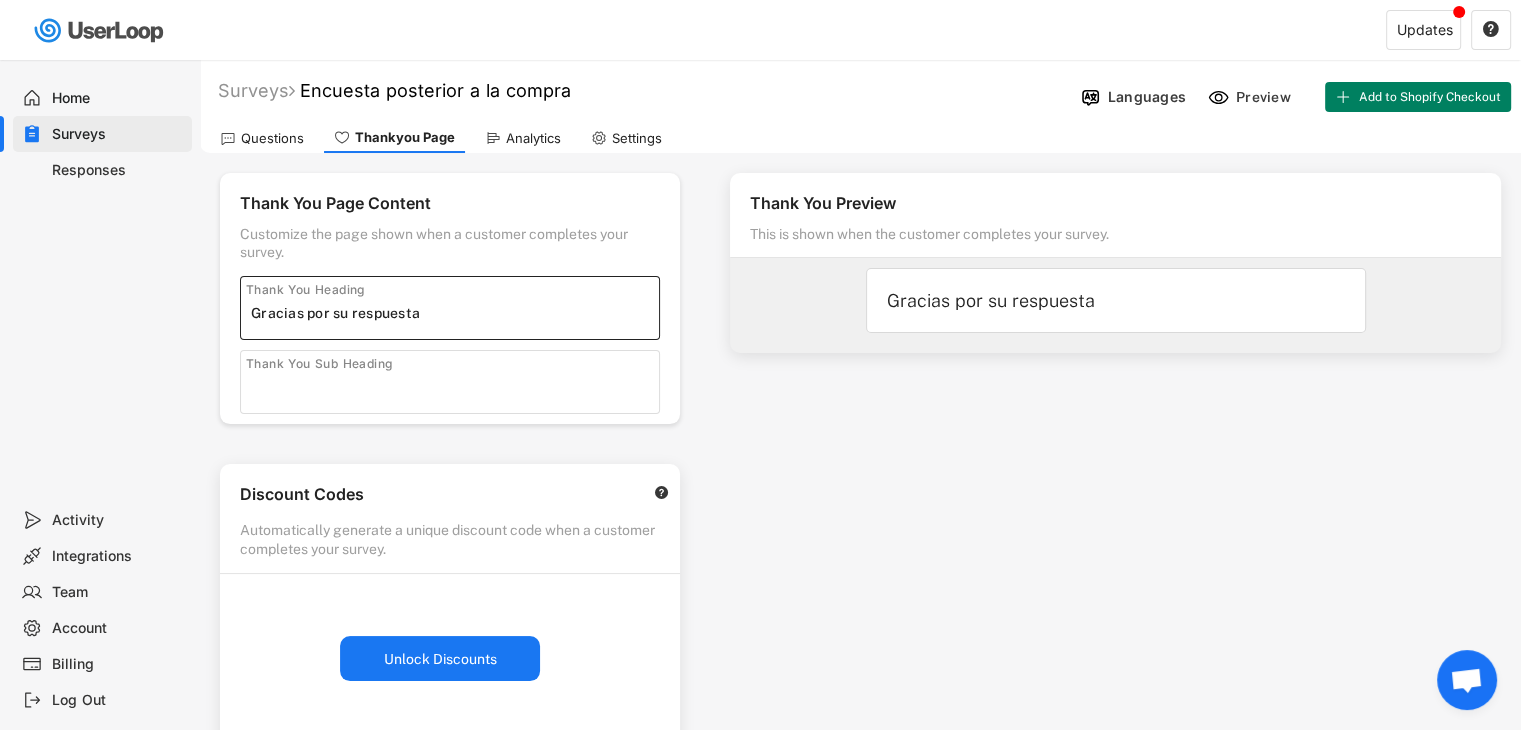 click at bounding box center [455, 313] 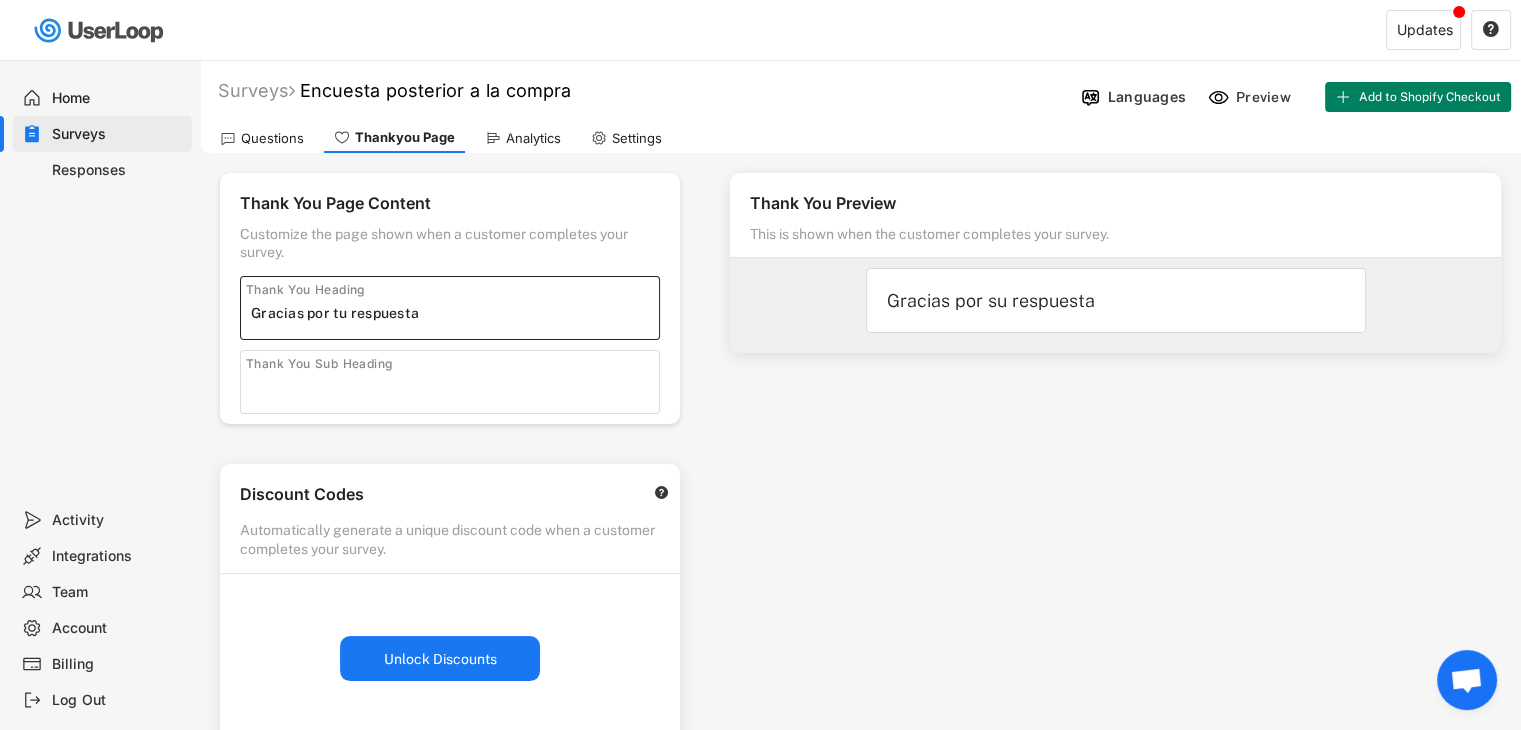 type on "Gracias por tu respuesta" 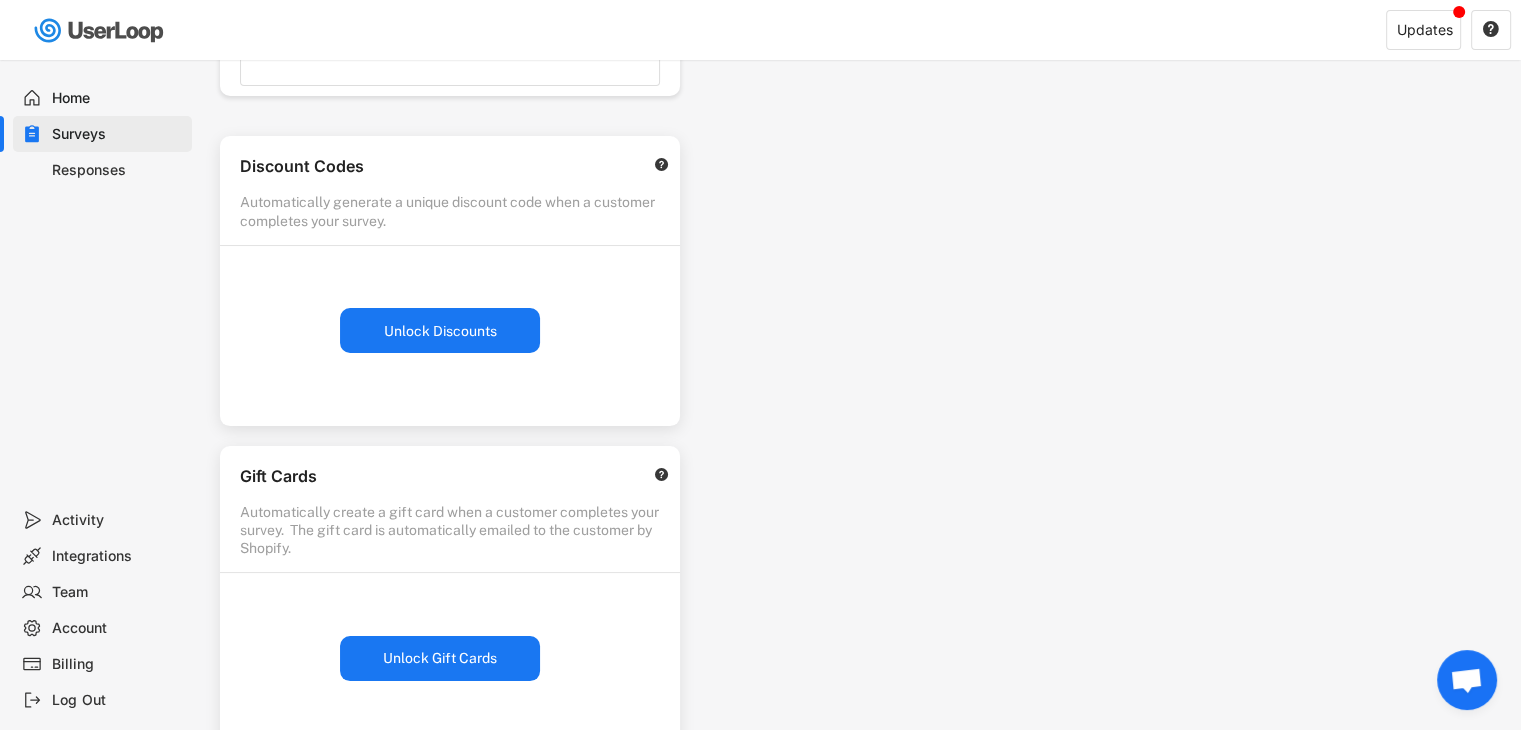scroll, scrollTop: 0, scrollLeft: 0, axis: both 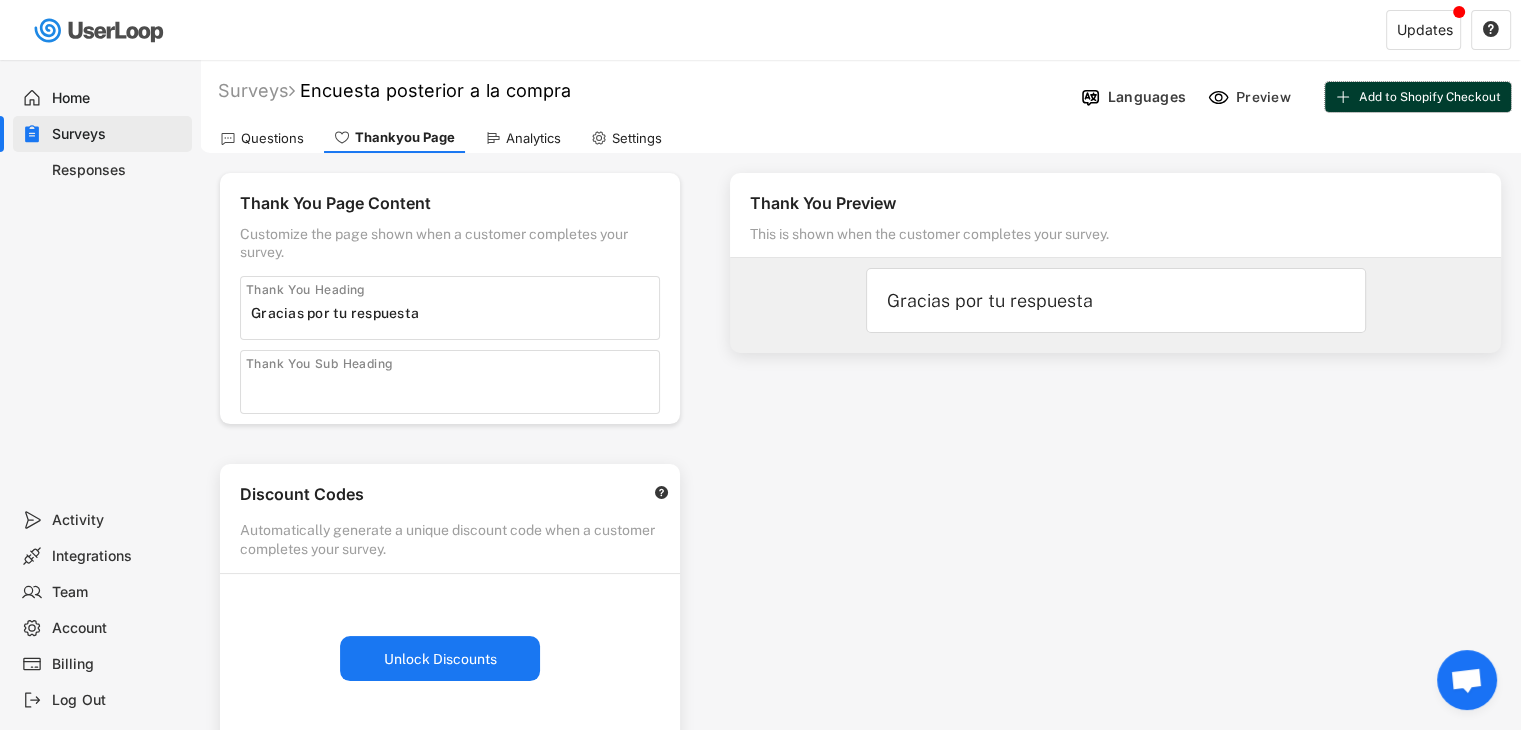 click on "Add to Shopify Checkout" at bounding box center (1430, 97) 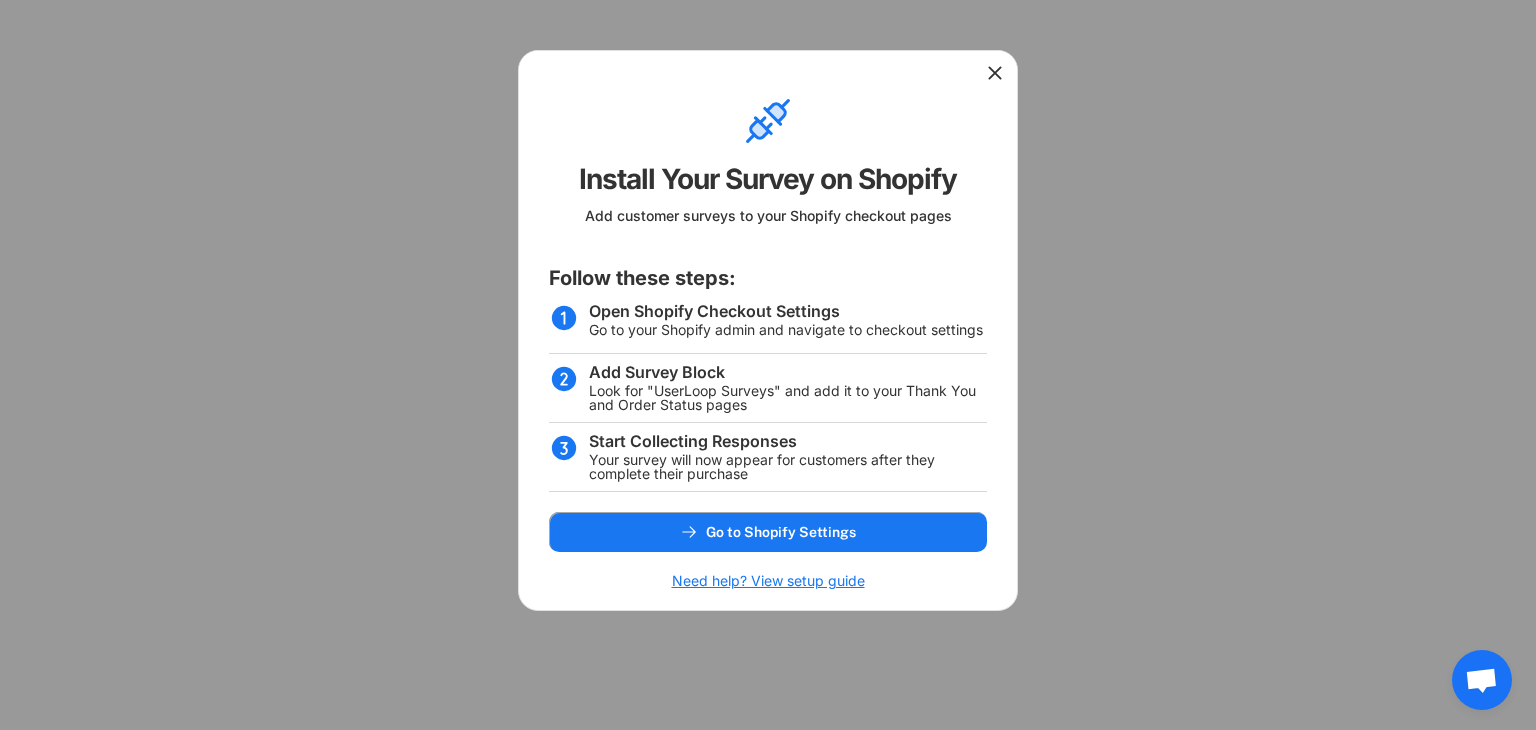 click 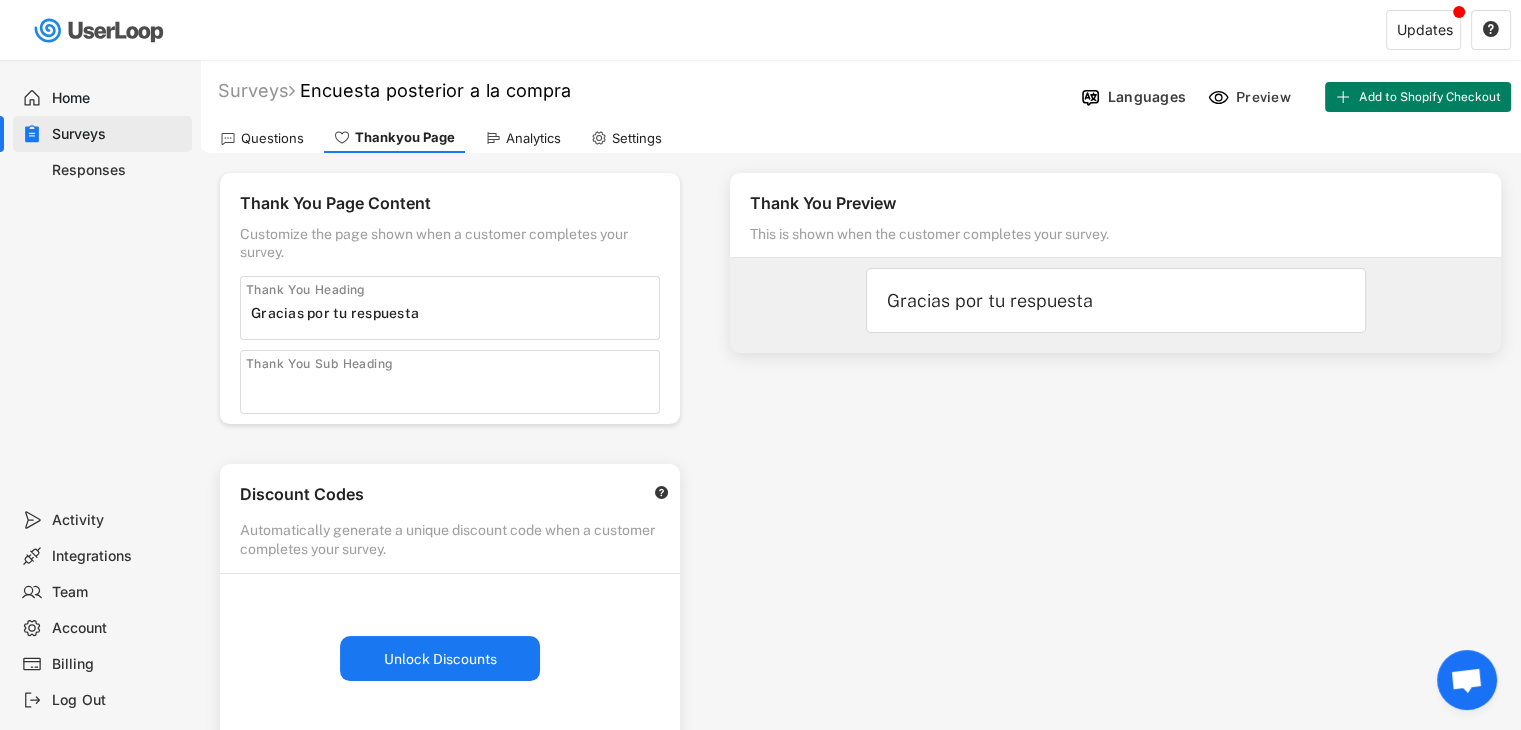 scroll, scrollTop: 0, scrollLeft: 0, axis: both 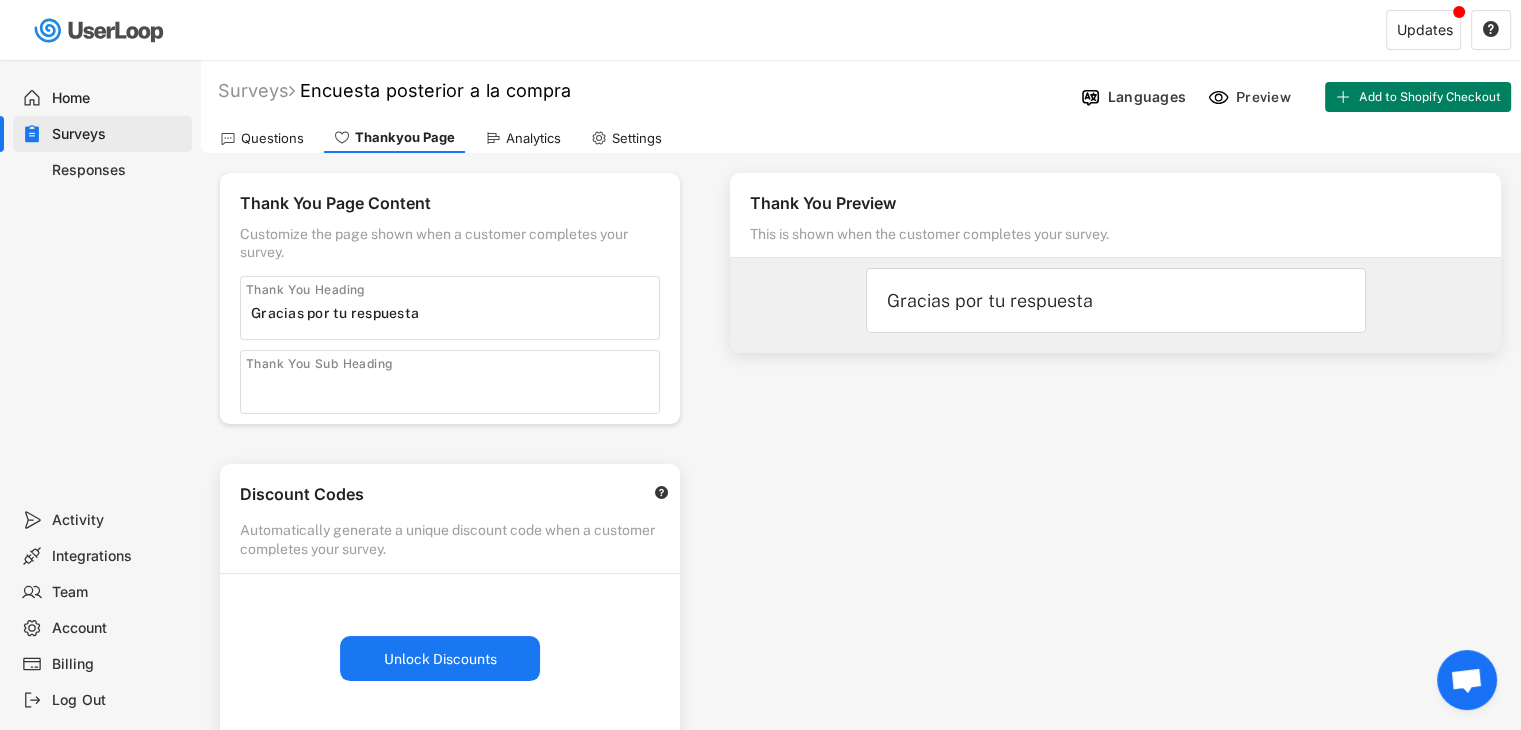 click on "Questions" at bounding box center (272, 138) 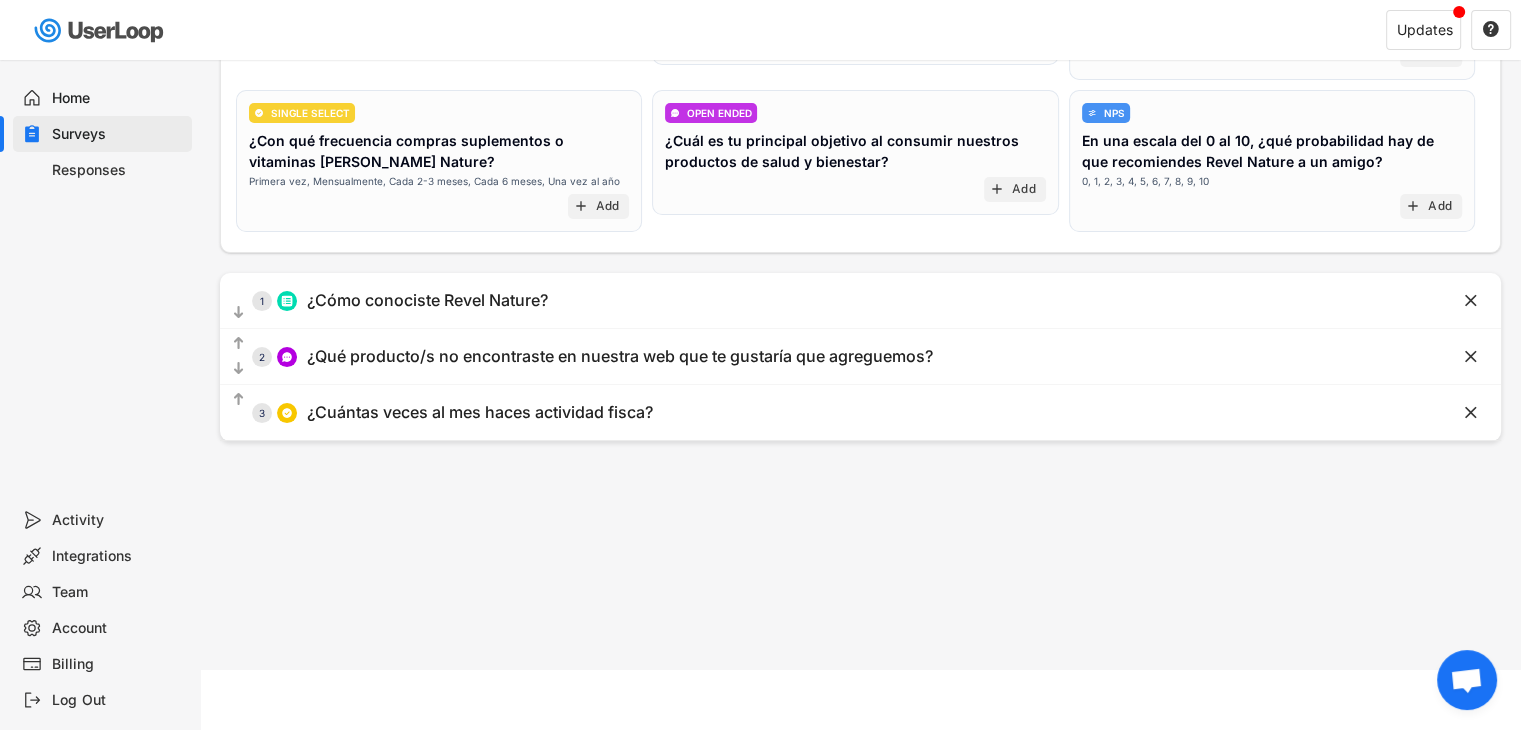 scroll, scrollTop: 0, scrollLeft: 0, axis: both 